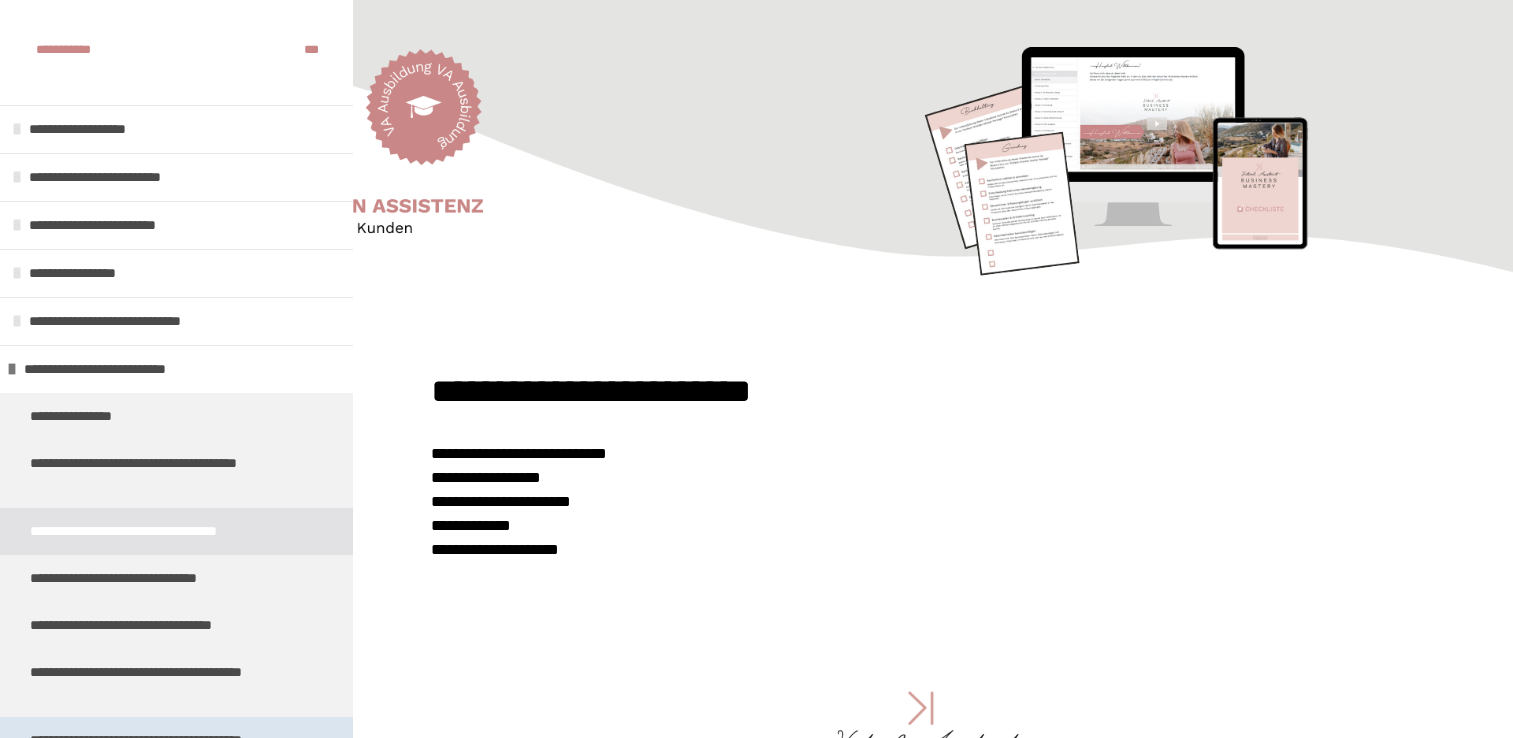 scroll, scrollTop: 1449, scrollLeft: 0, axis: vertical 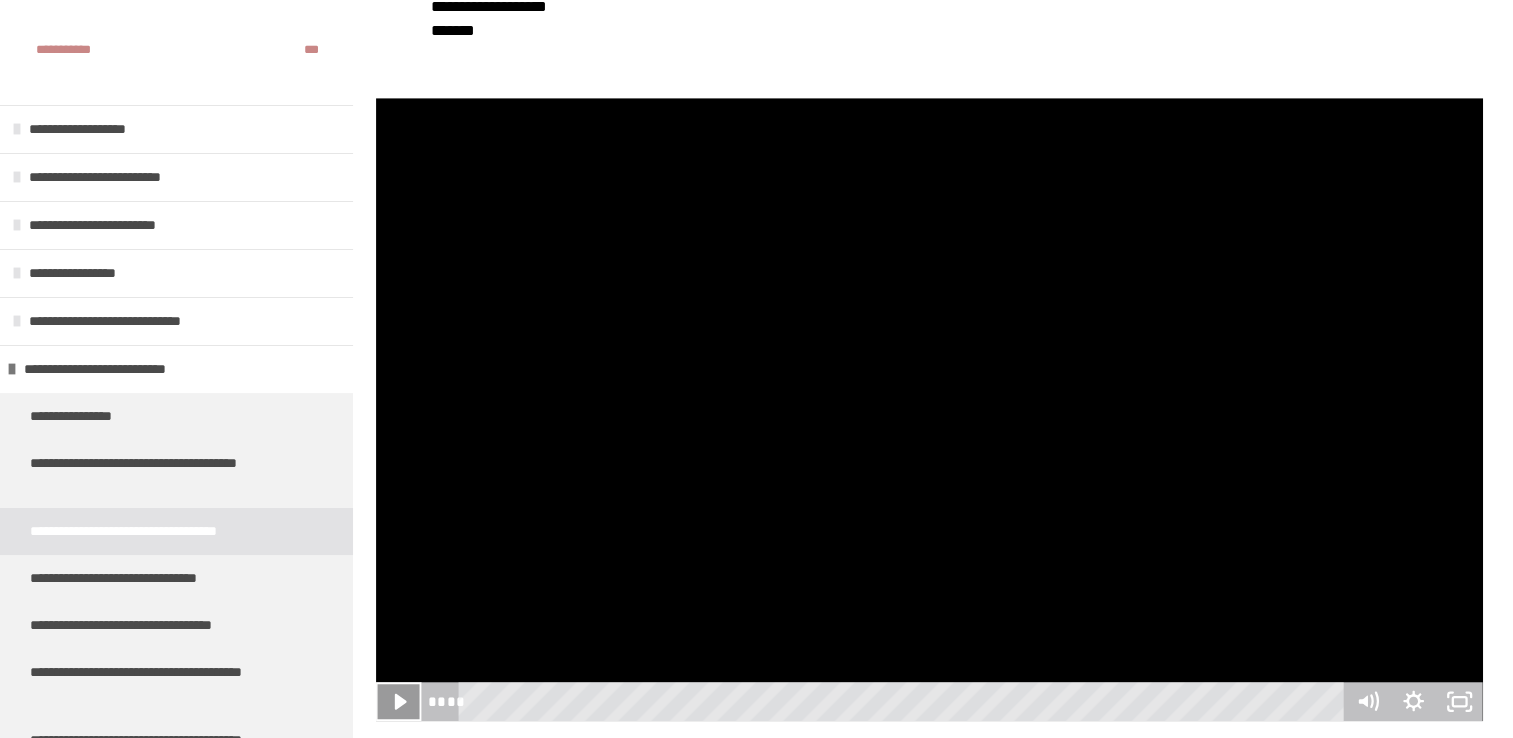 click 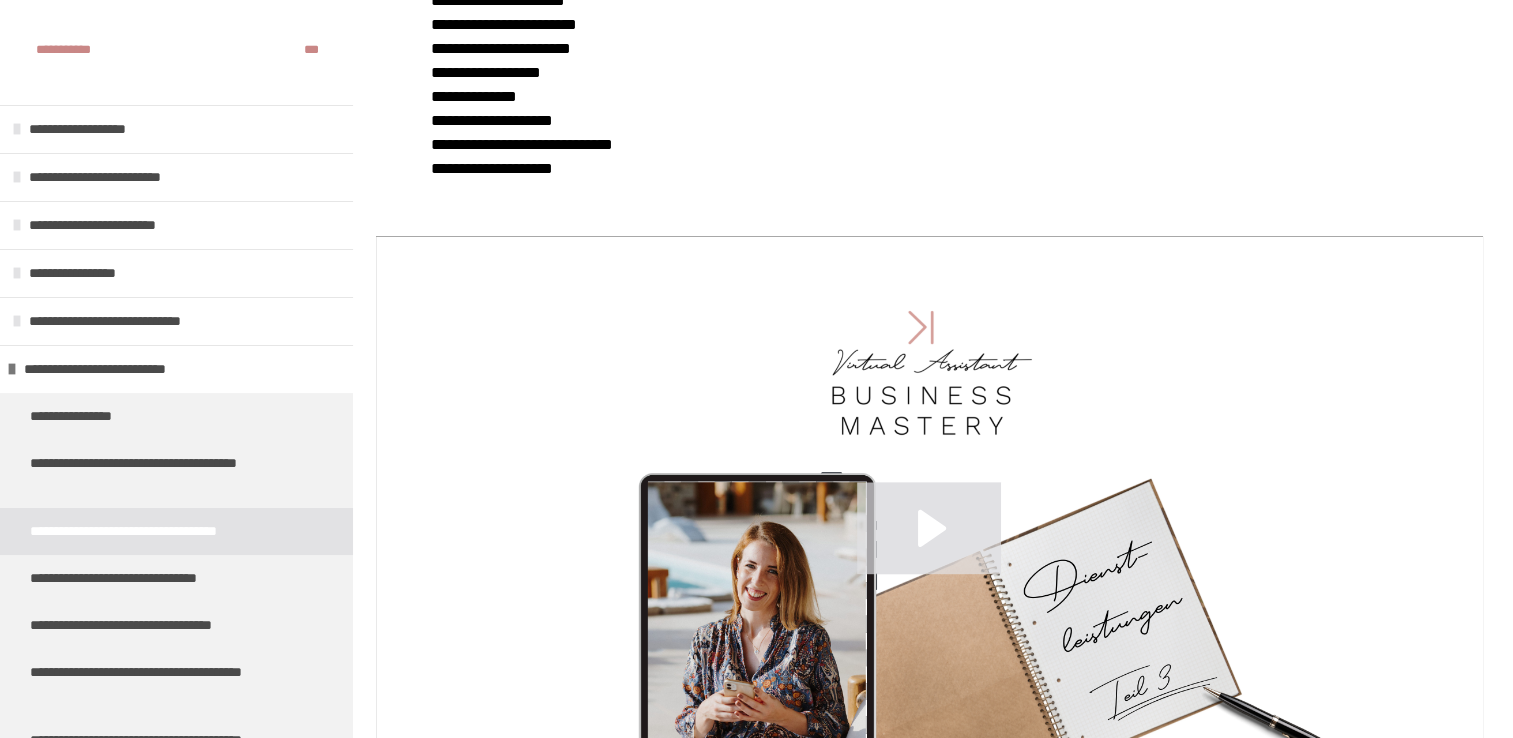 scroll, scrollTop: 2360, scrollLeft: 0, axis: vertical 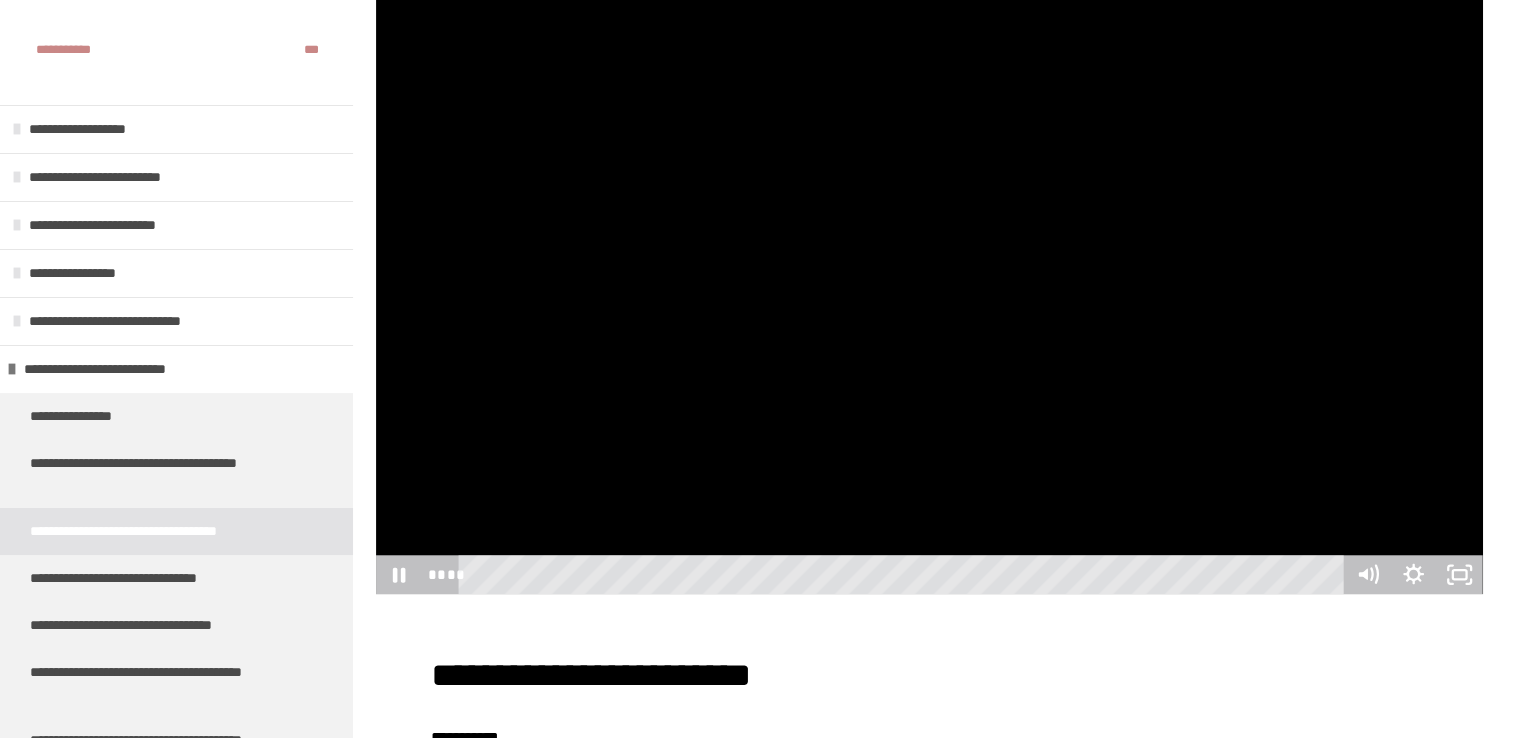 click at bounding box center (929, 282) 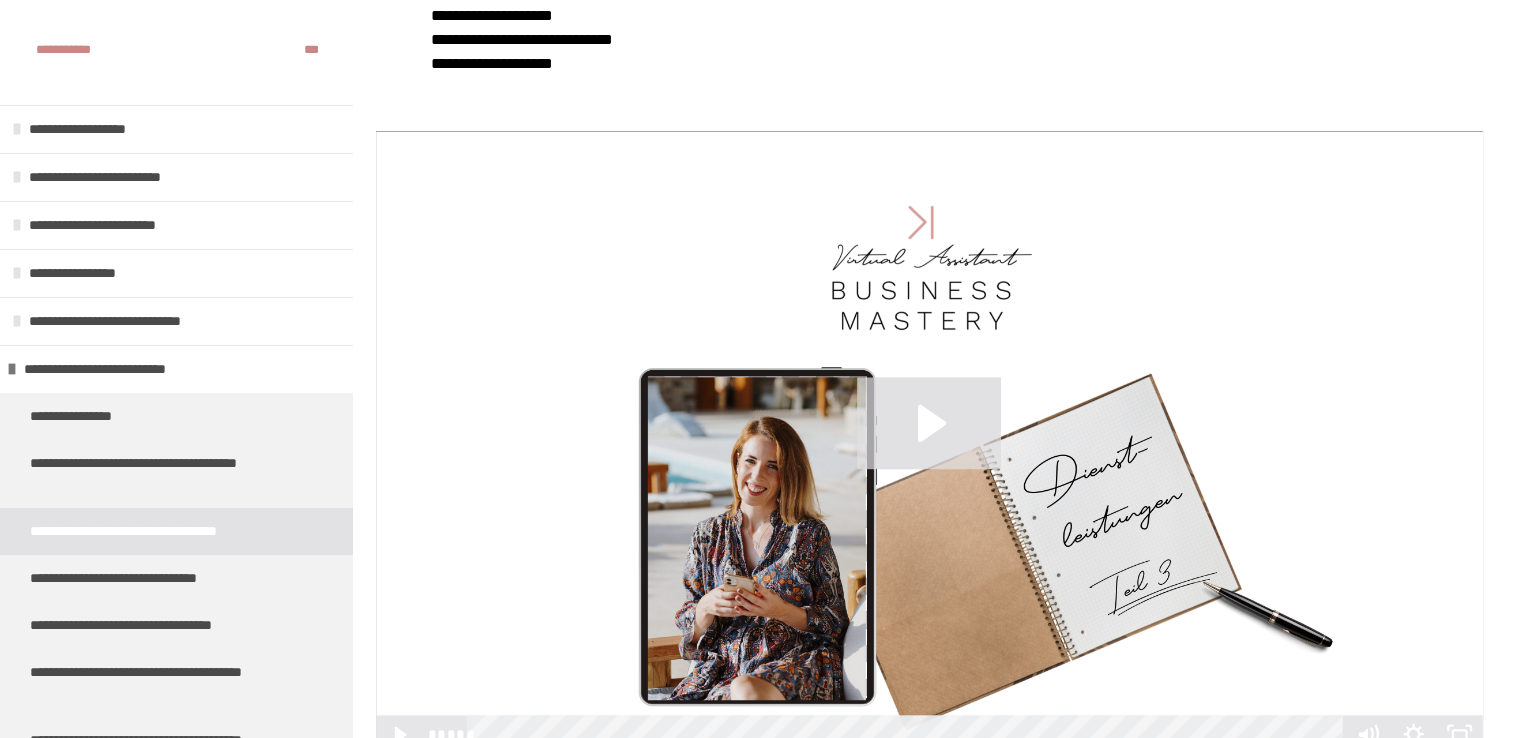 scroll, scrollTop: 2668, scrollLeft: 0, axis: vertical 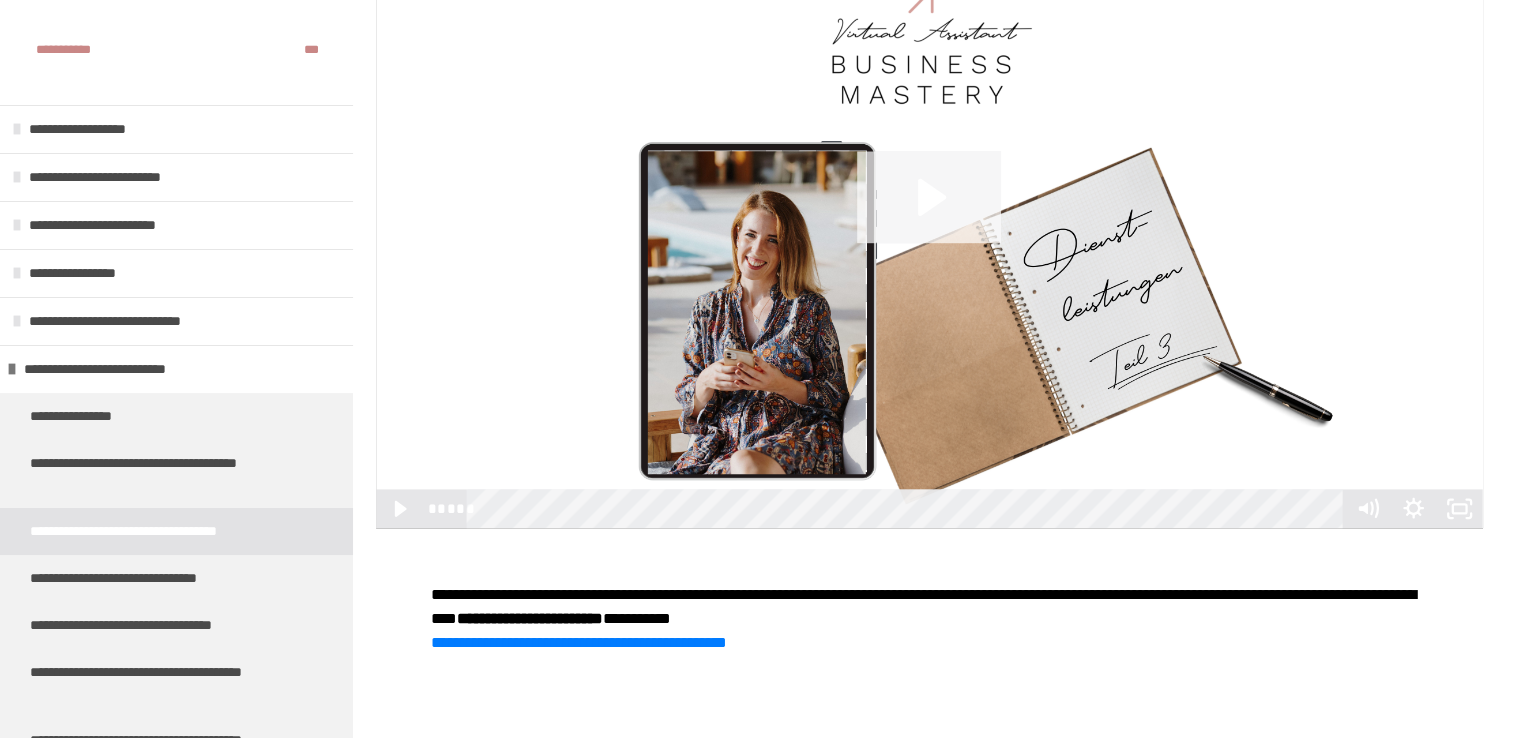 click 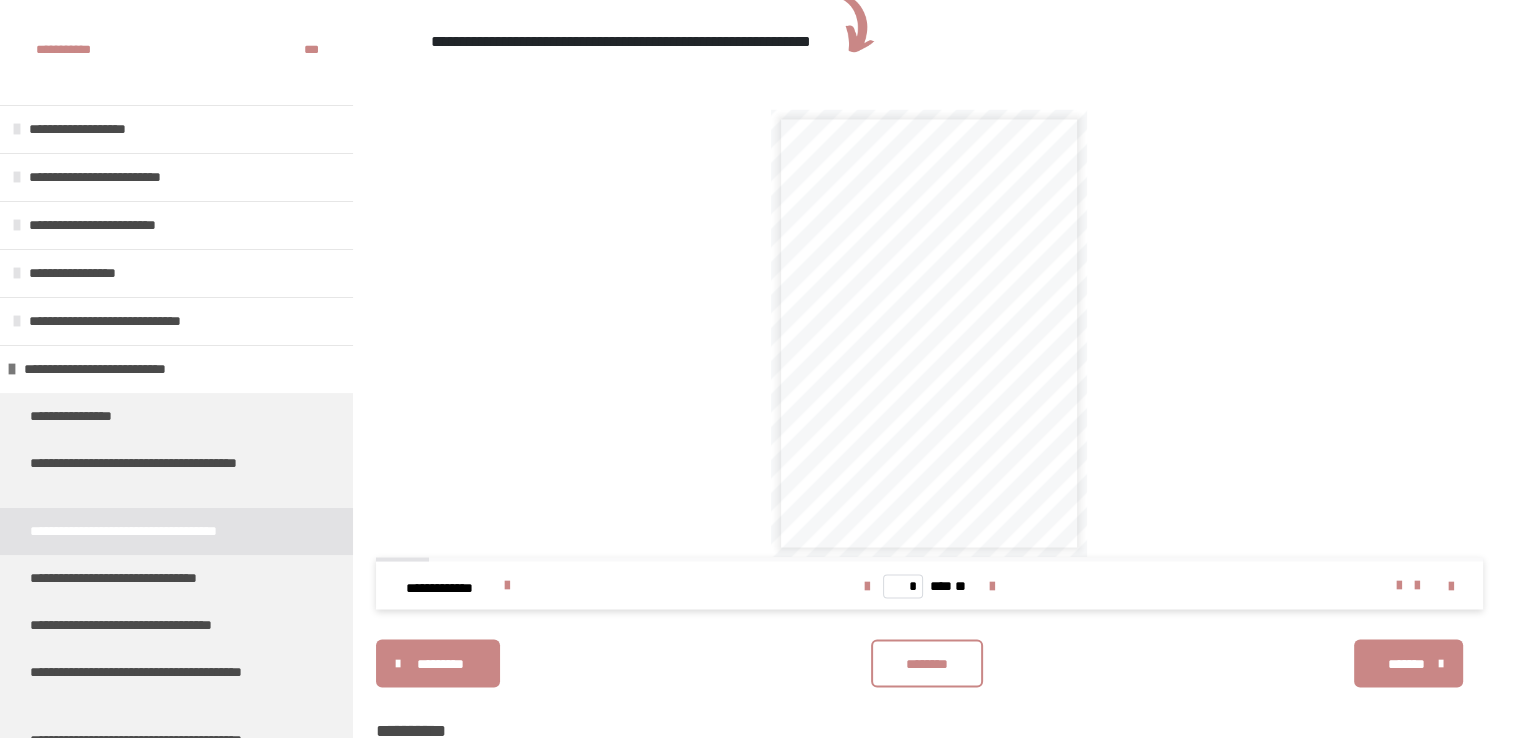 scroll, scrollTop: 3488, scrollLeft: 0, axis: vertical 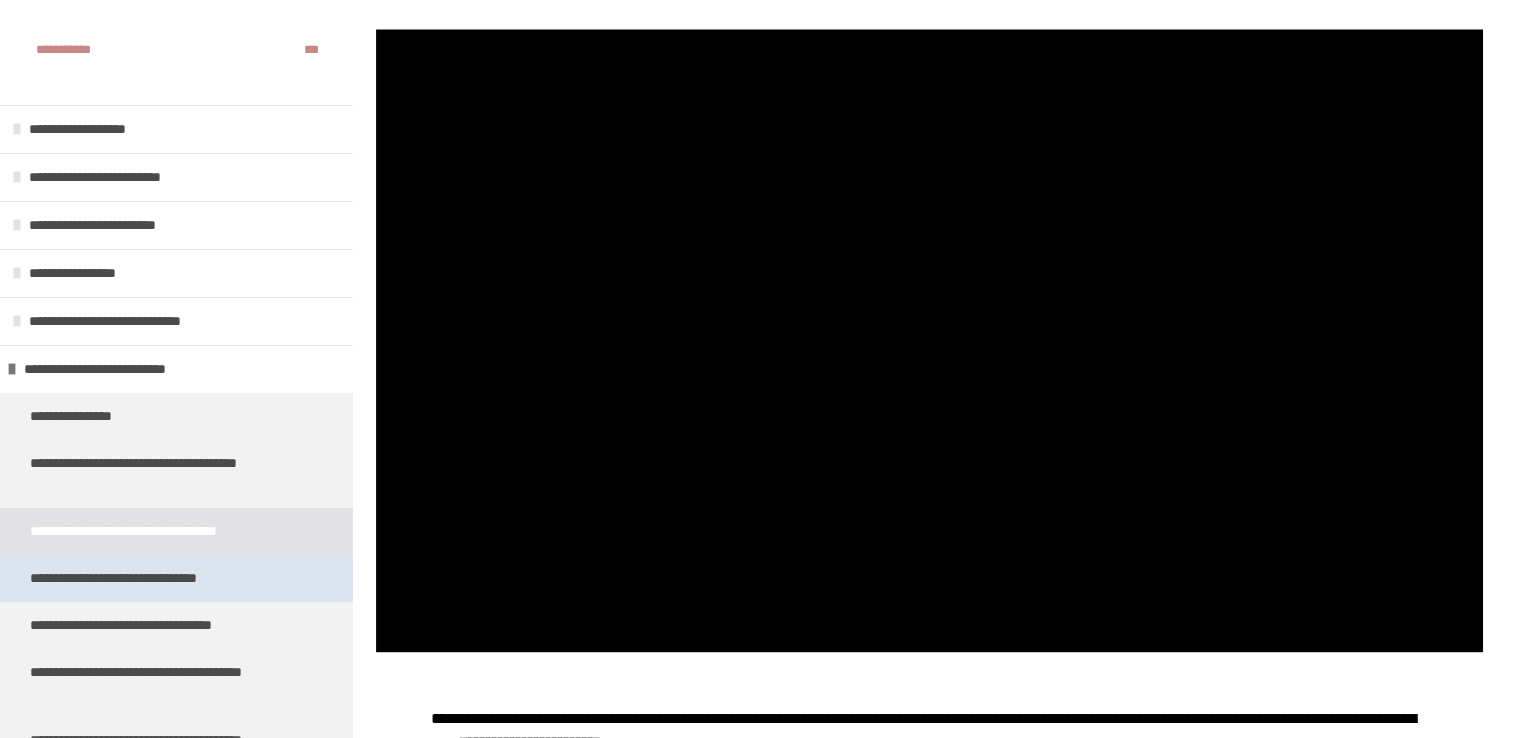 click on "**********" at bounding box center (146, 578) 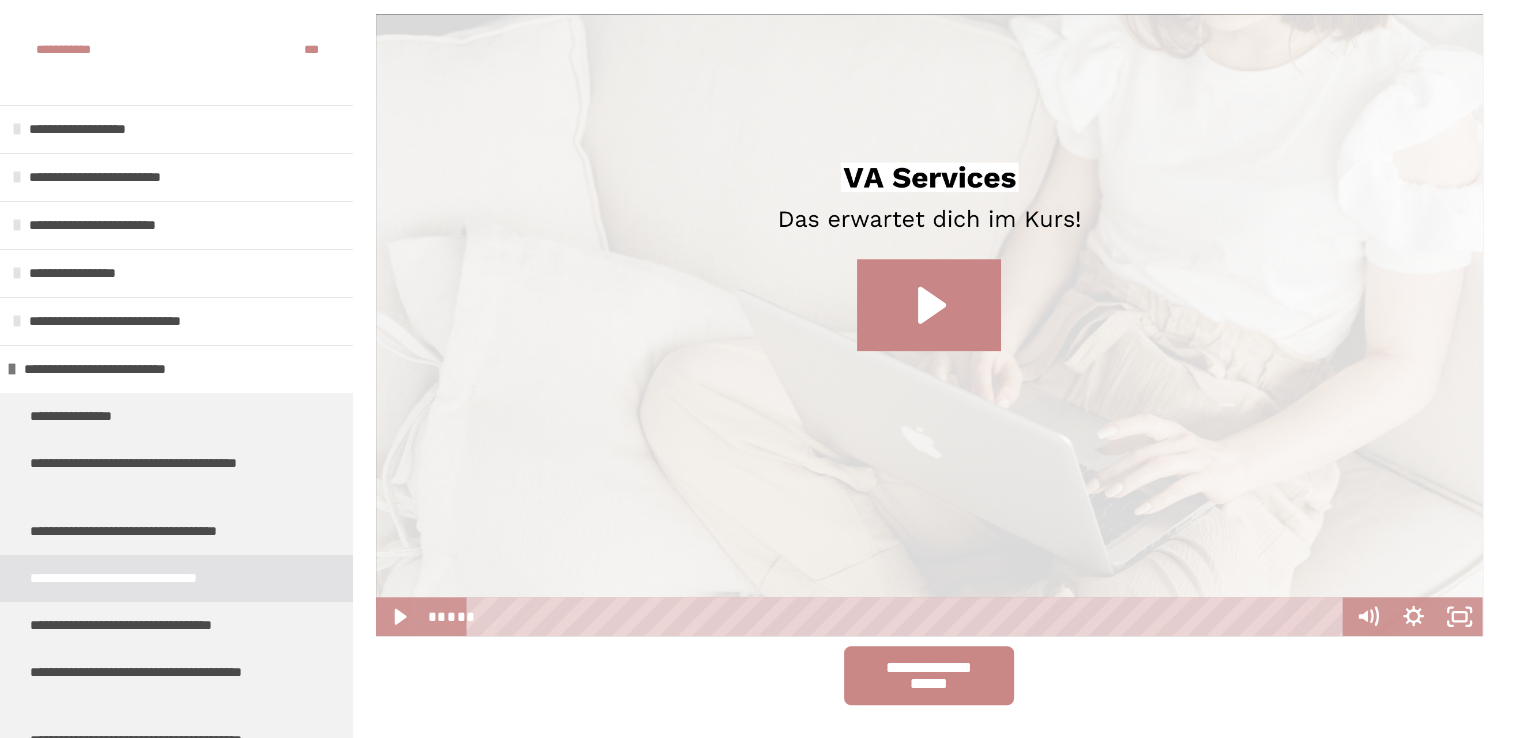 scroll, scrollTop: 1641, scrollLeft: 0, axis: vertical 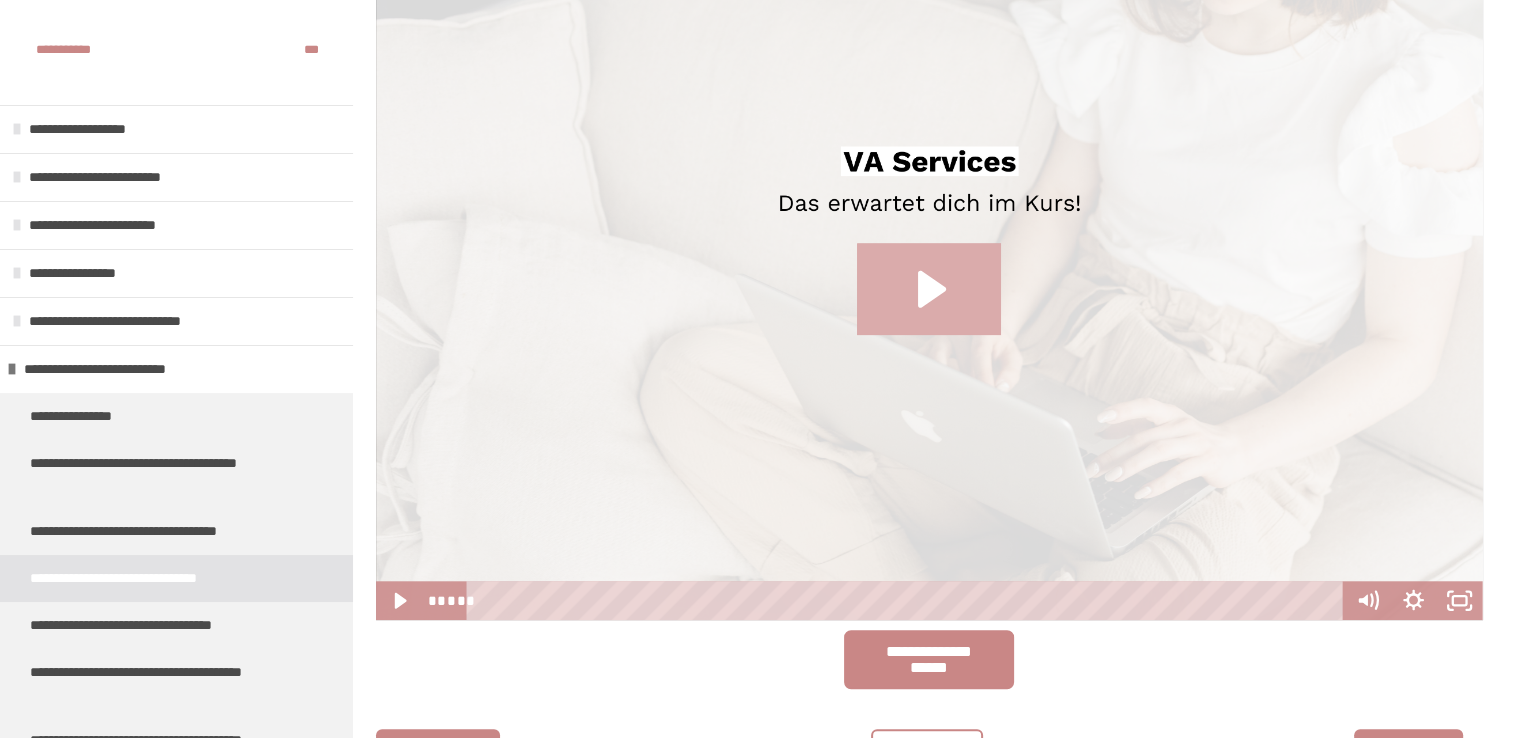 click 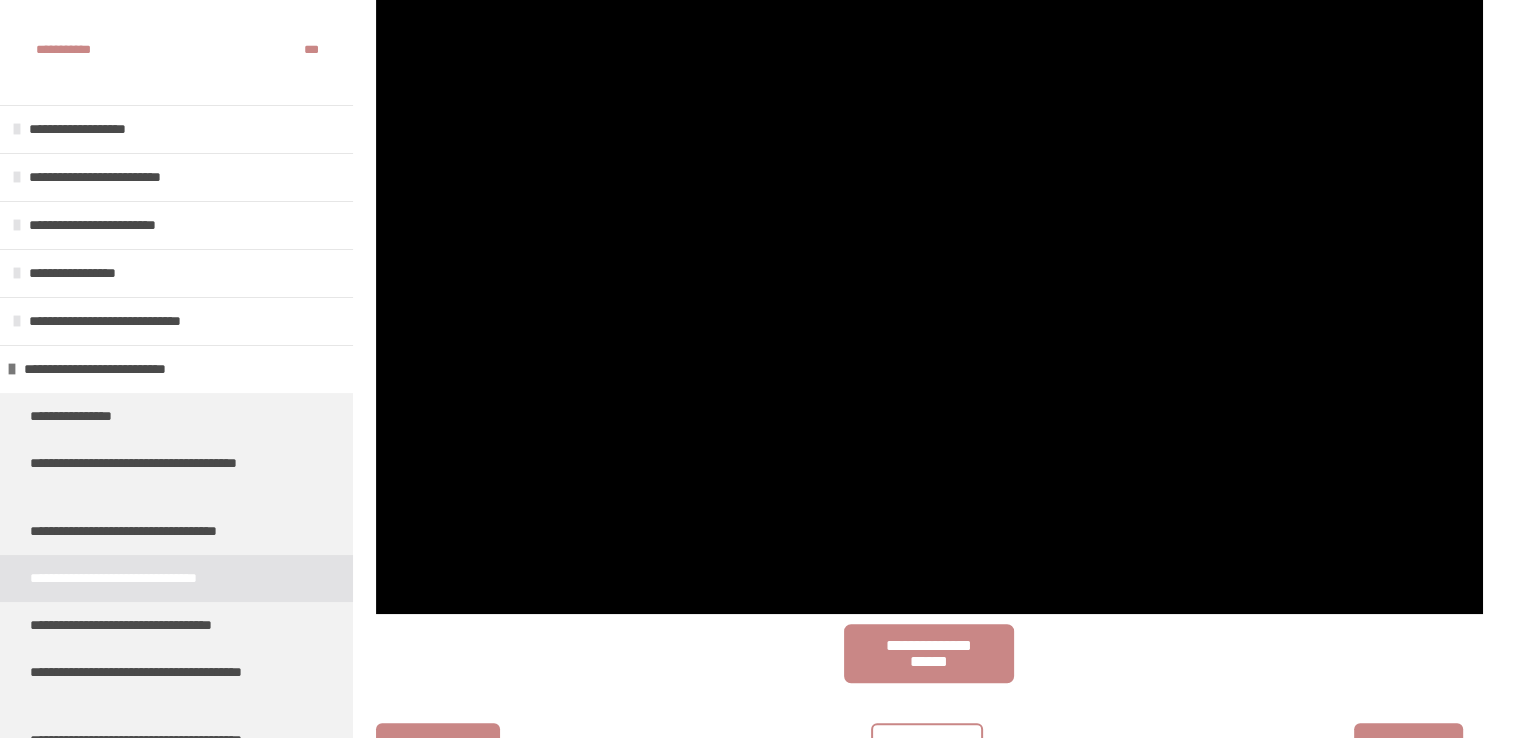 scroll, scrollTop: 1639, scrollLeft: 0, axis: vertical 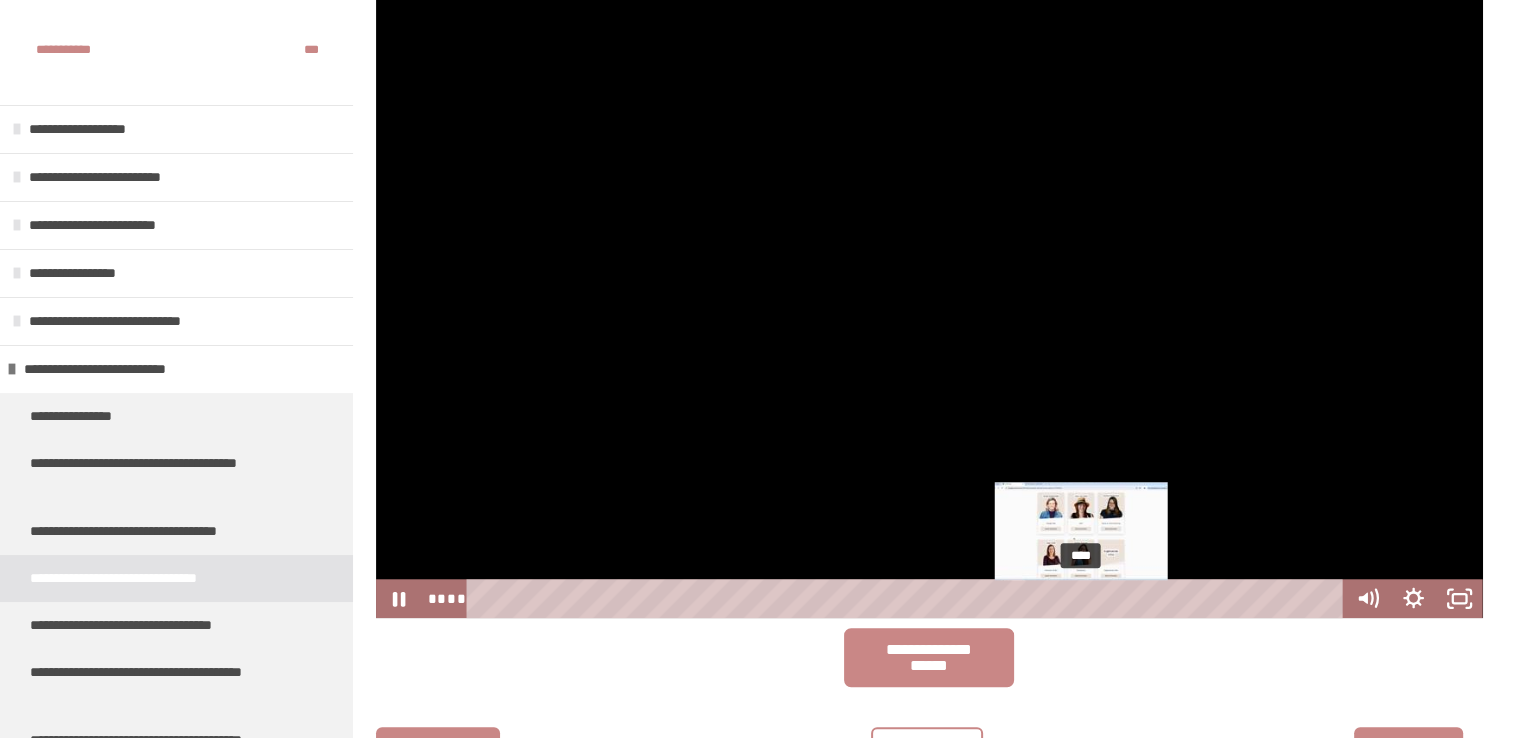 click on "****" at bounding box center [908, 598] 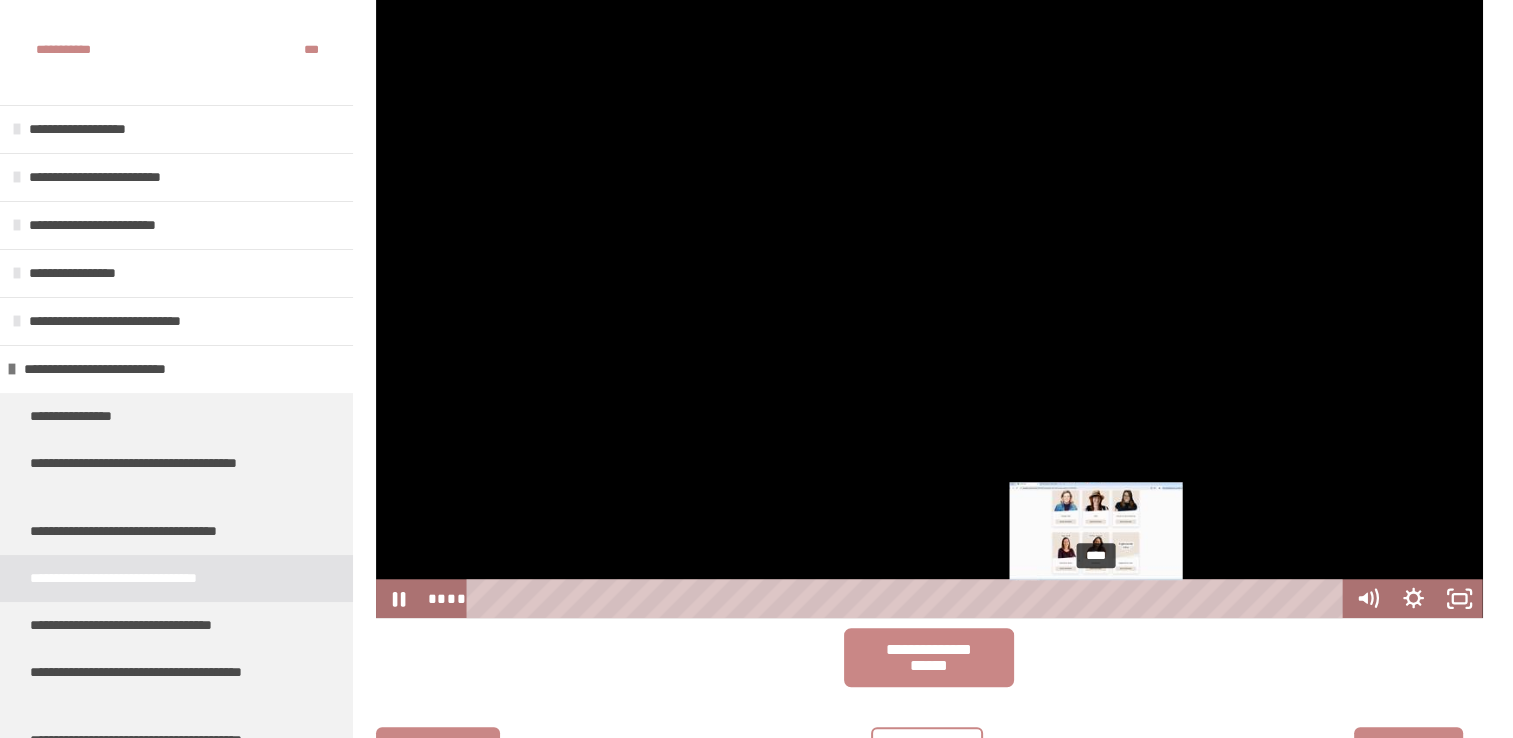 click on "****" at bounding box center [908, 598] 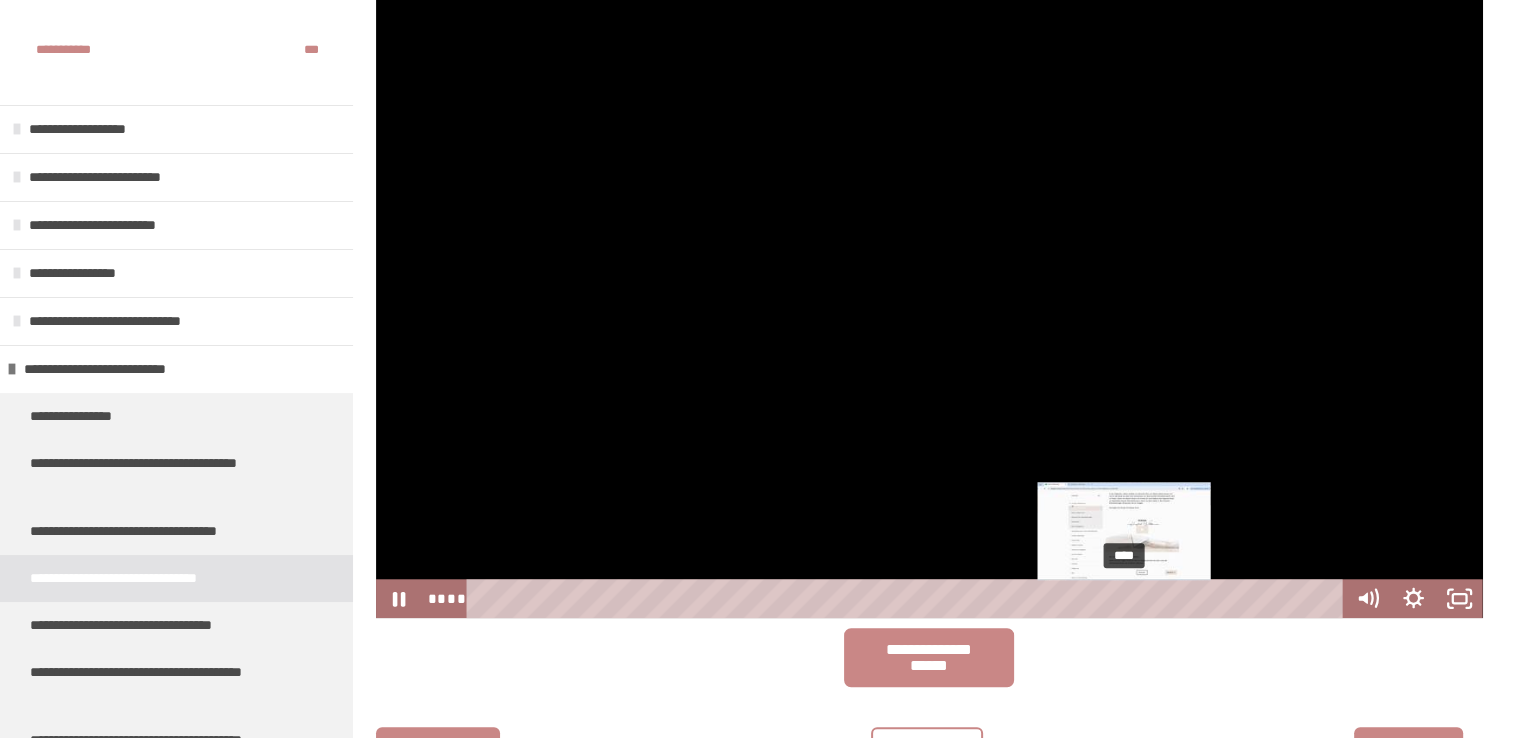 click on "****" at bounding box center (908, 598) 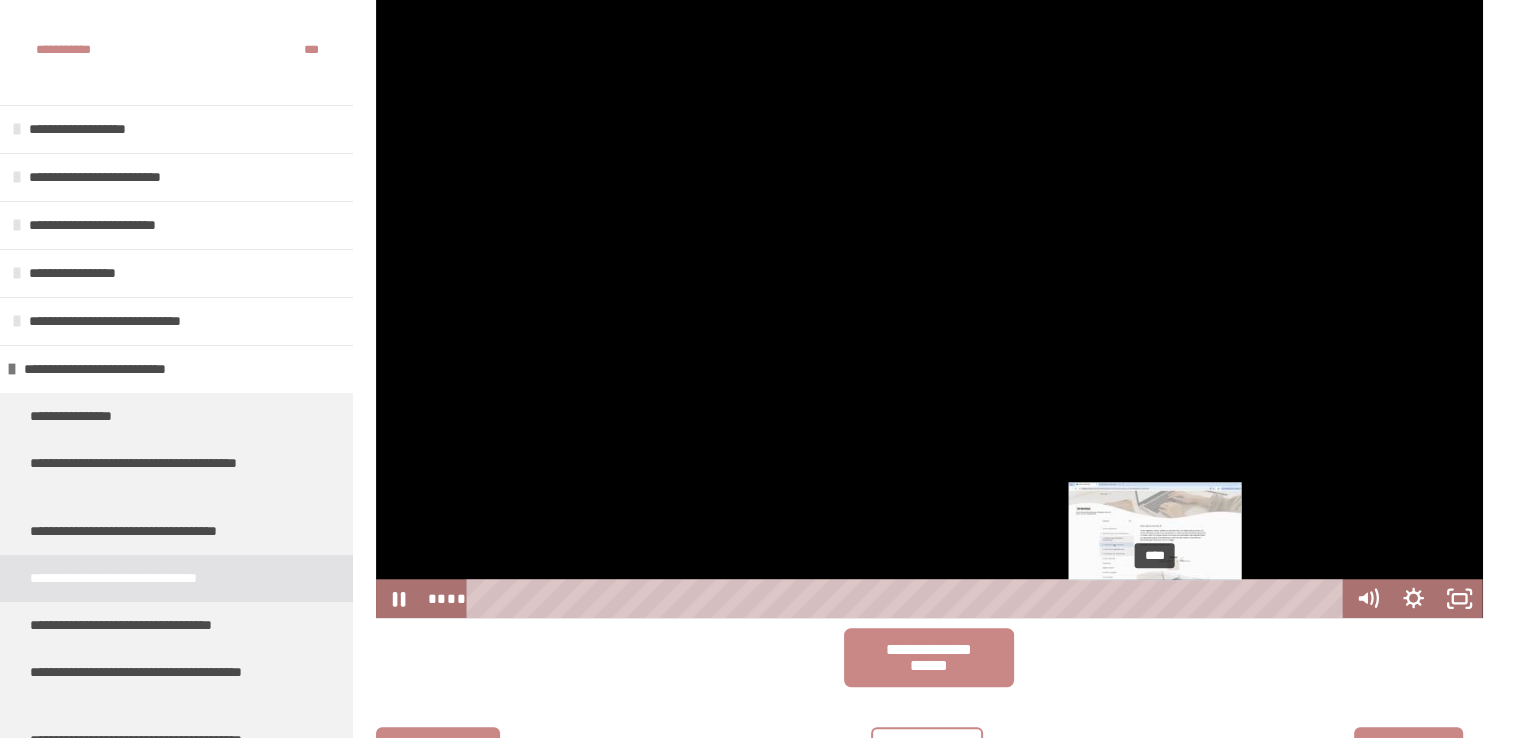 click on "****" at bounding box center (908, 598) 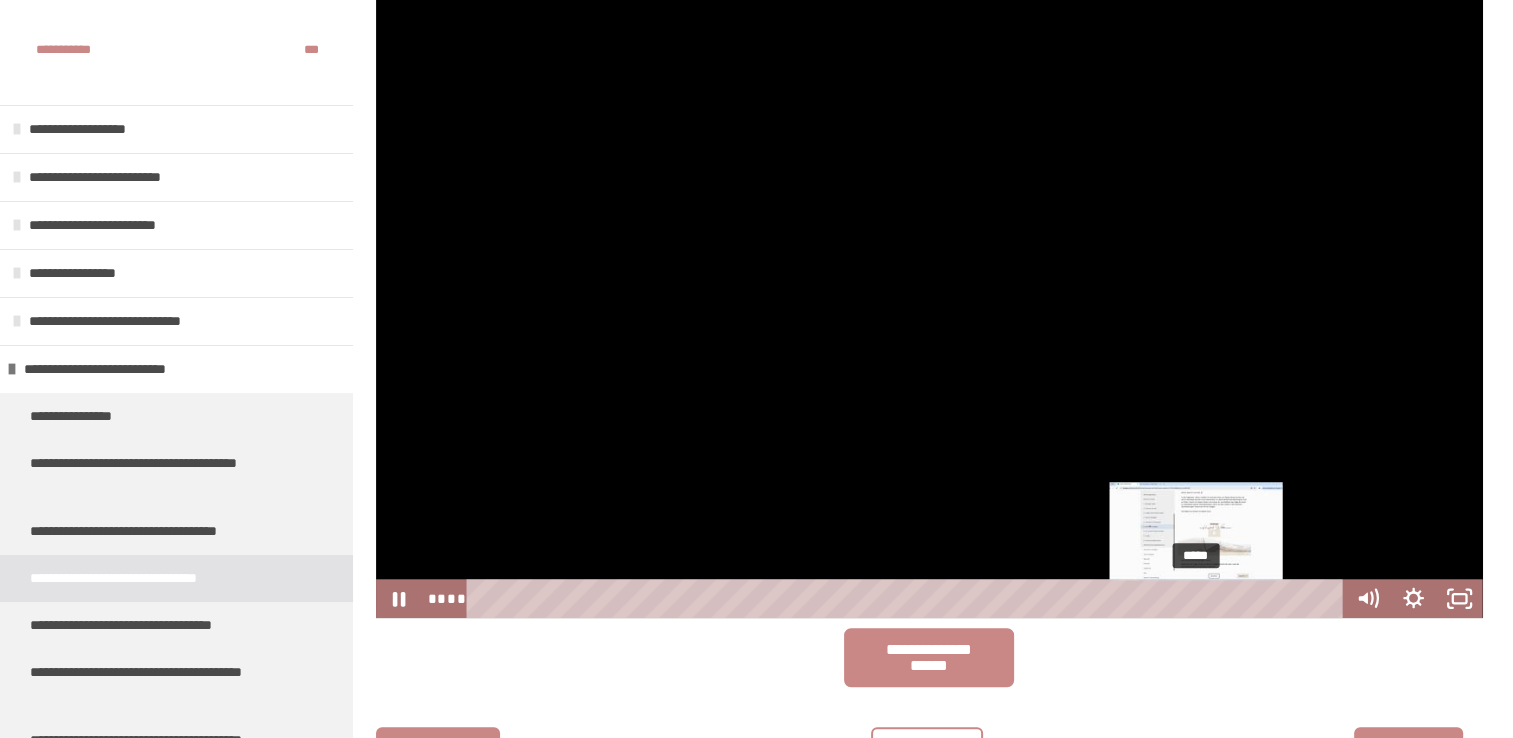 click on "*****" at bounding box center [908, 598] 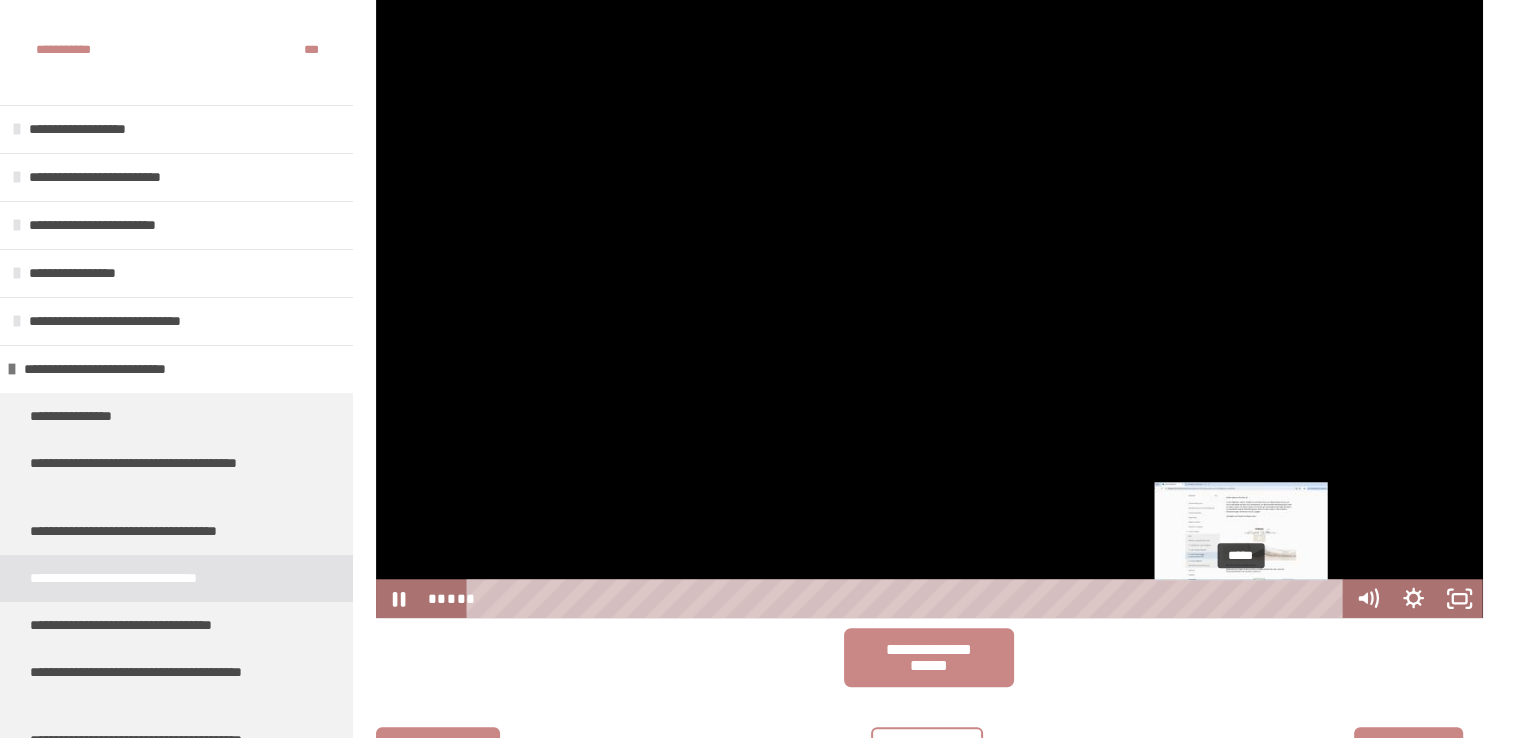 click on "*****" at bounding box center (908, 598) 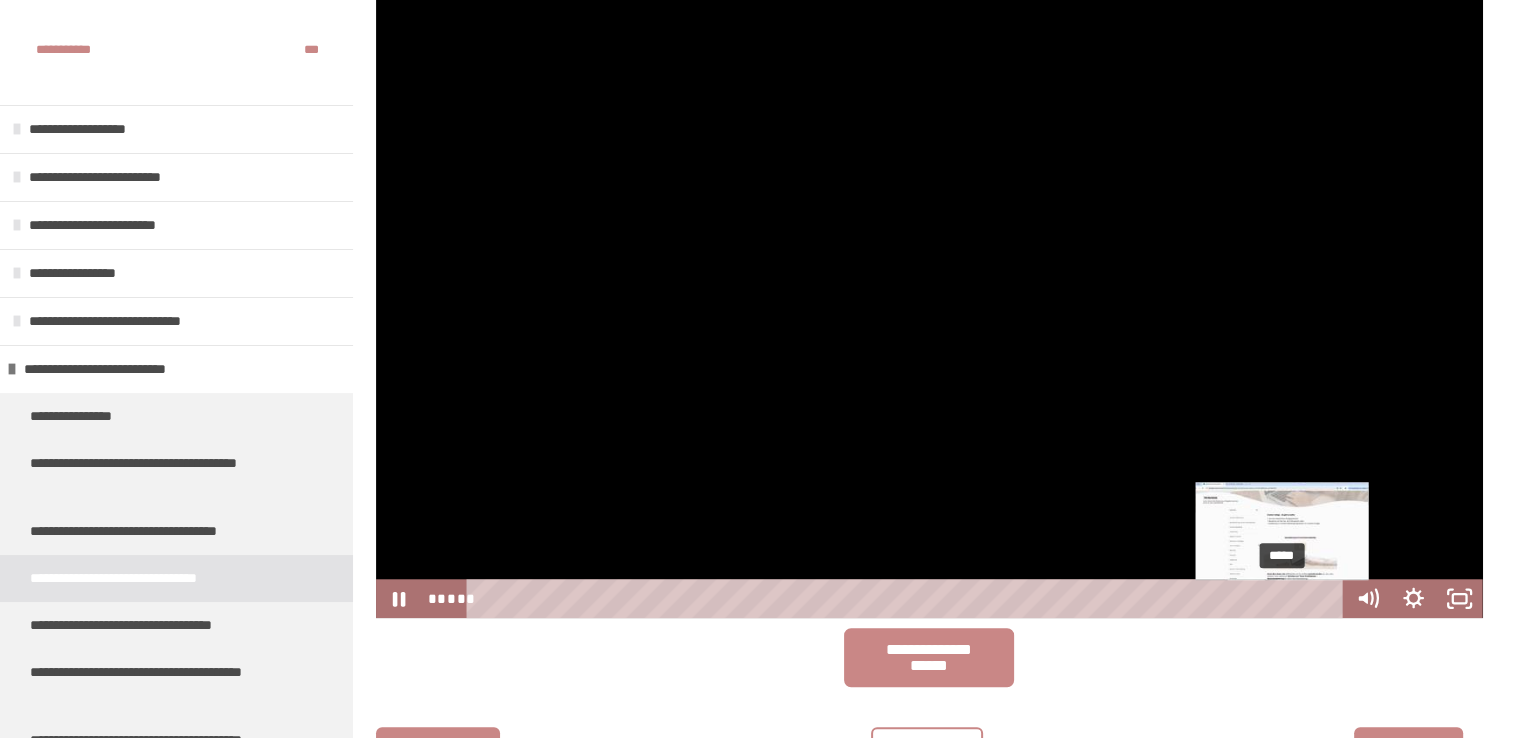 click on "*****" at bounding box center [908, 598] 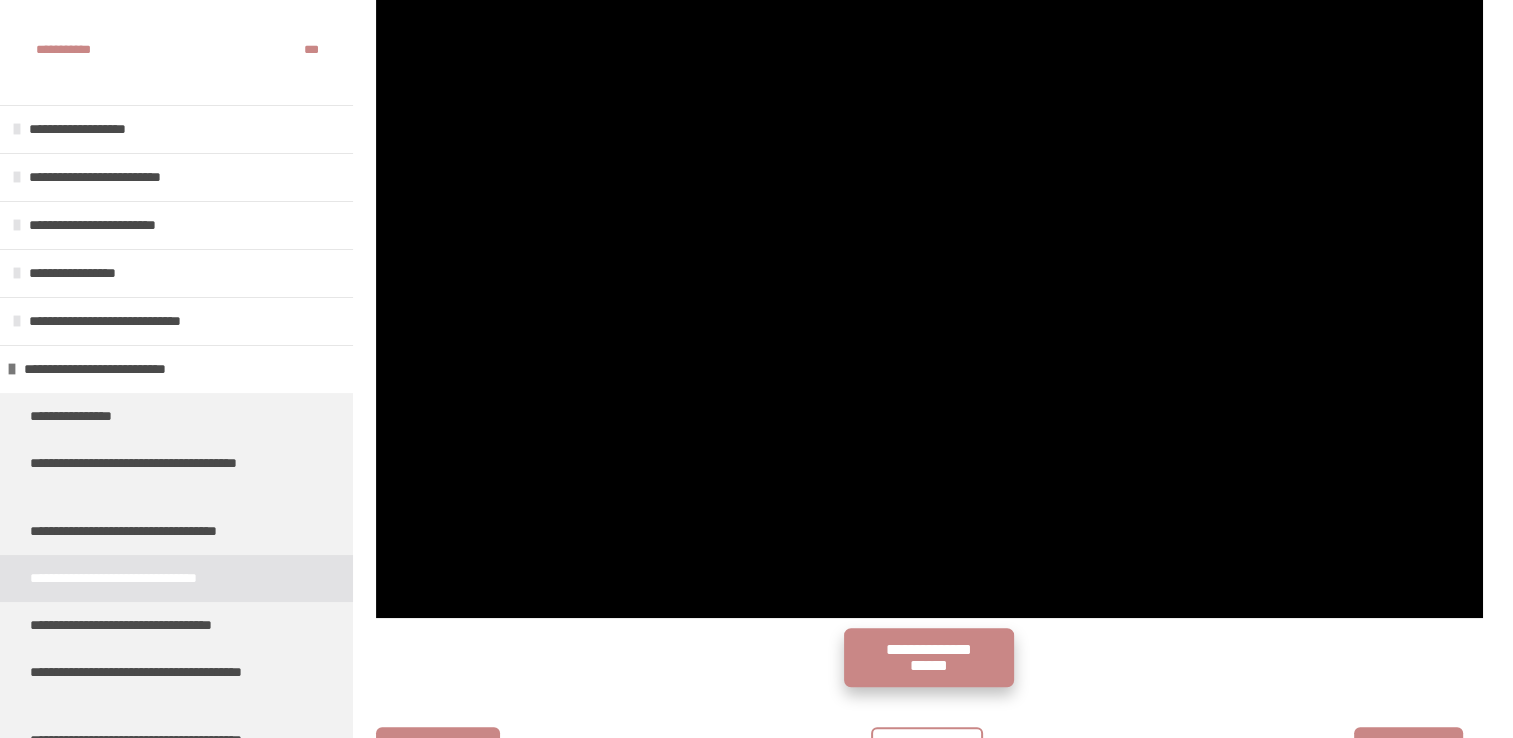 click on "**********" at bounding box center [929, 657] 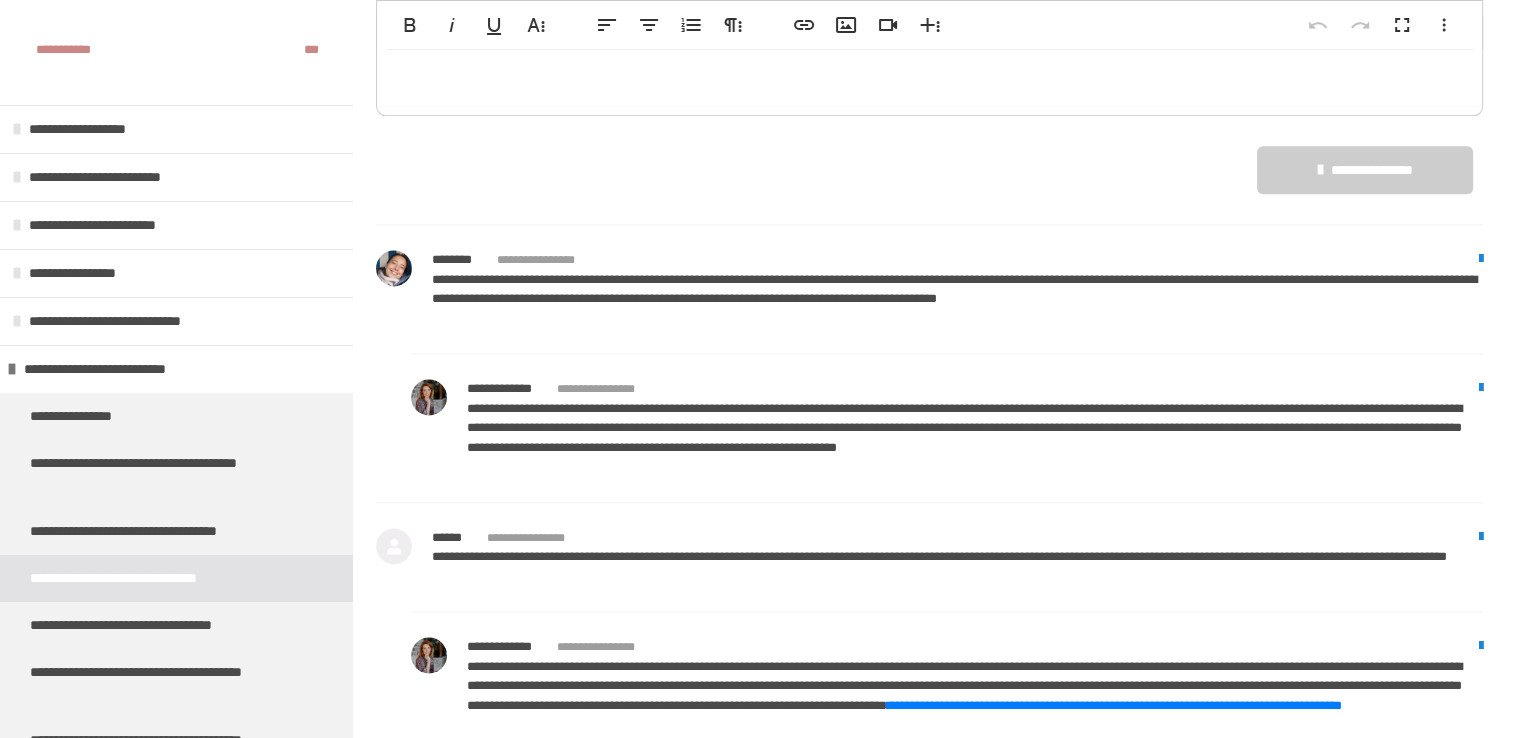 scroll, scrollTop: 2706, scrollLeft: 0, axis: vertical 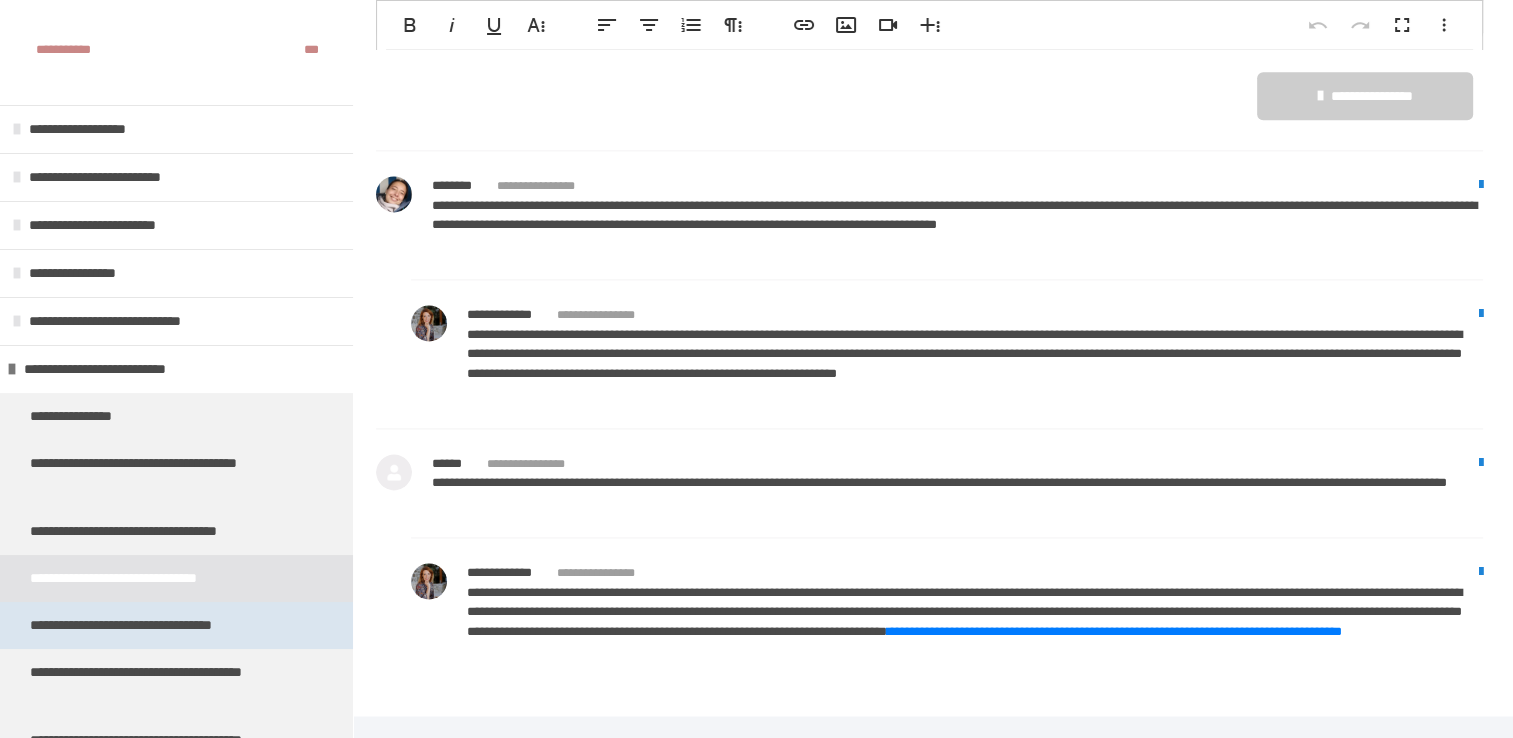 click on "**********" at bounding box center [148, 625] 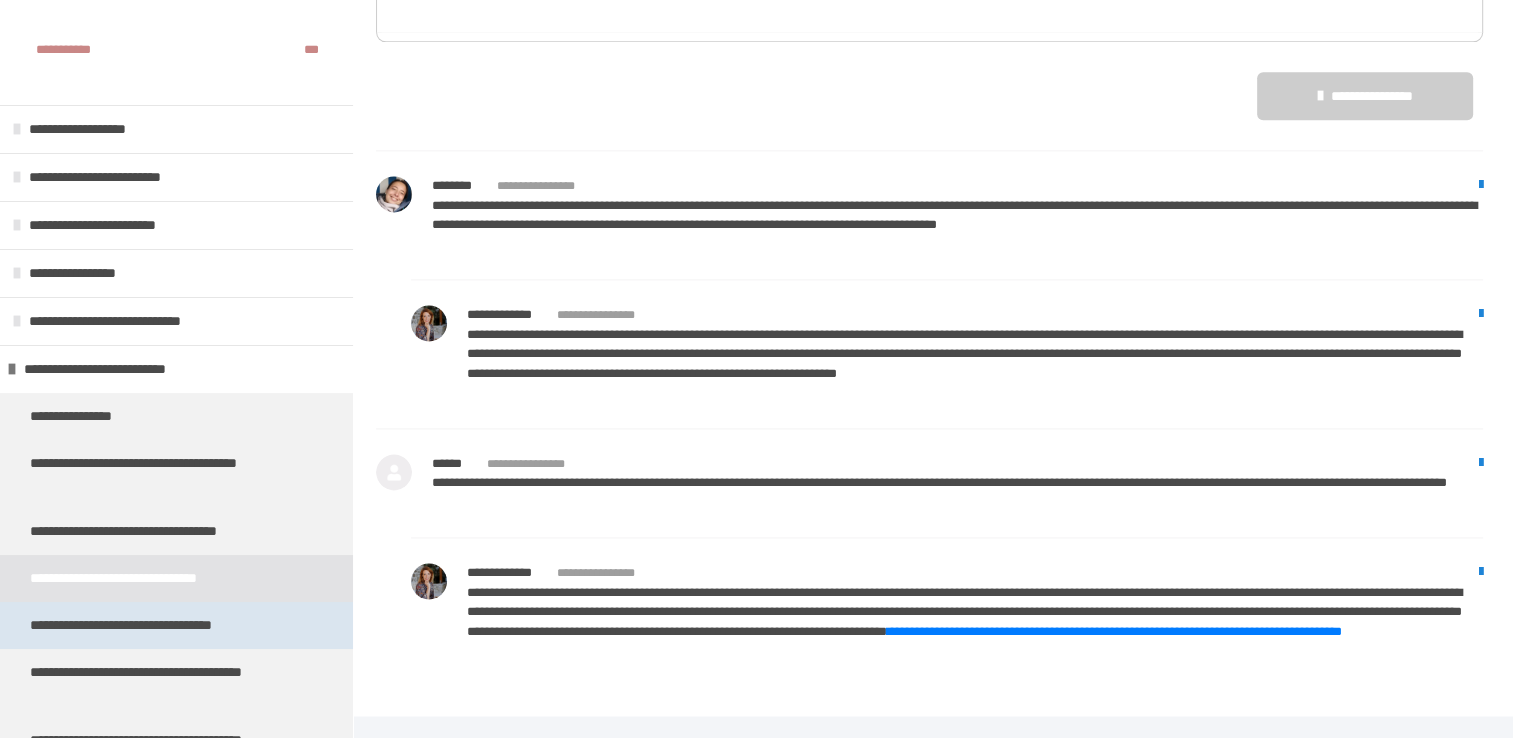 scroll, scrollTop: 270, scrollLeft: 0, axis: vertical 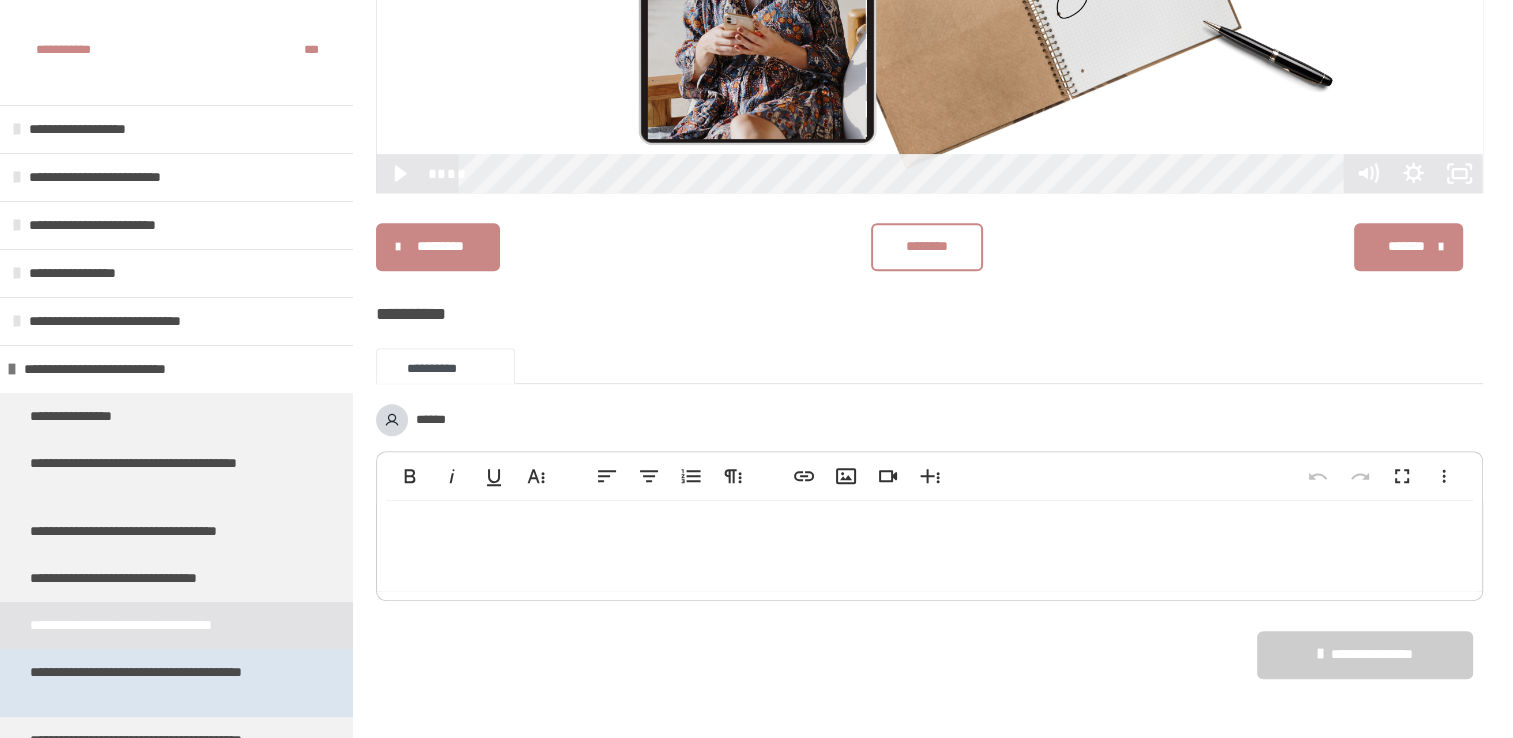 click on "**********" at bounding box center [161, 683] 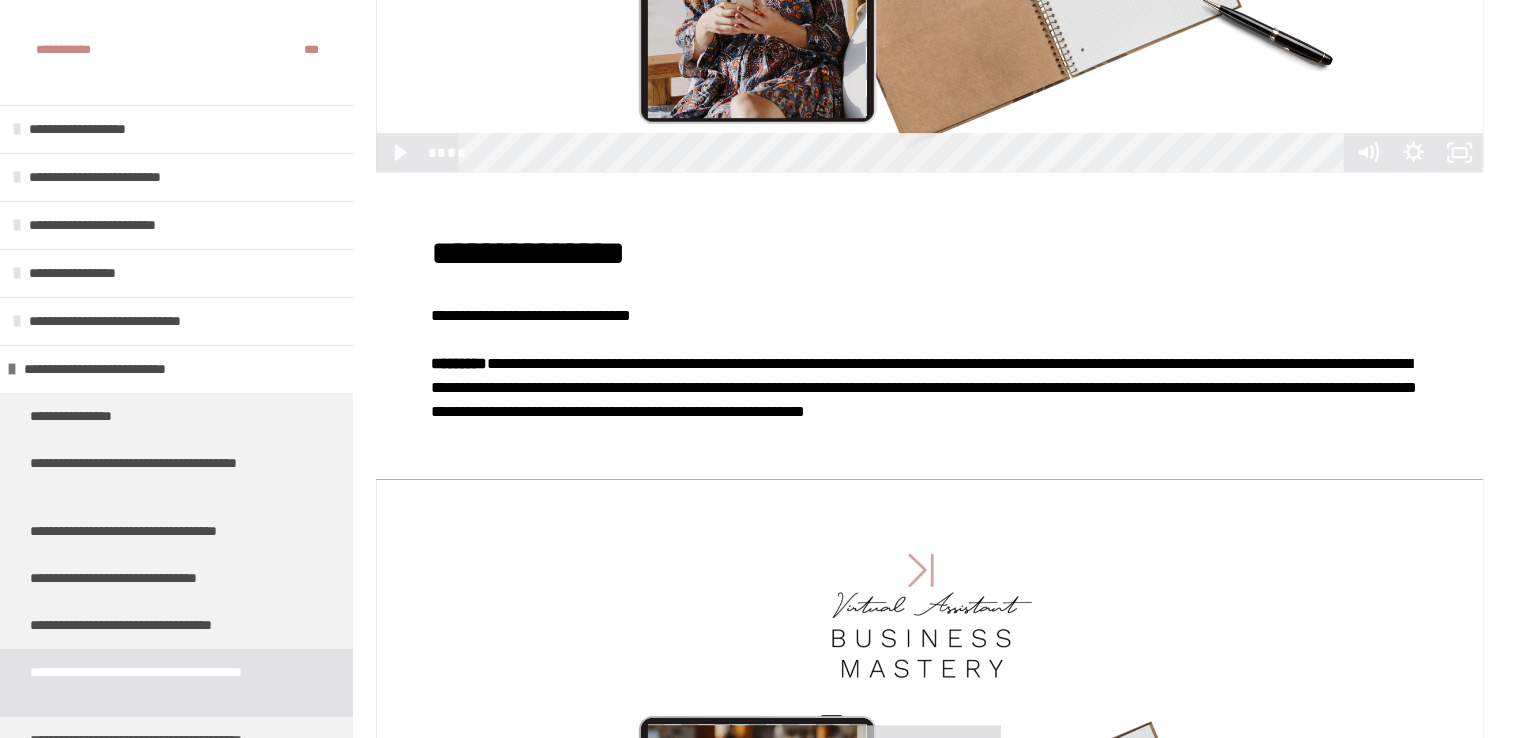 scroll, scrollTop: 1021, scrollLeft: 0, axis: vertical 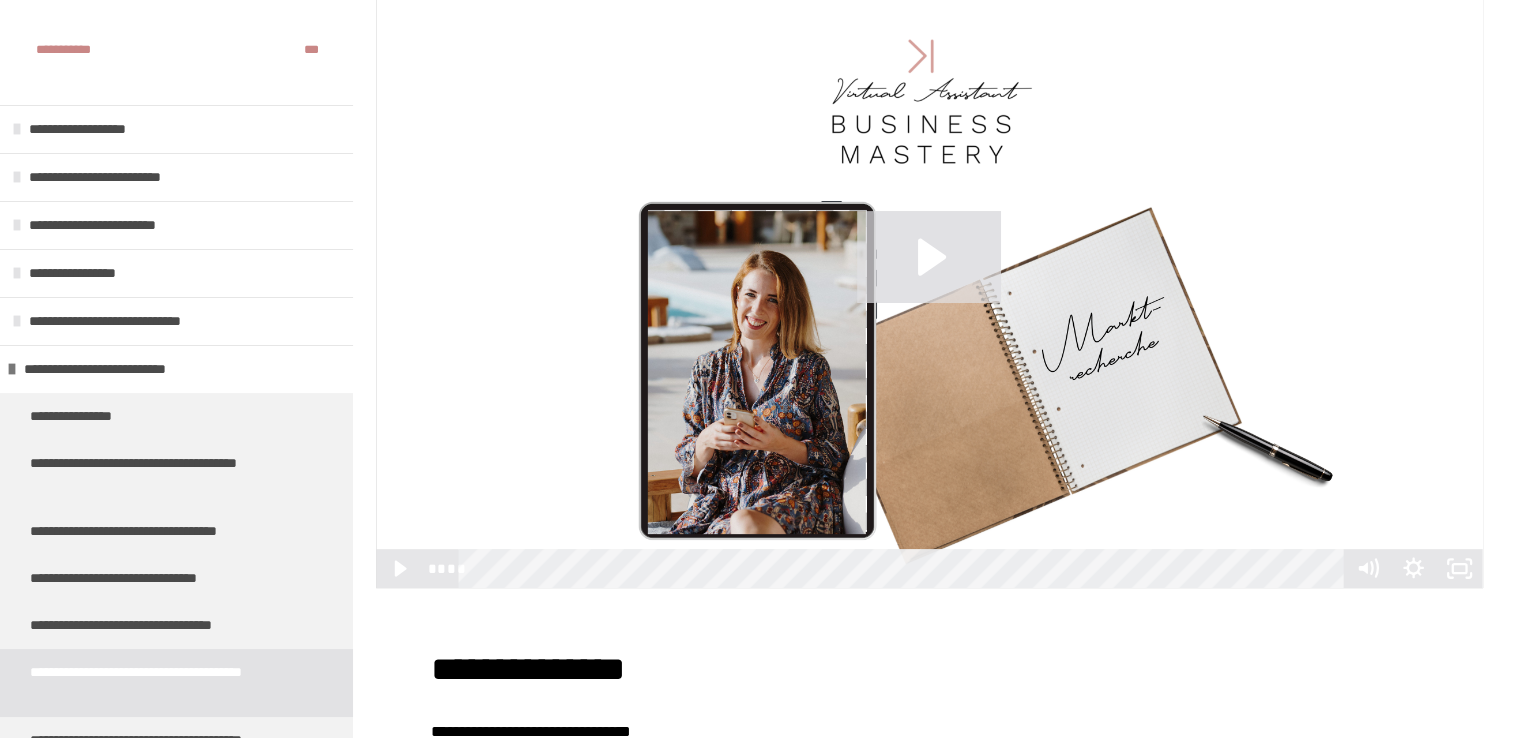 click at bounding box center [929, 276] 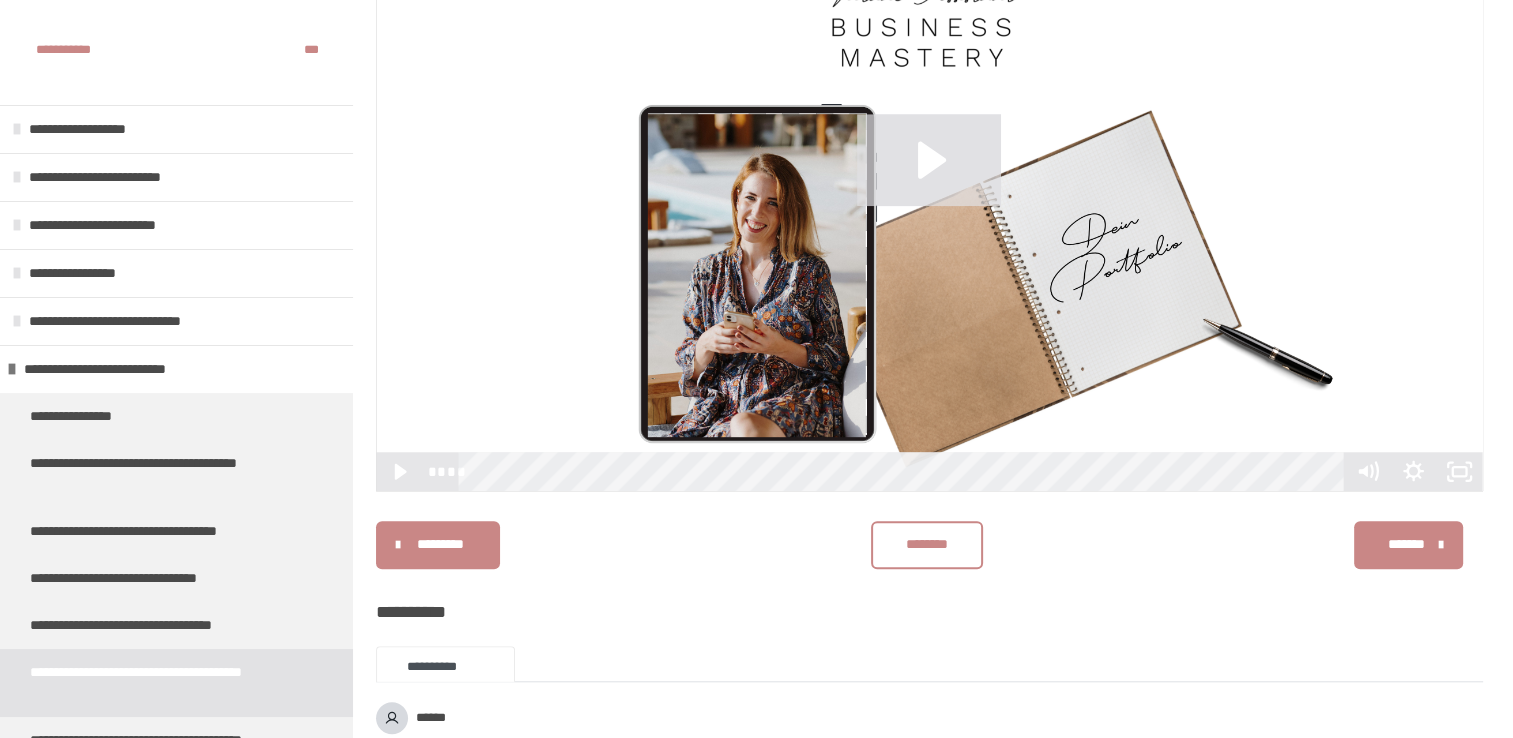 scroll, scrollTop: 1626, scrollLeft: 0, axis: vertical 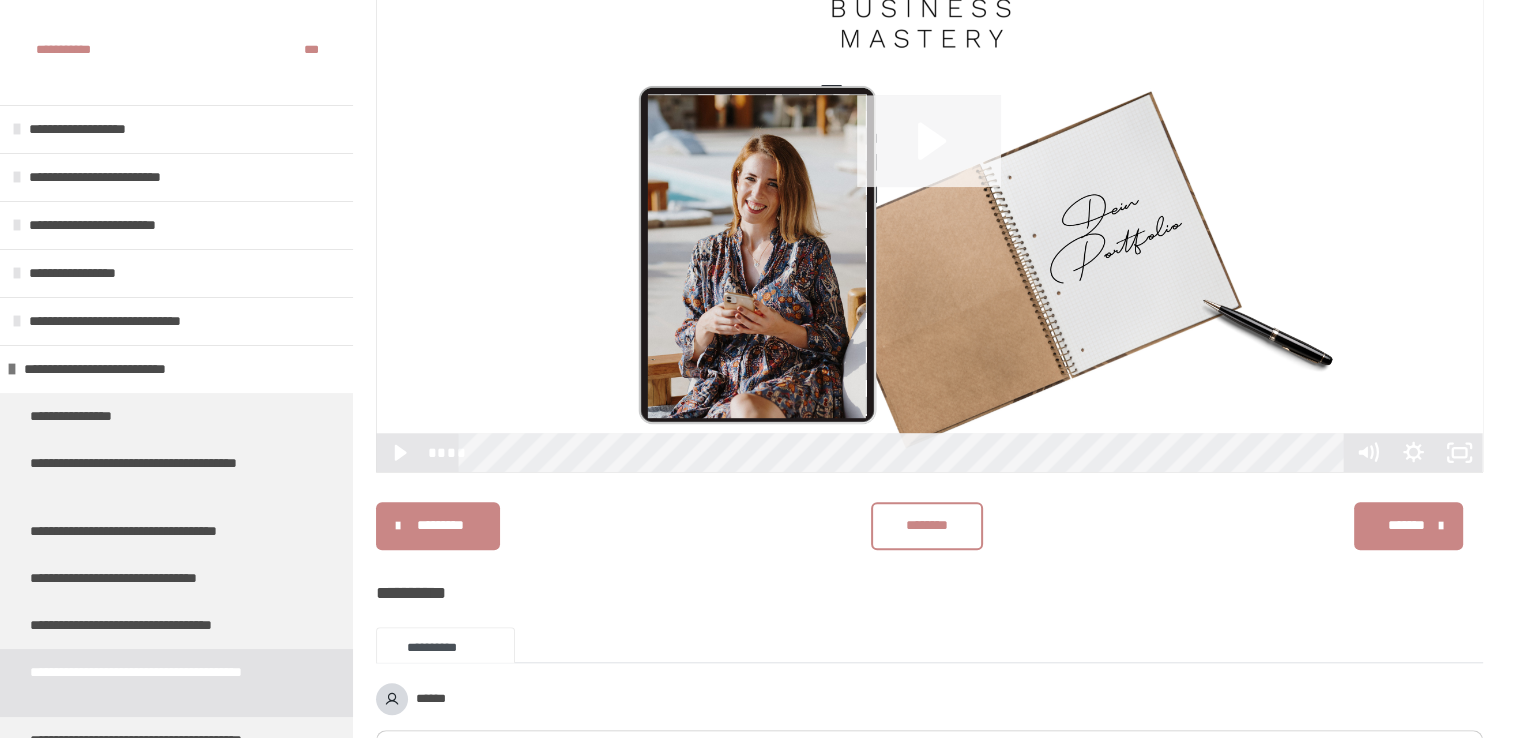 click 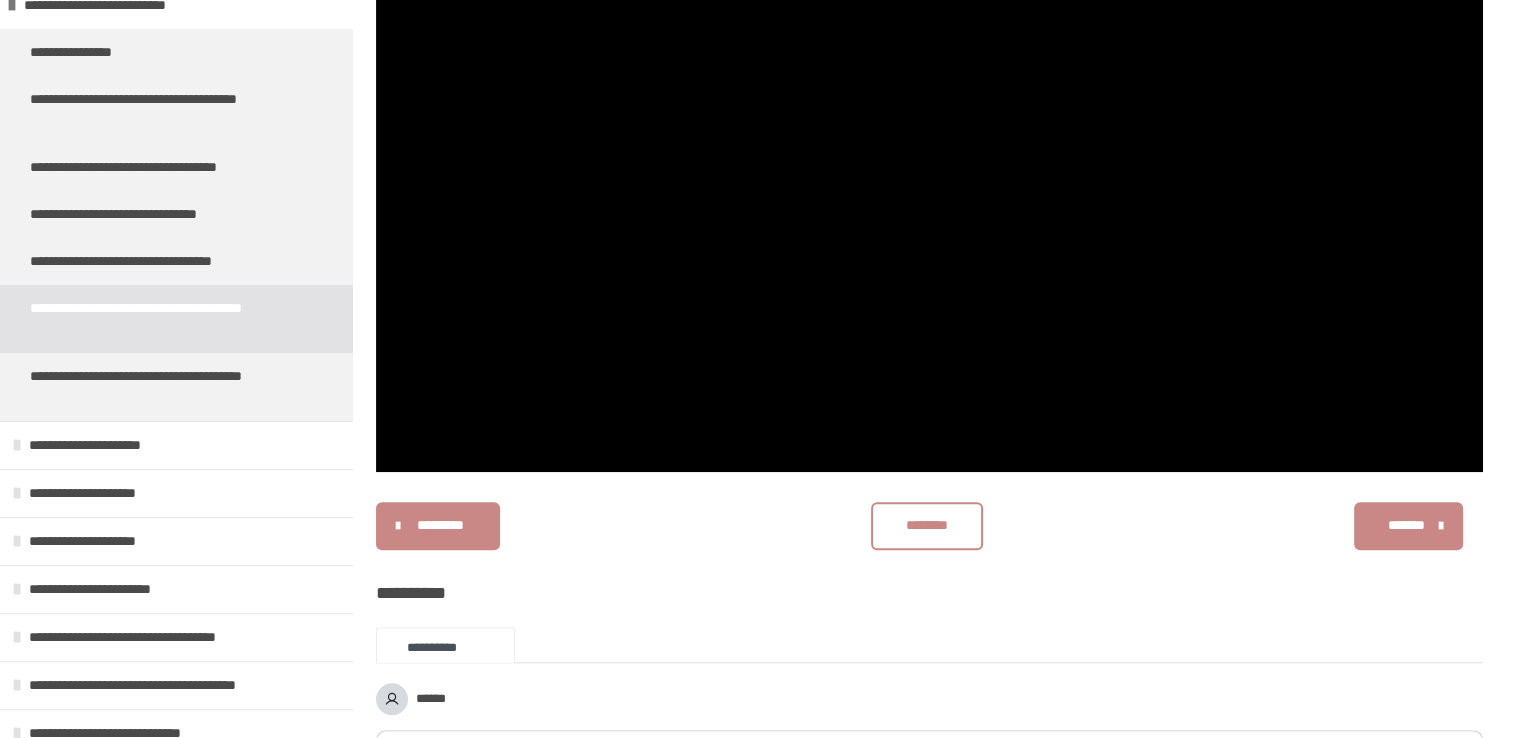scroll, scrollTop: 394, scrollLeft: 0, axis: vertical 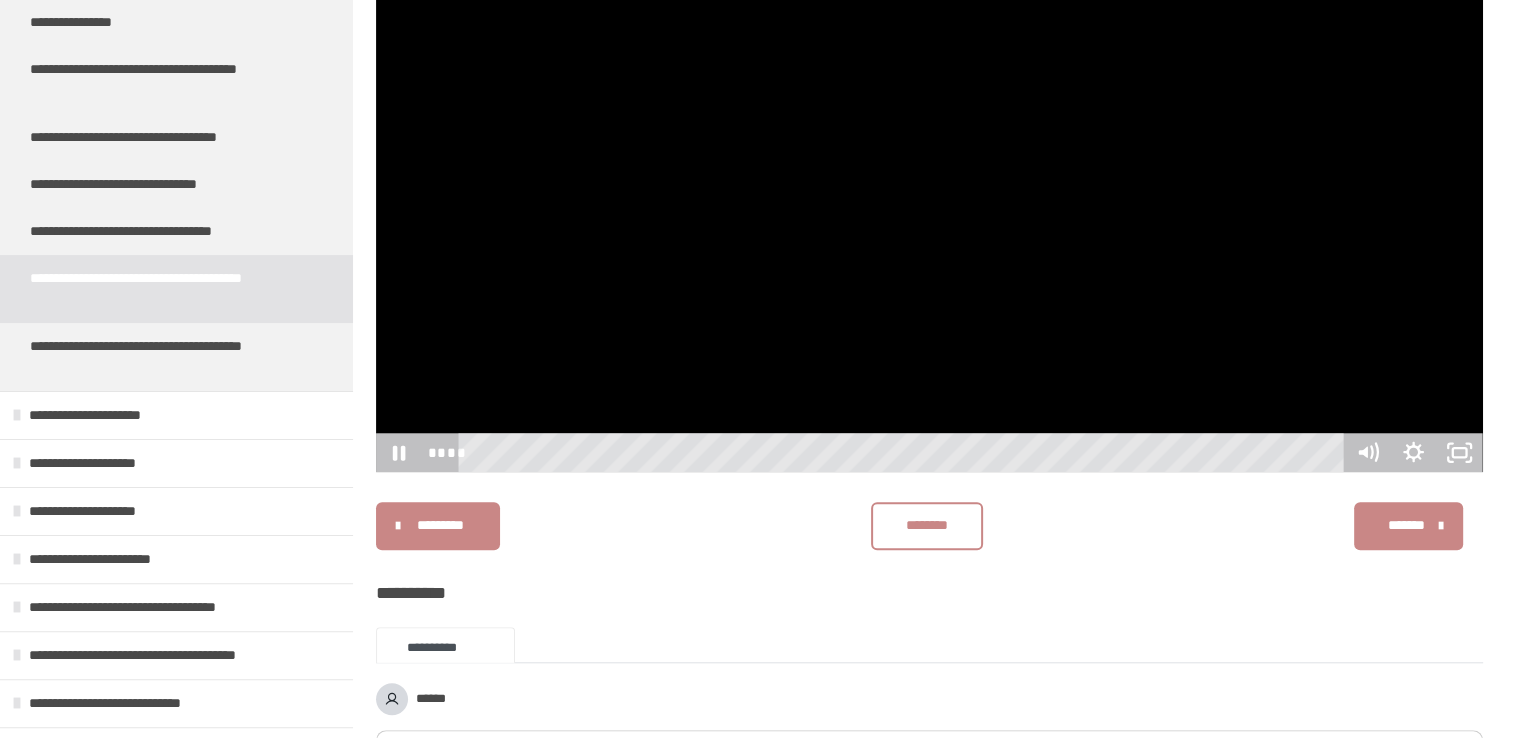 click at bounding box center (929, 160) 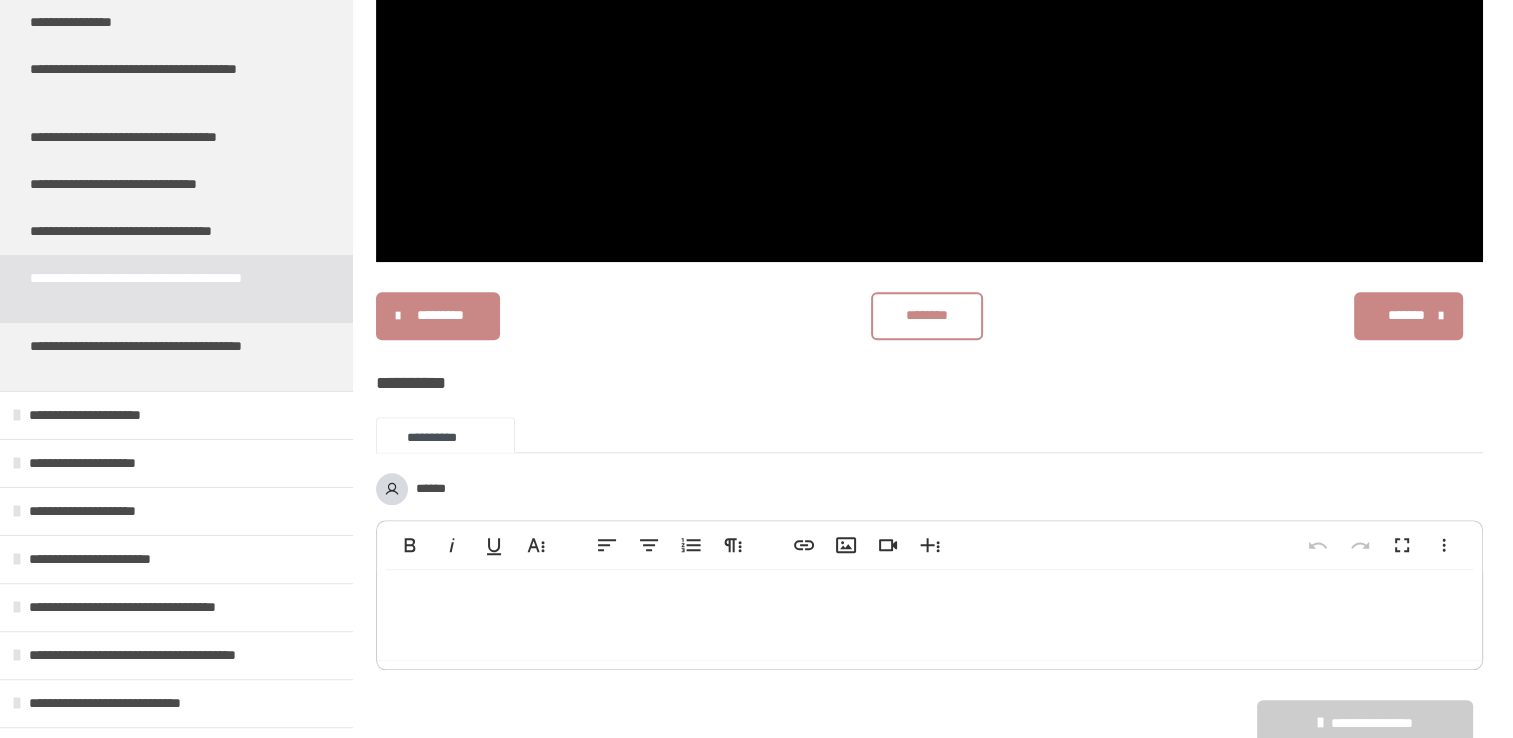 scroll, scrollTop: 1952, scrollLeft: 0, axis: vertical 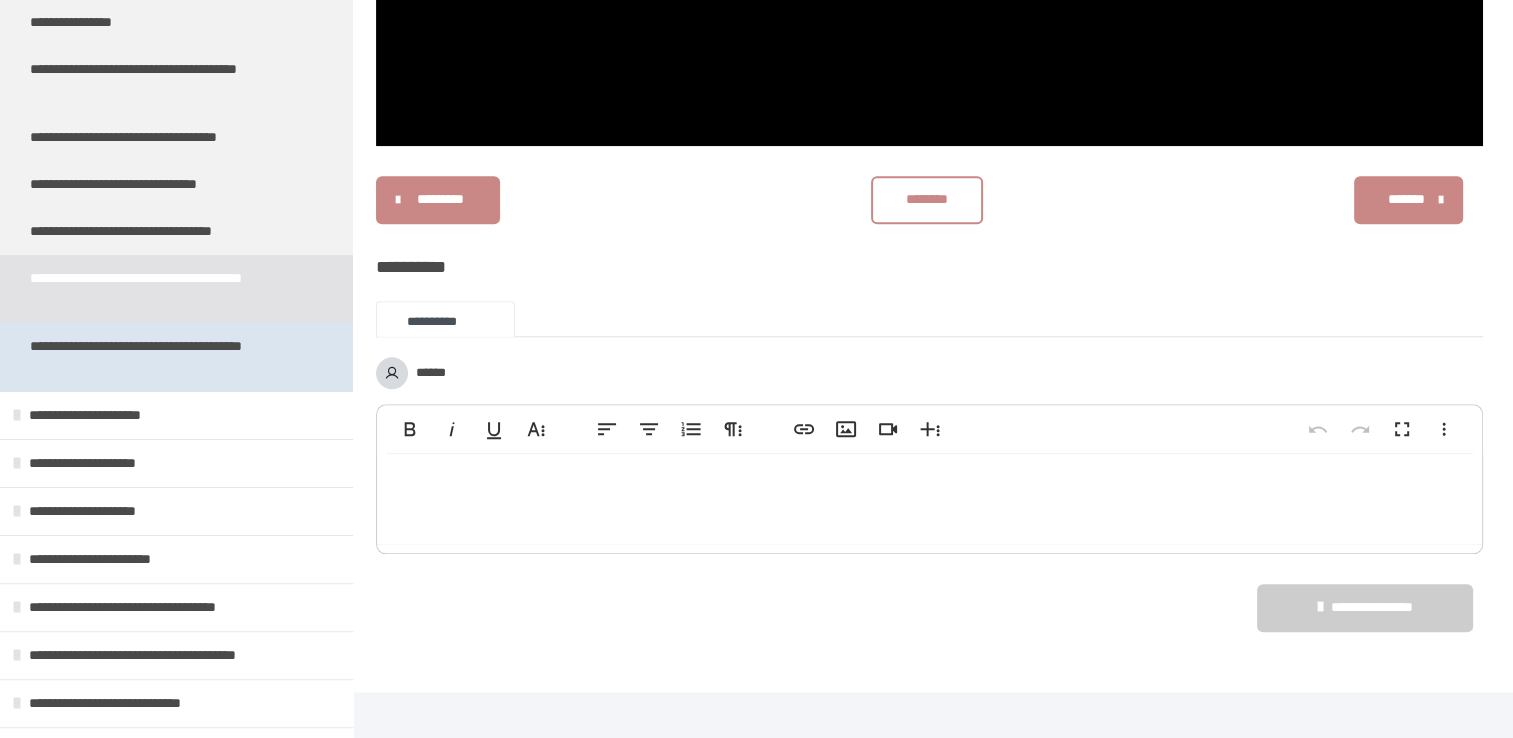 click on "**********" at bounding box center [161, 357] 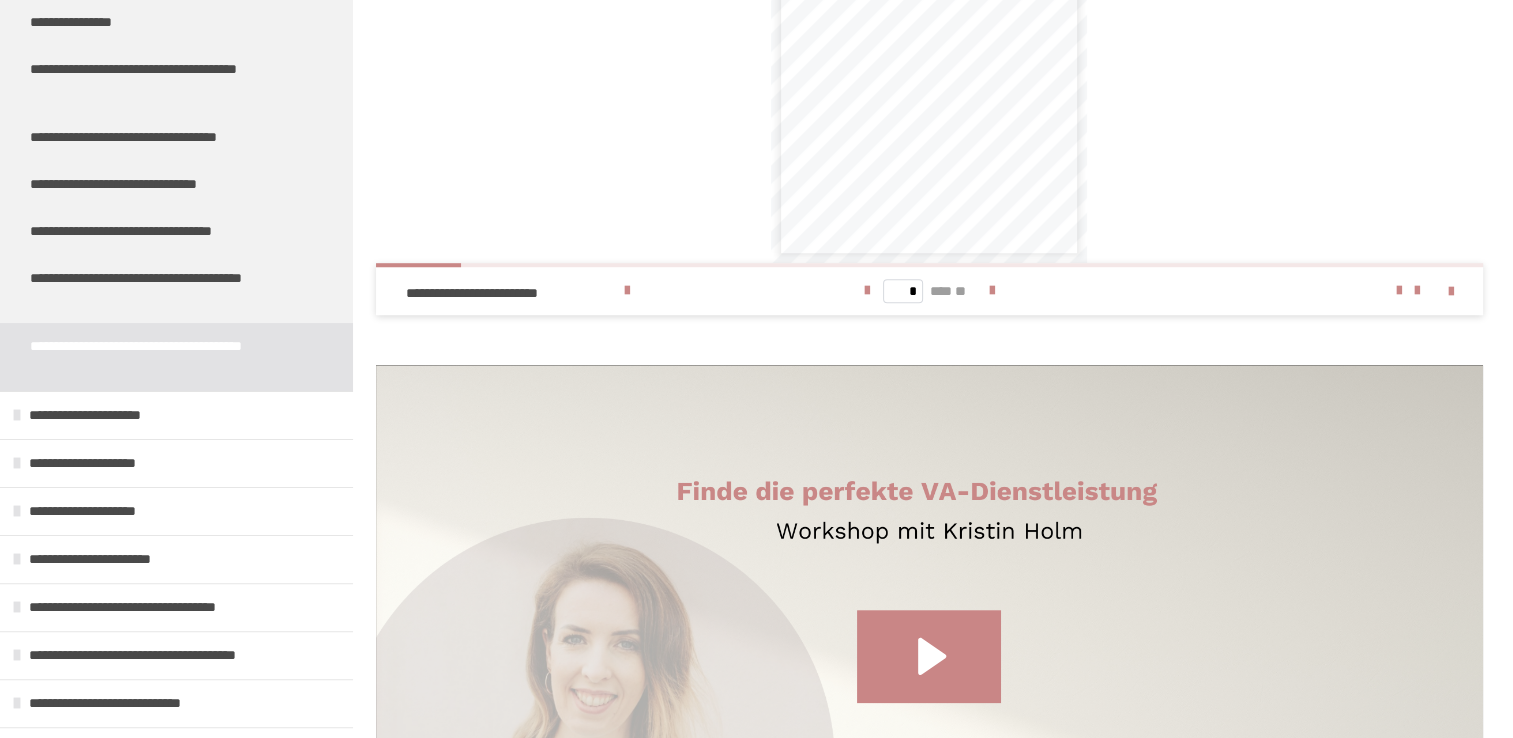 scroll, scrollTop: 1445, scrollLeft: 0, axis: vertical 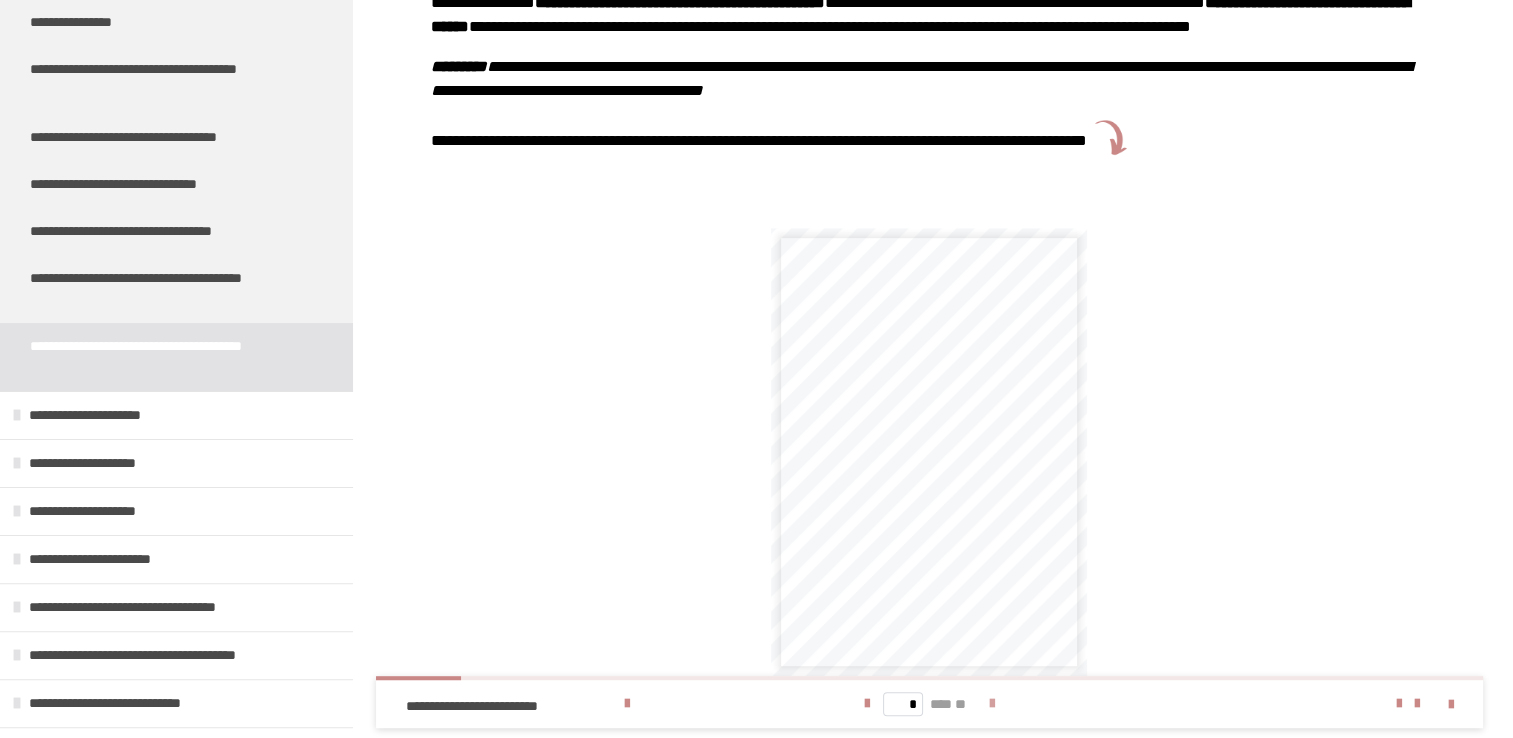 click at bounding box center [992, 704] 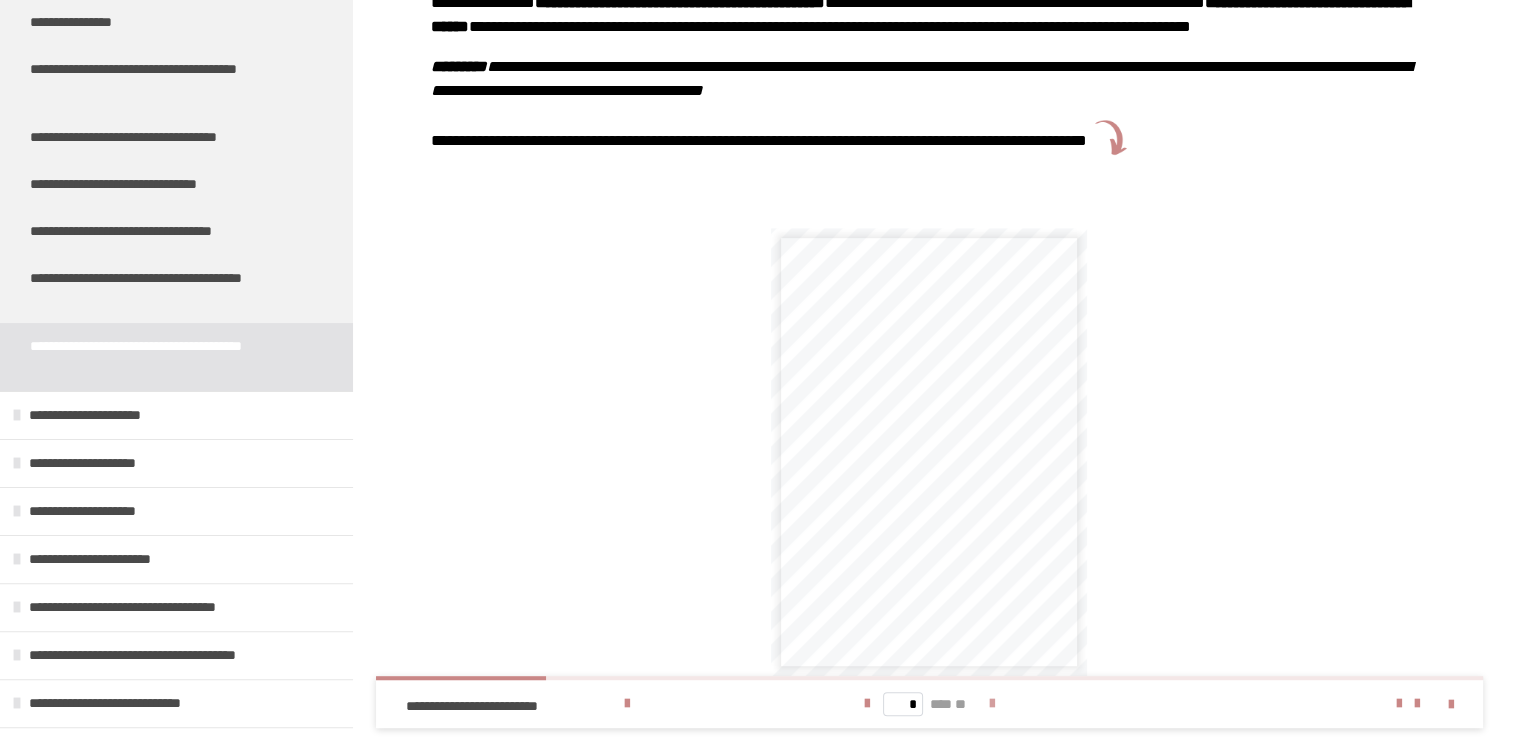 scroll, scrollTop: 1077, scrollLeft: 0, axis: vertical 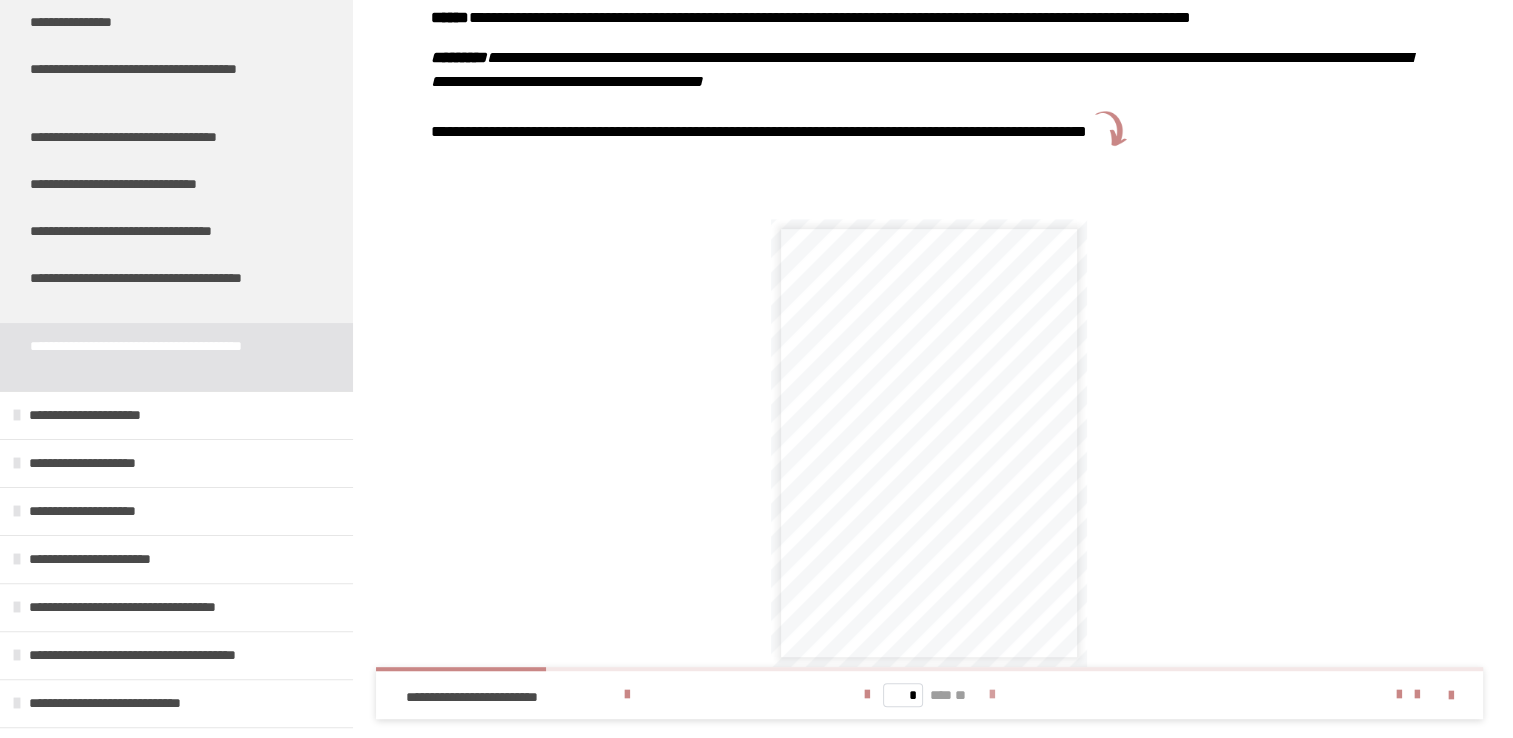 click on "* *** **" at bounding box center [929, 695] 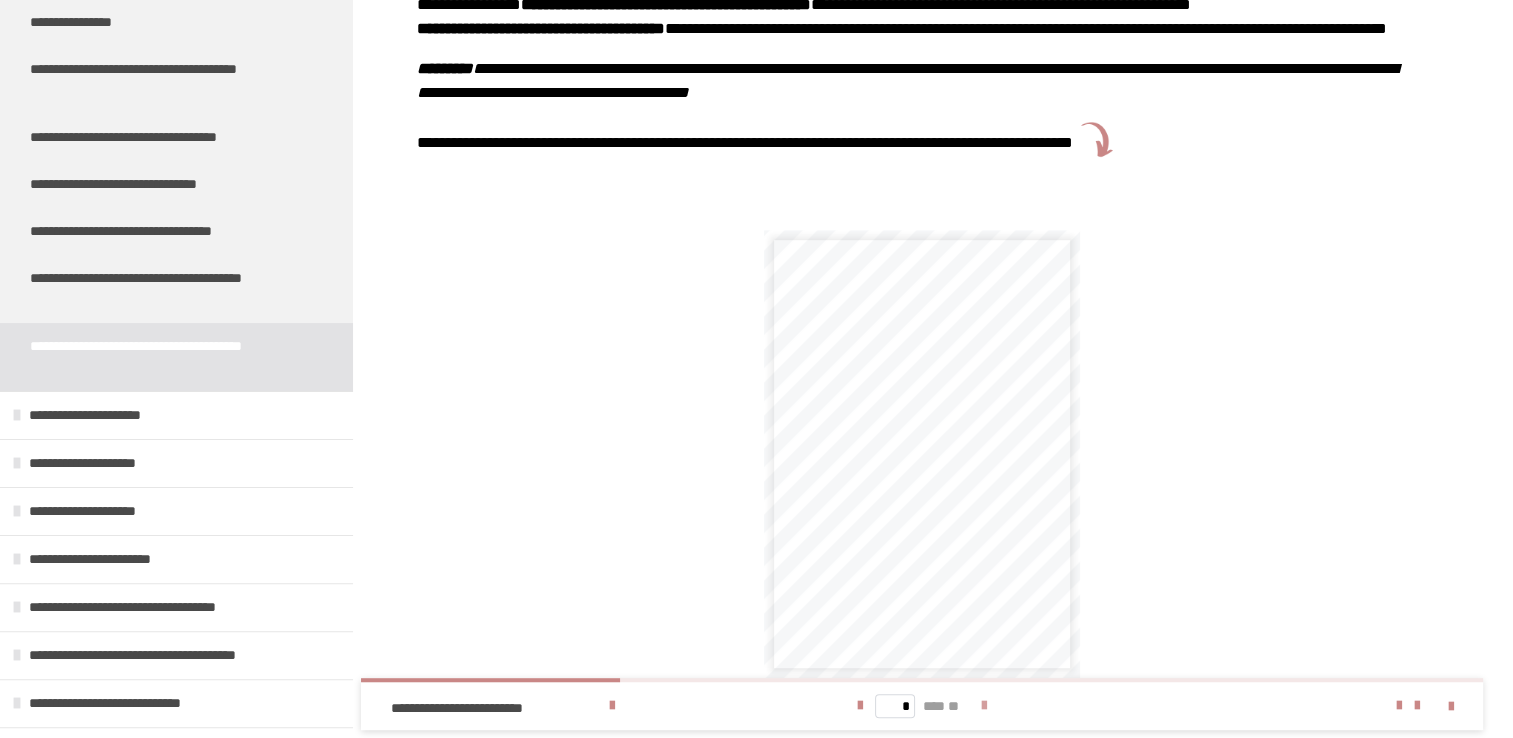 click at bounding box center [984, 706] 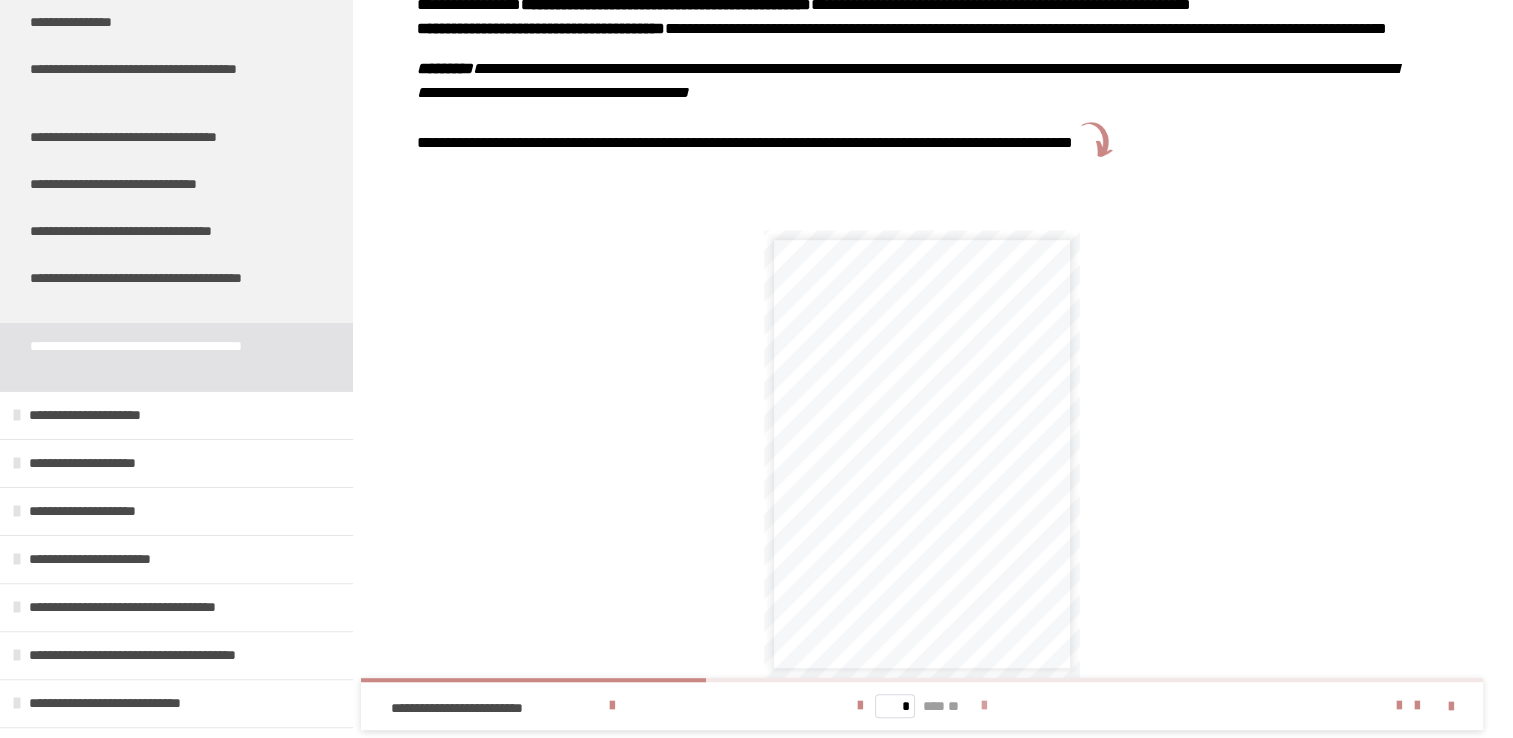 click at bounding box center [984, 706] 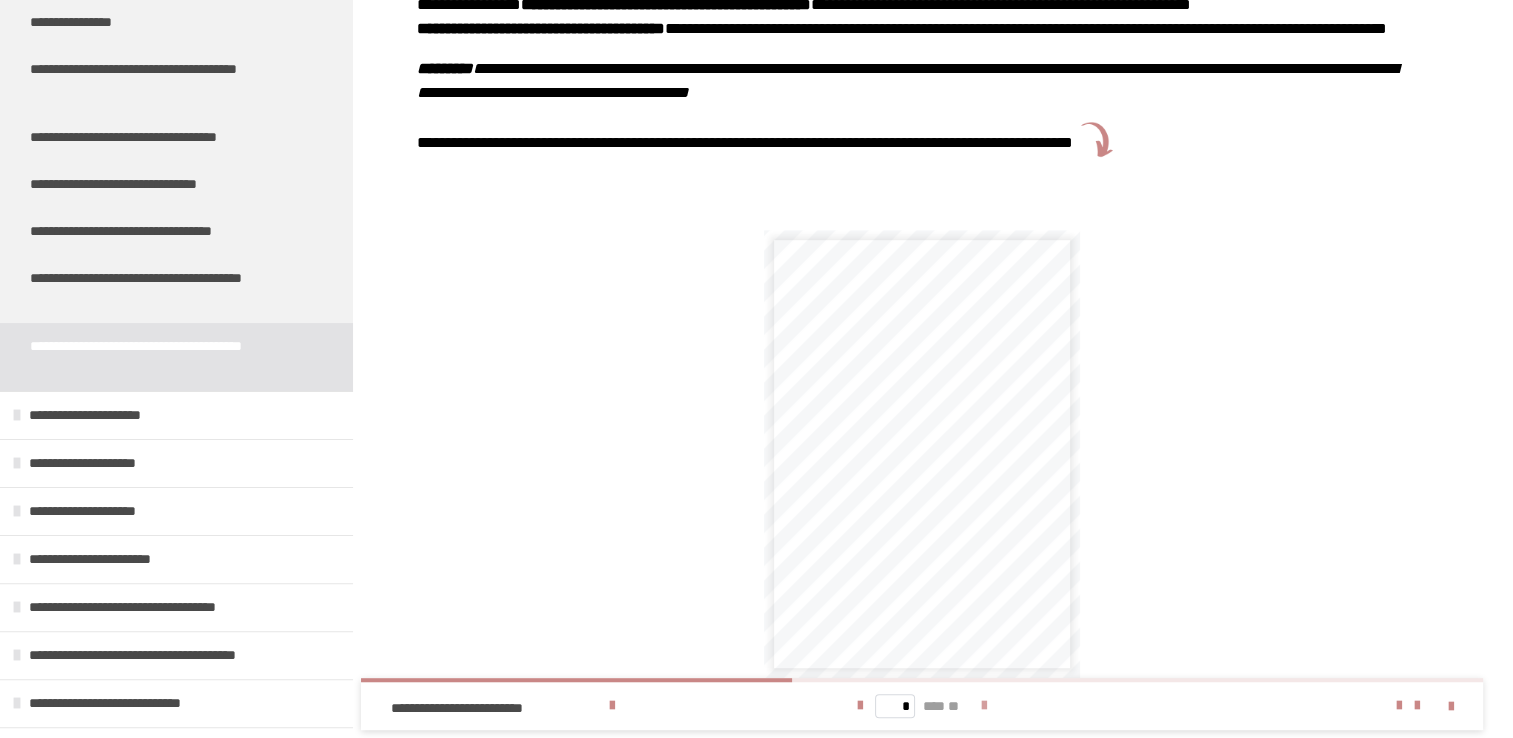click at bounding box center (984, 706) 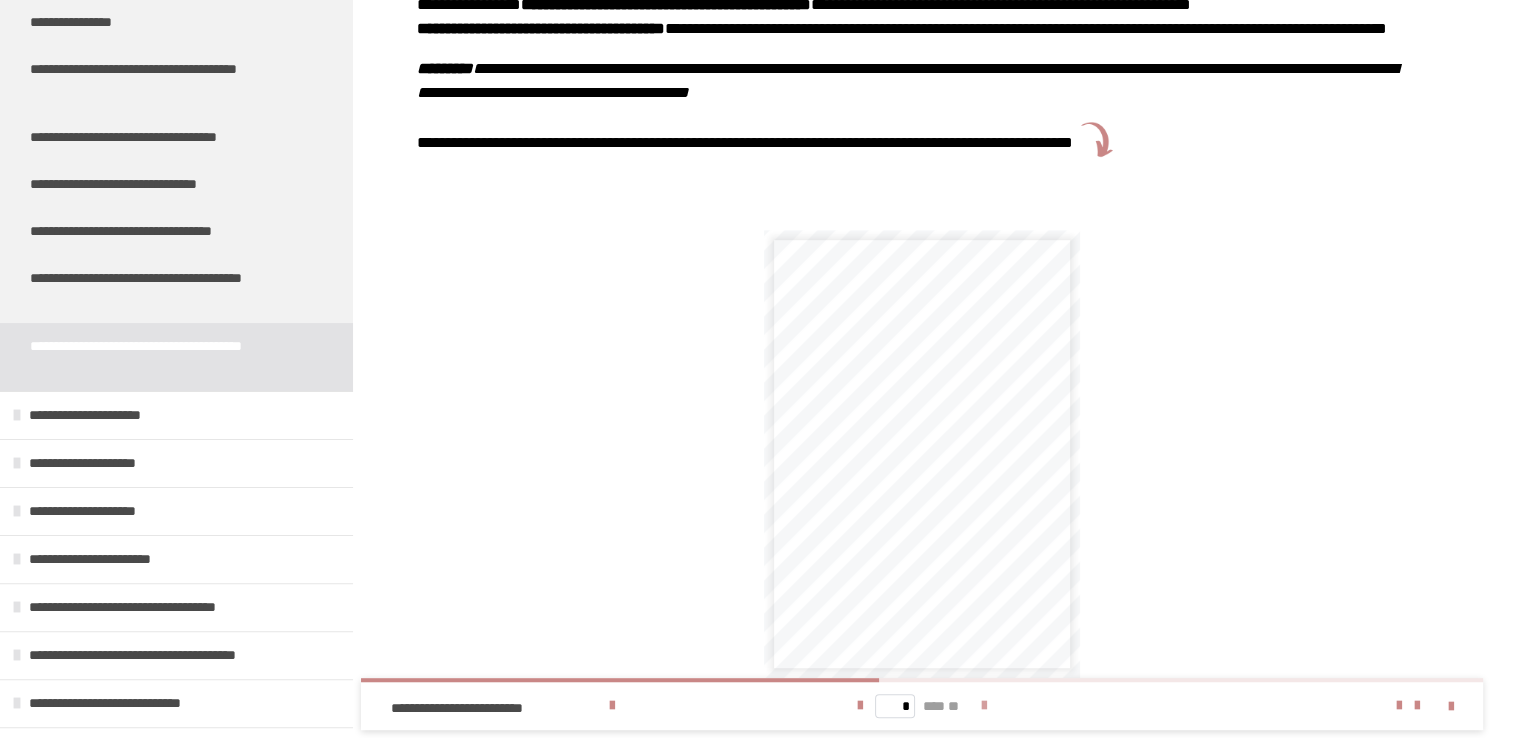click at bounding box center (984, 706) 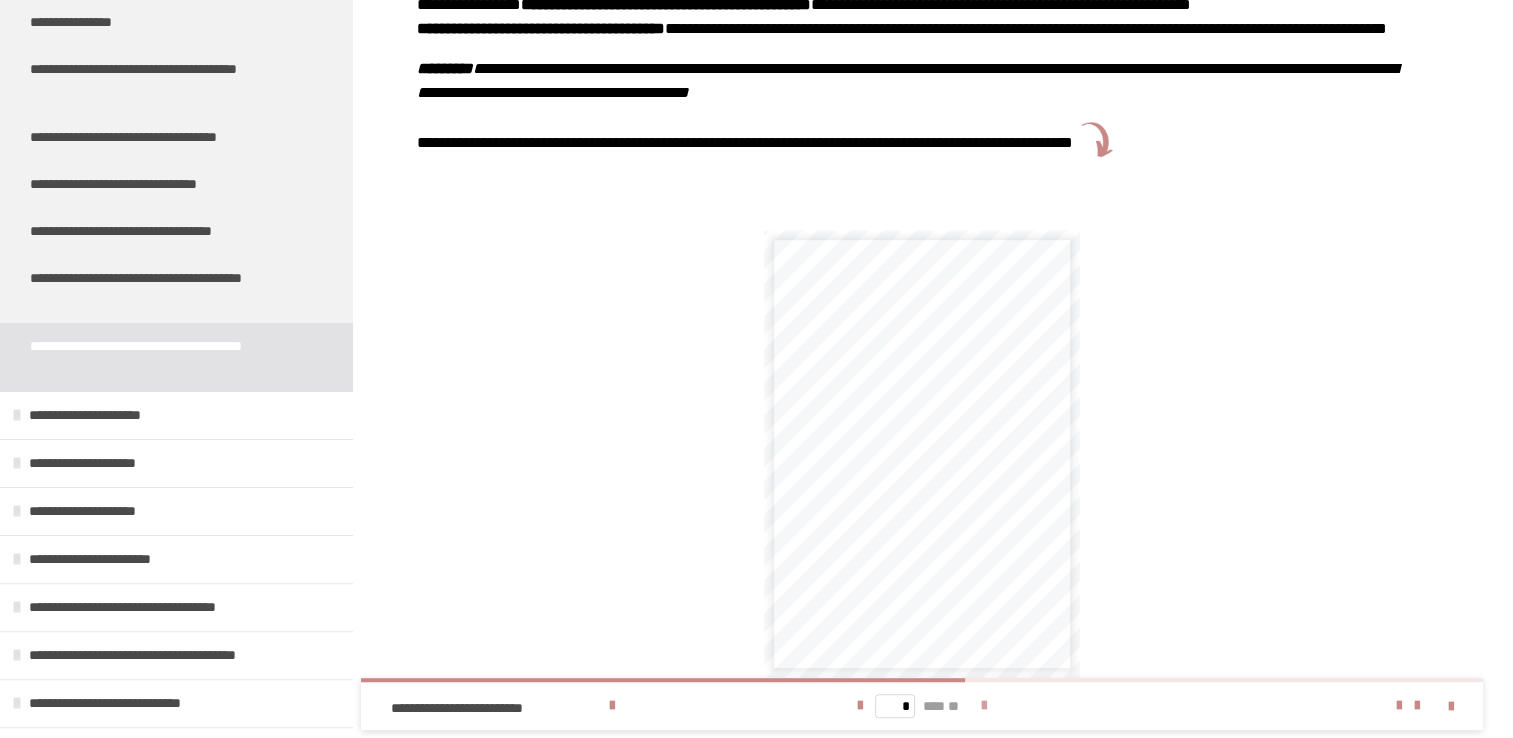 click at bounding box center (984, 706) 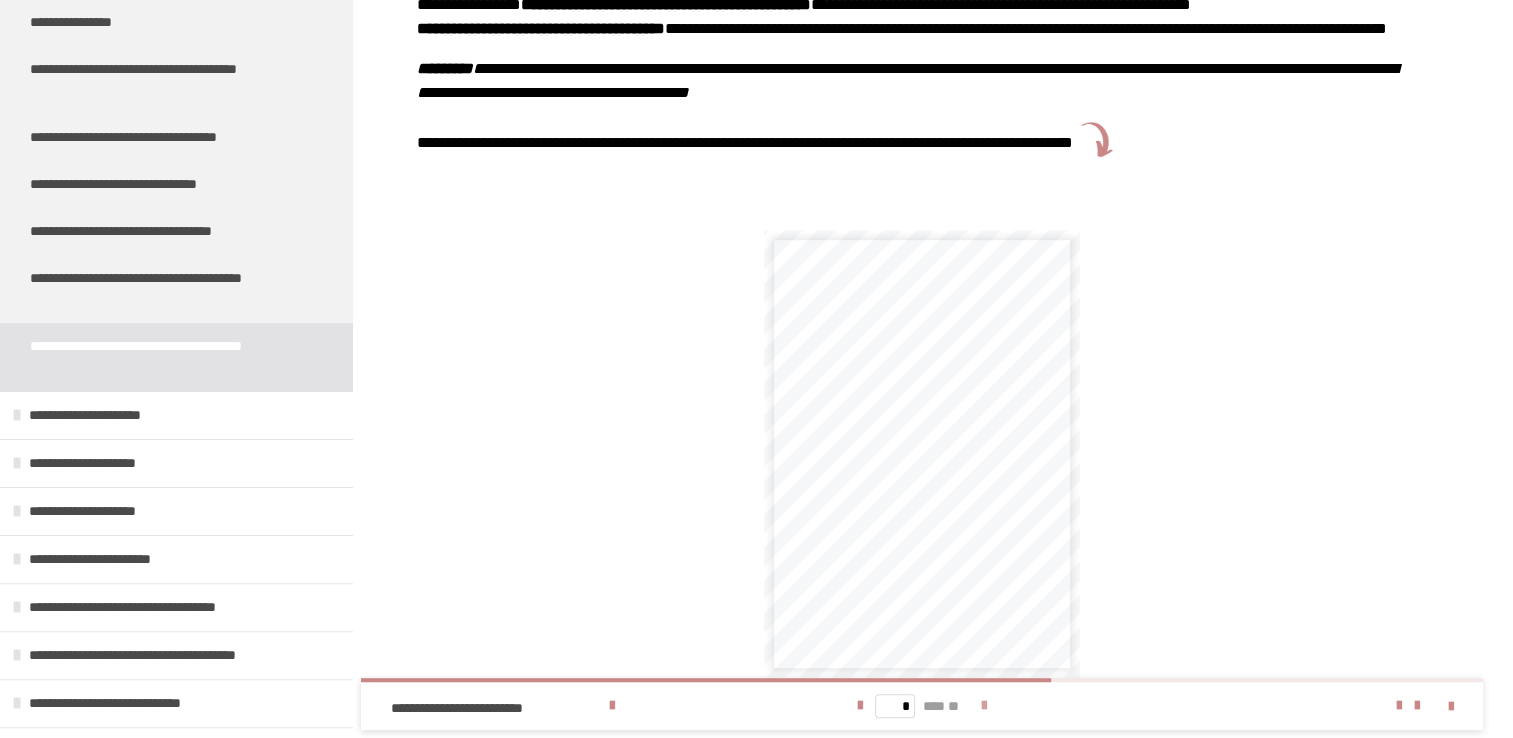 click at bounding box center (984, 706) 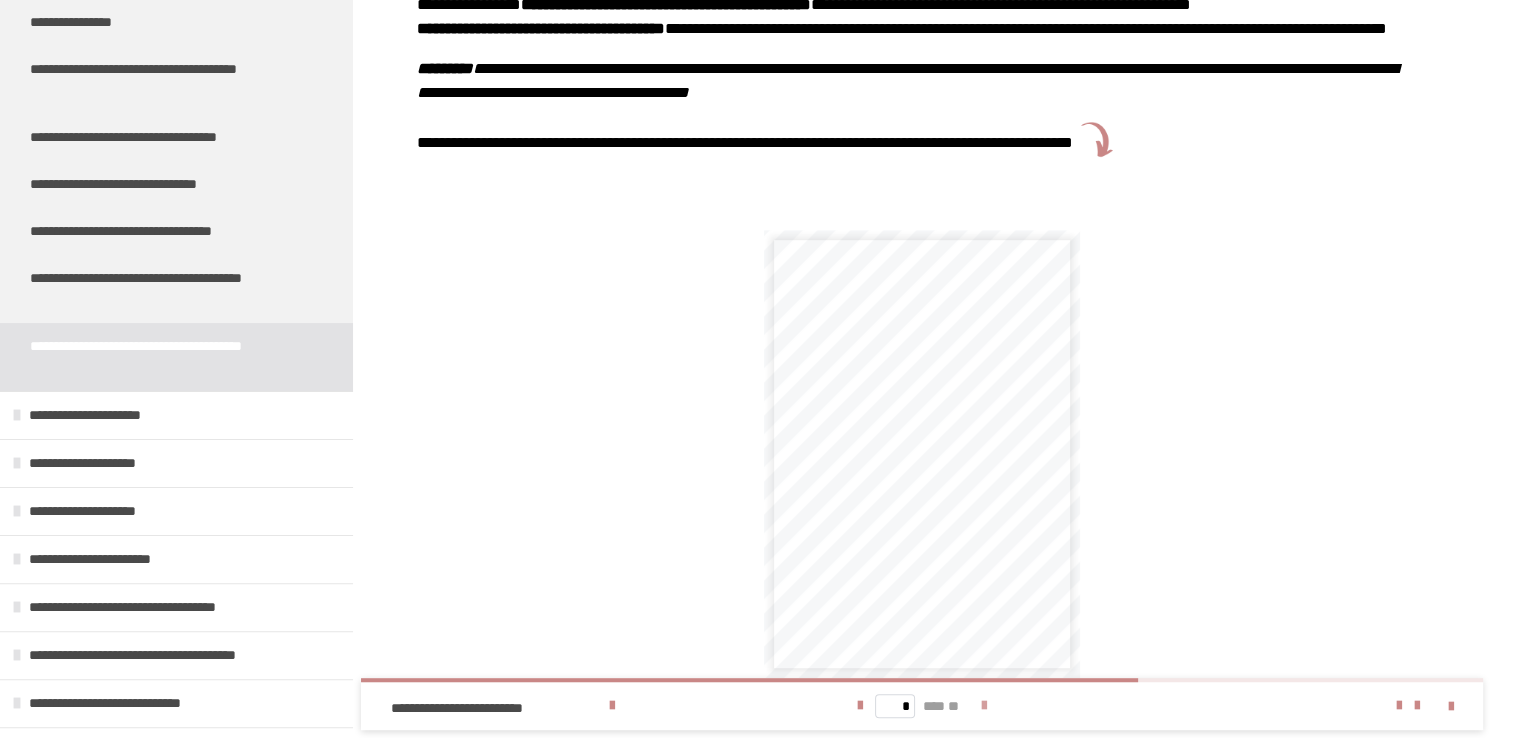 click at bounding box center (984, 706) 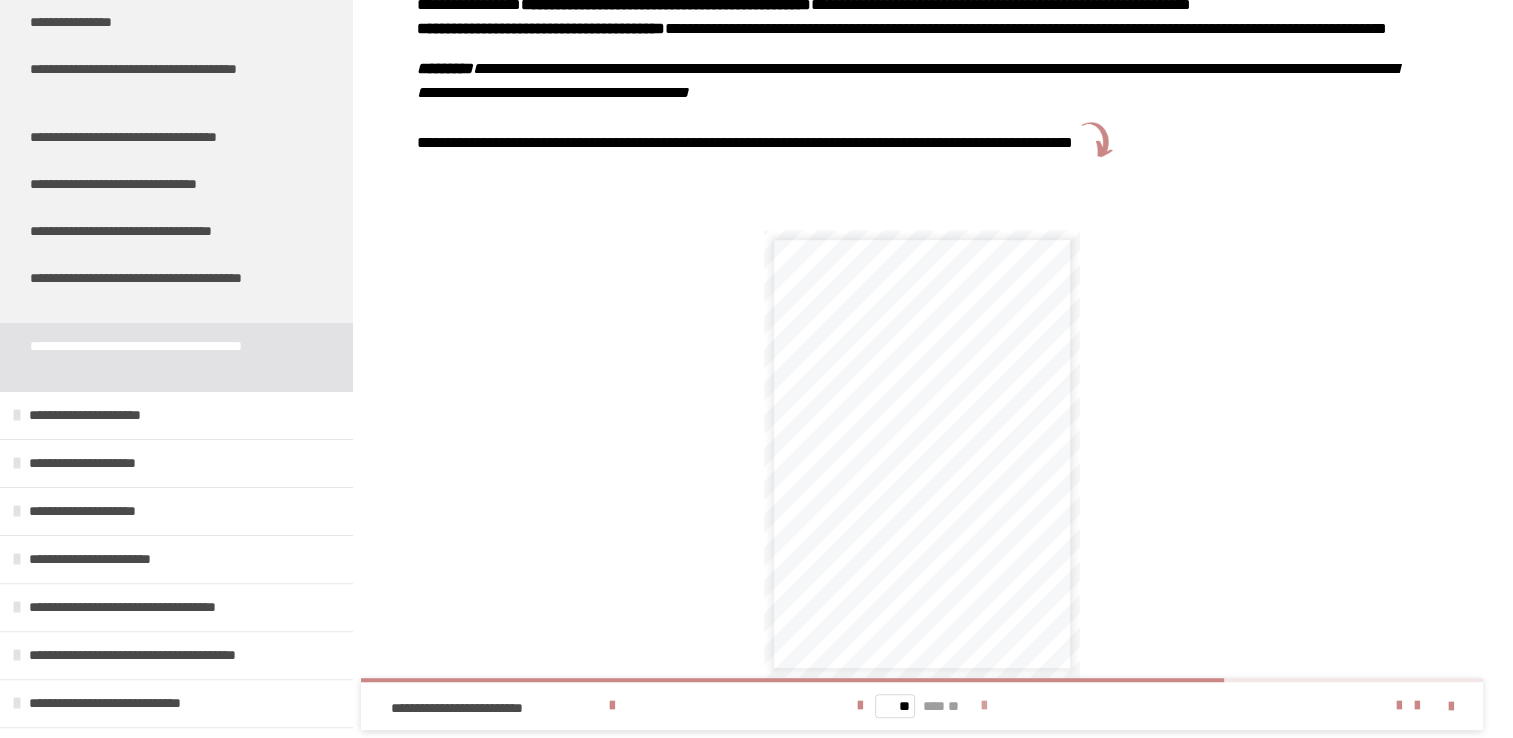 click at bounding box center [984, 706] 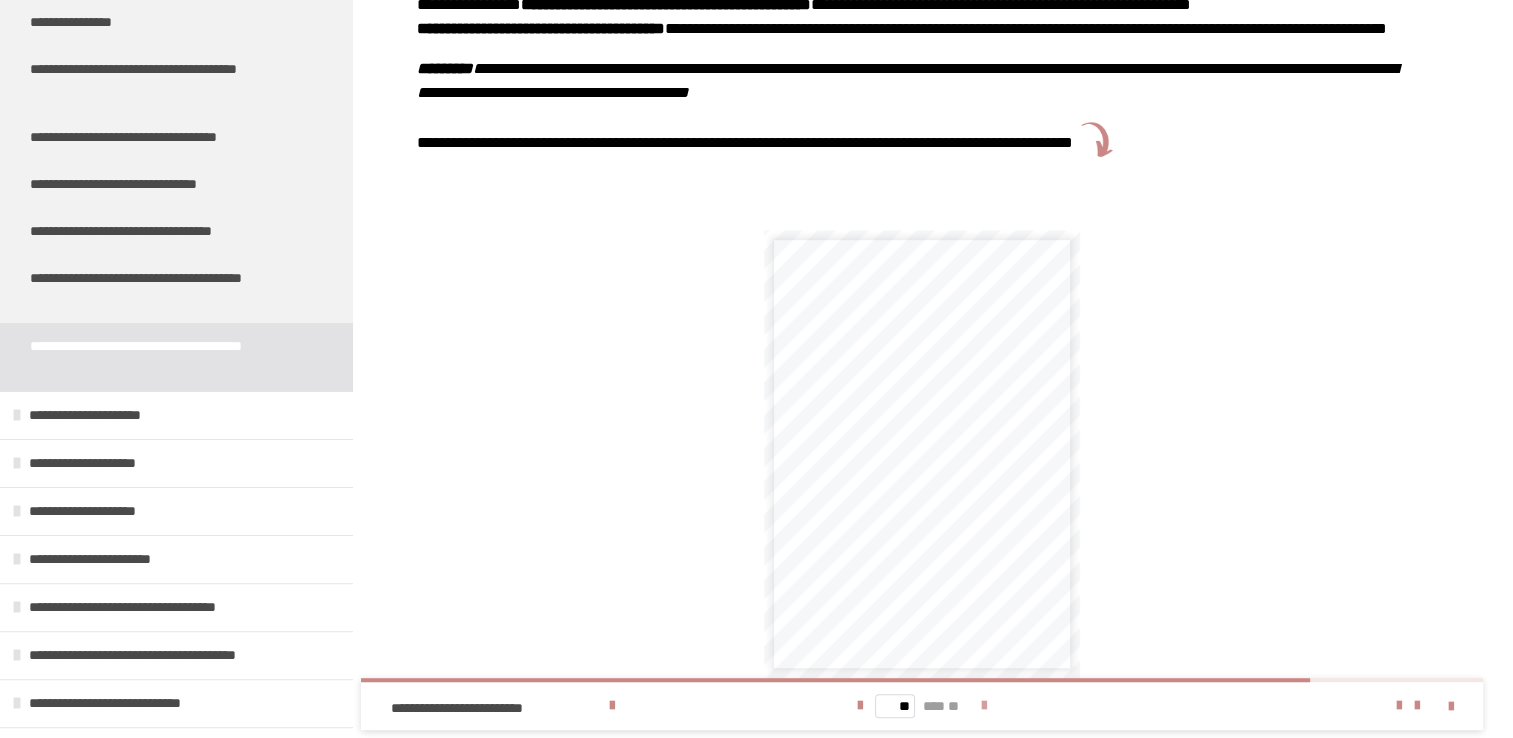 click at bounding box center (984, 706) 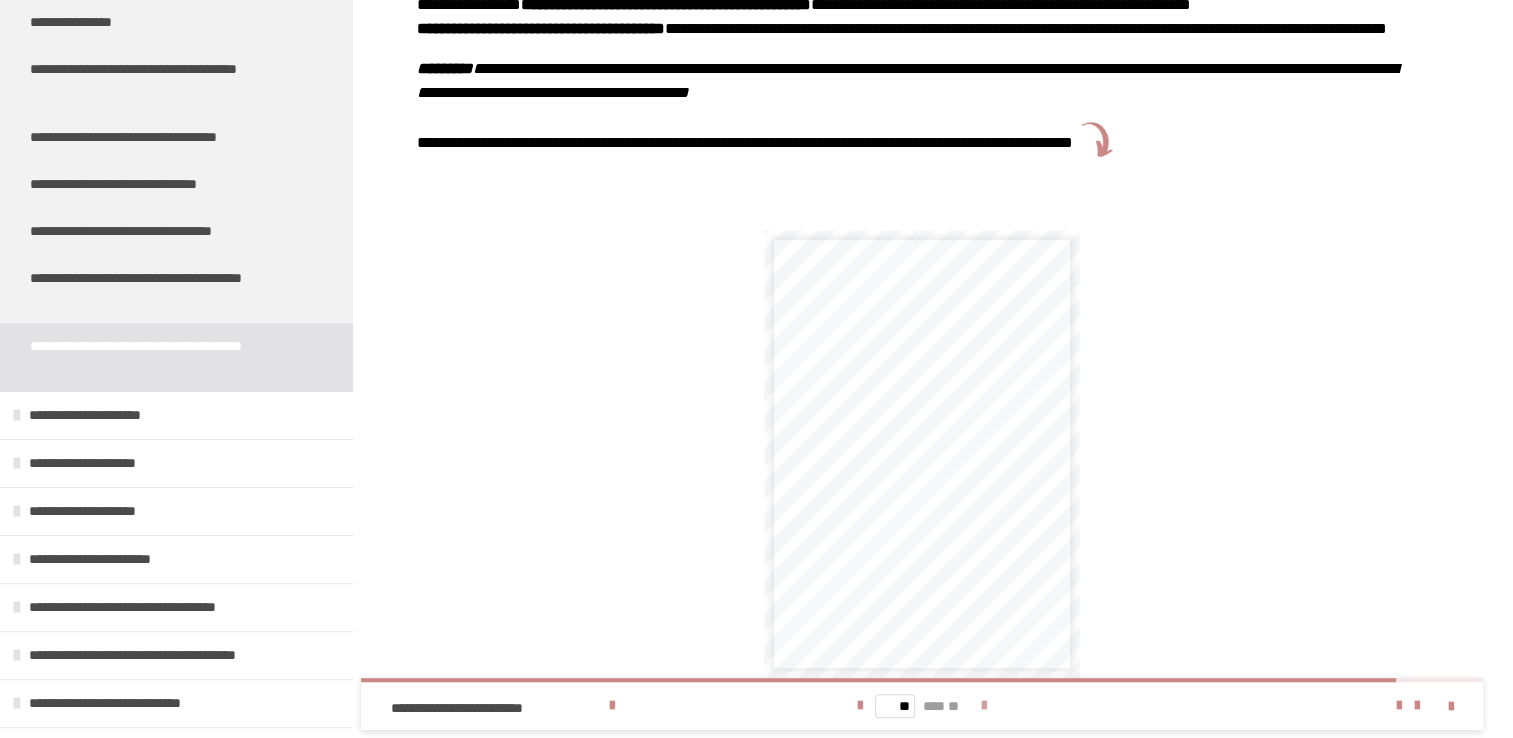 click at bounding box center (984, 706) 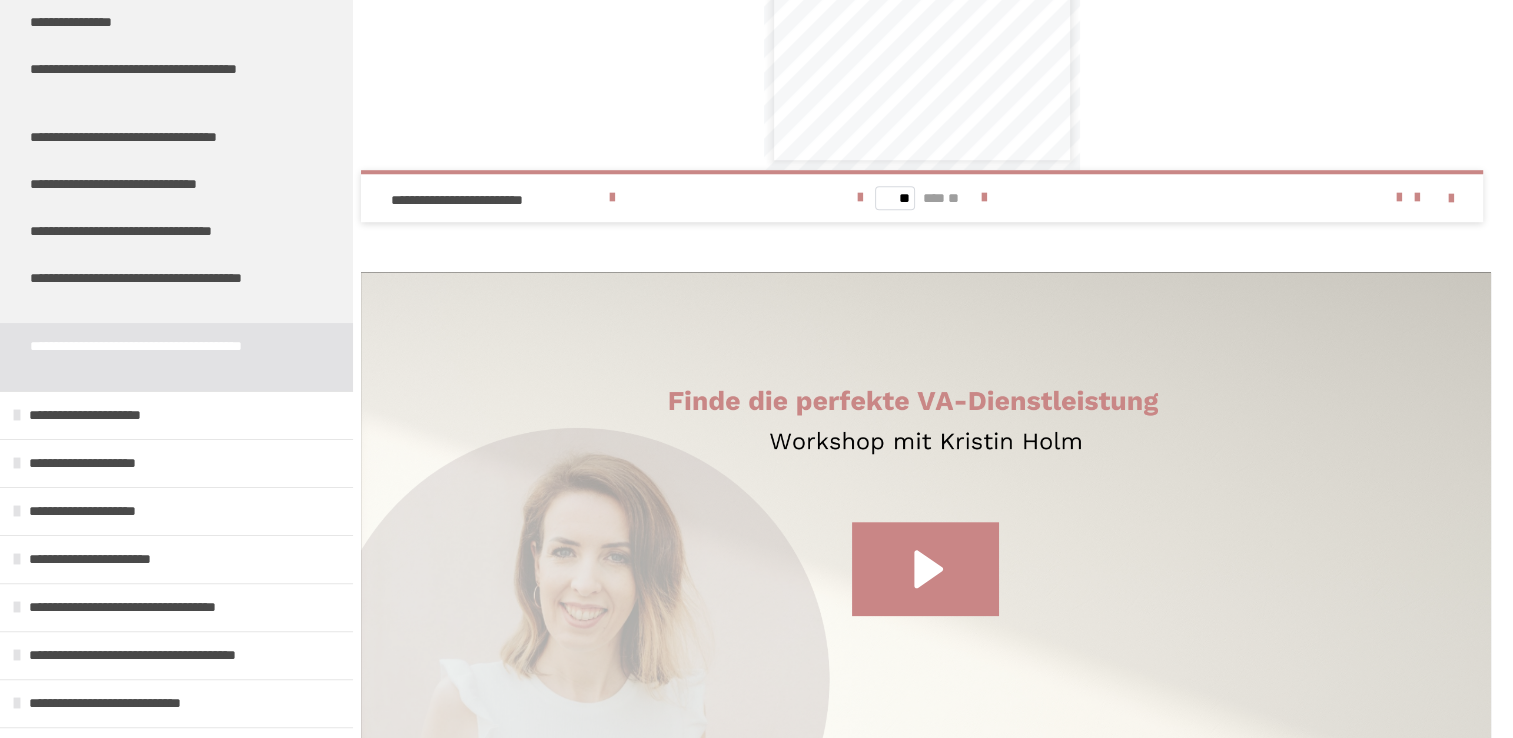 scroll, scrollTop: 1884, scrollLeft: 0, axis: vertical 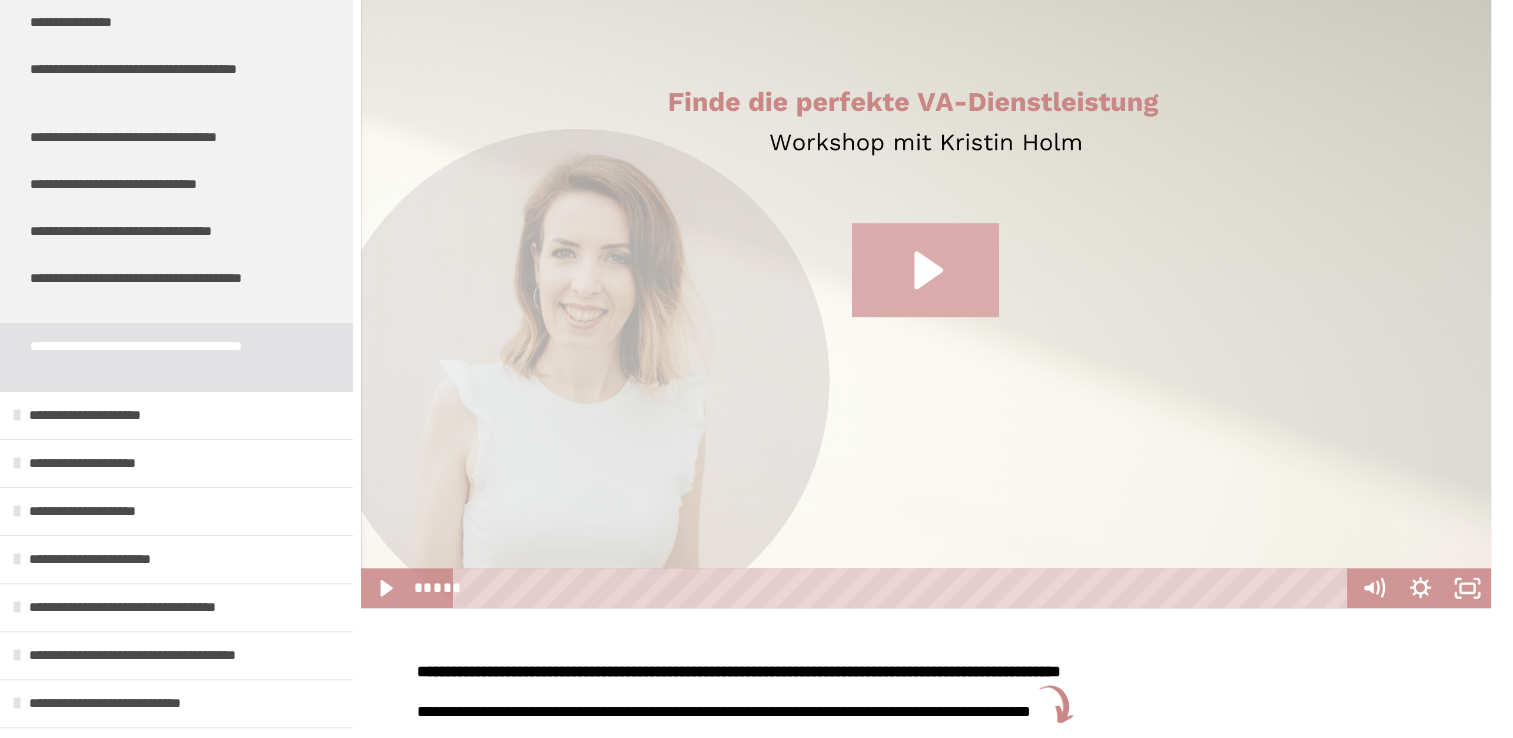 click 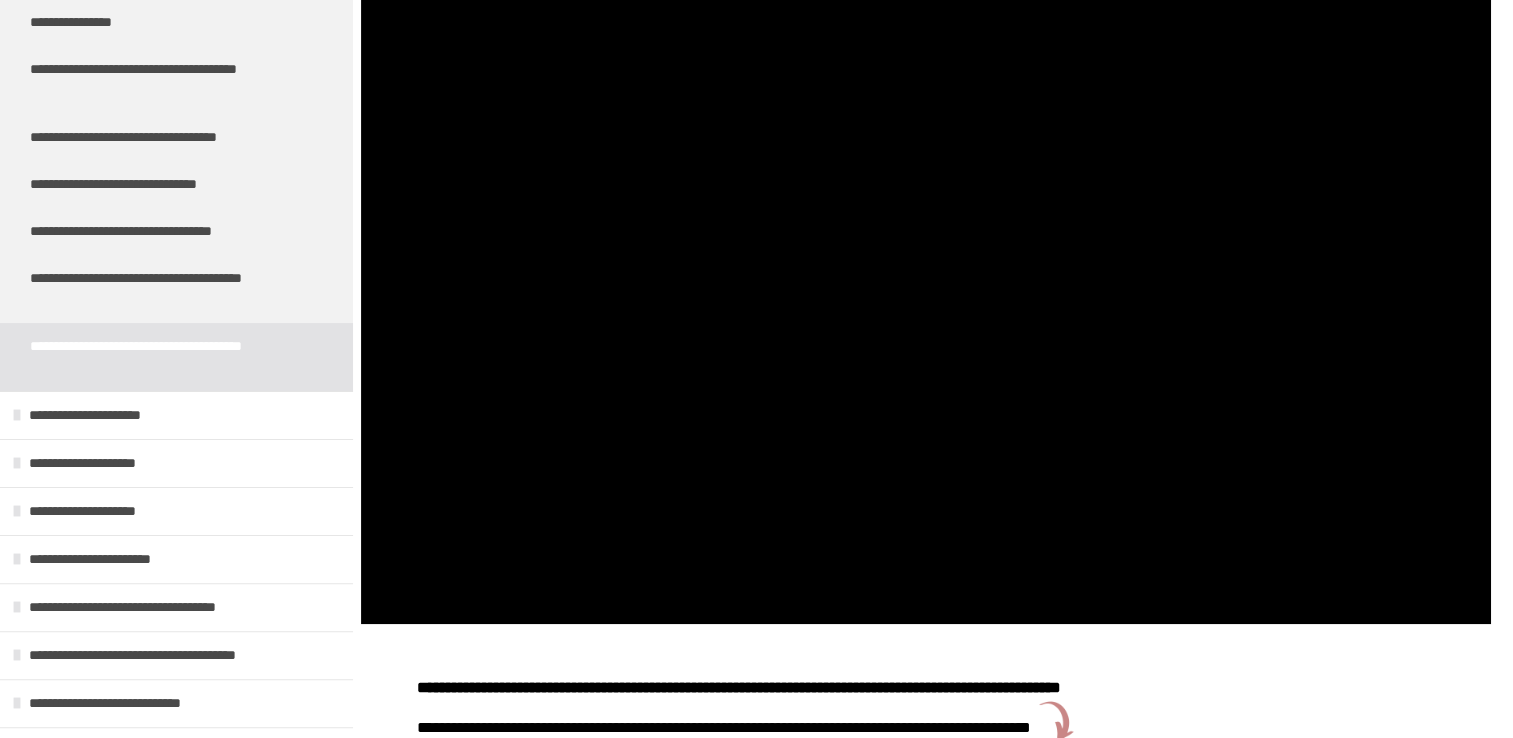 scroll, scrollTop: 1863, scrollLeft: 0, axis: vertical 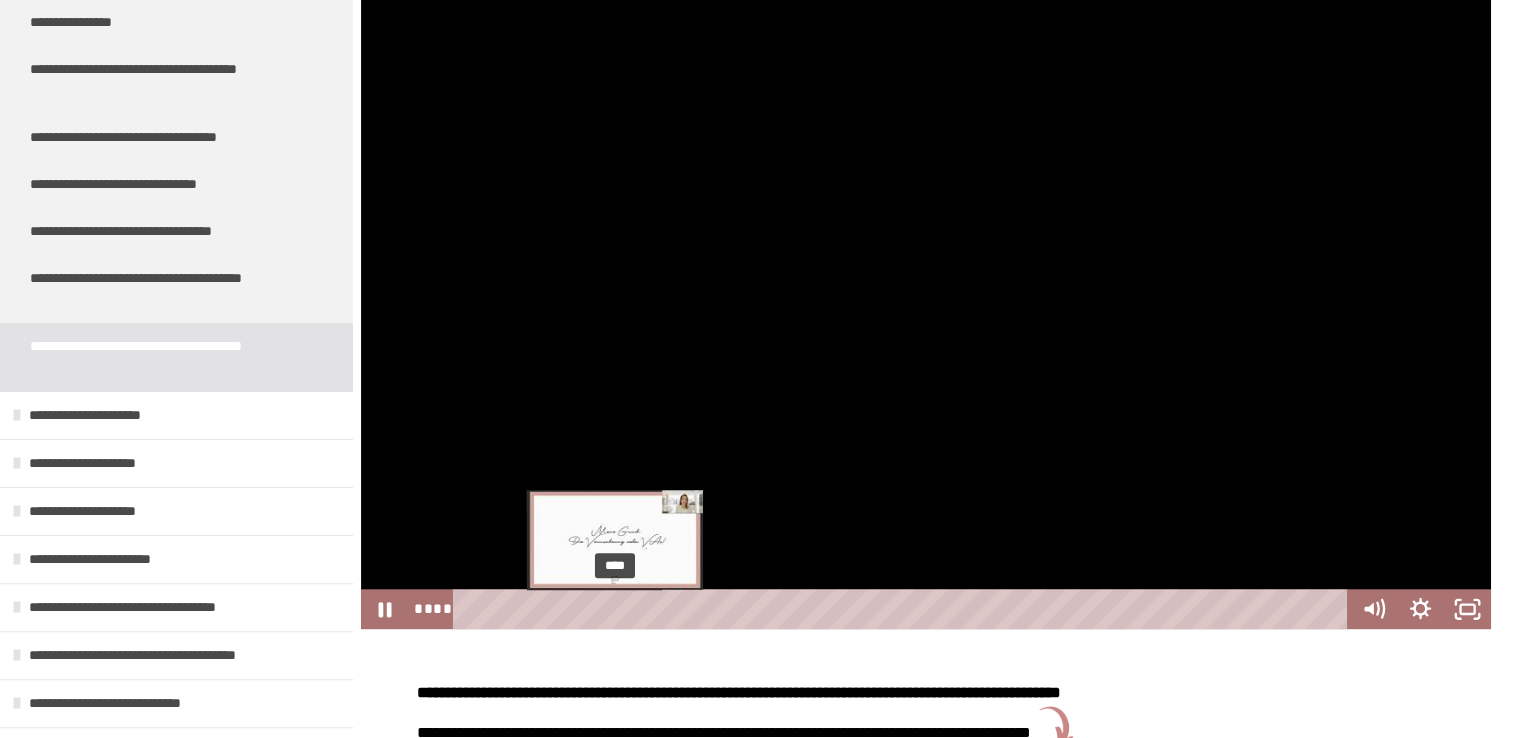 click on "****" at bounding box center (904, 609) 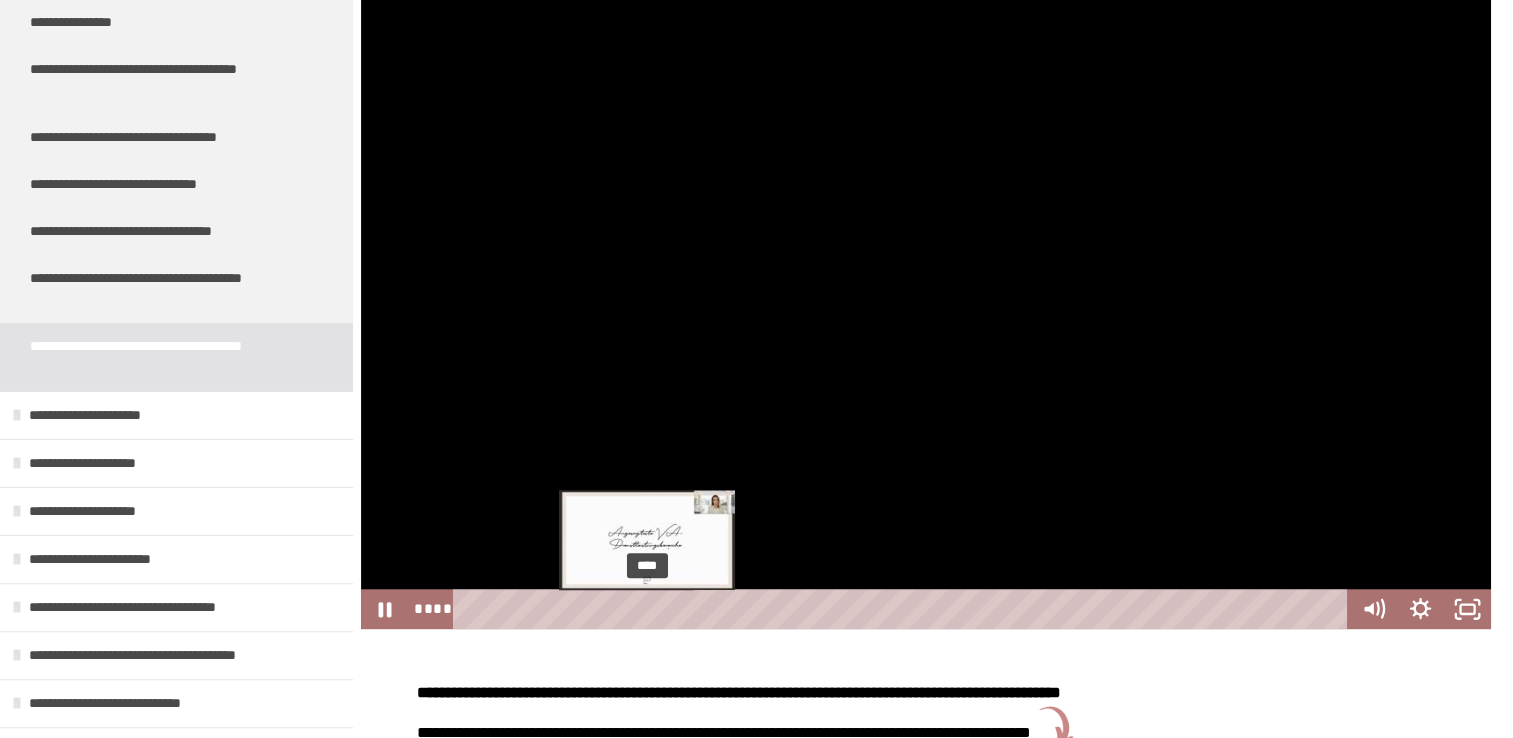 click on "****" at bounding box center [904, 609] 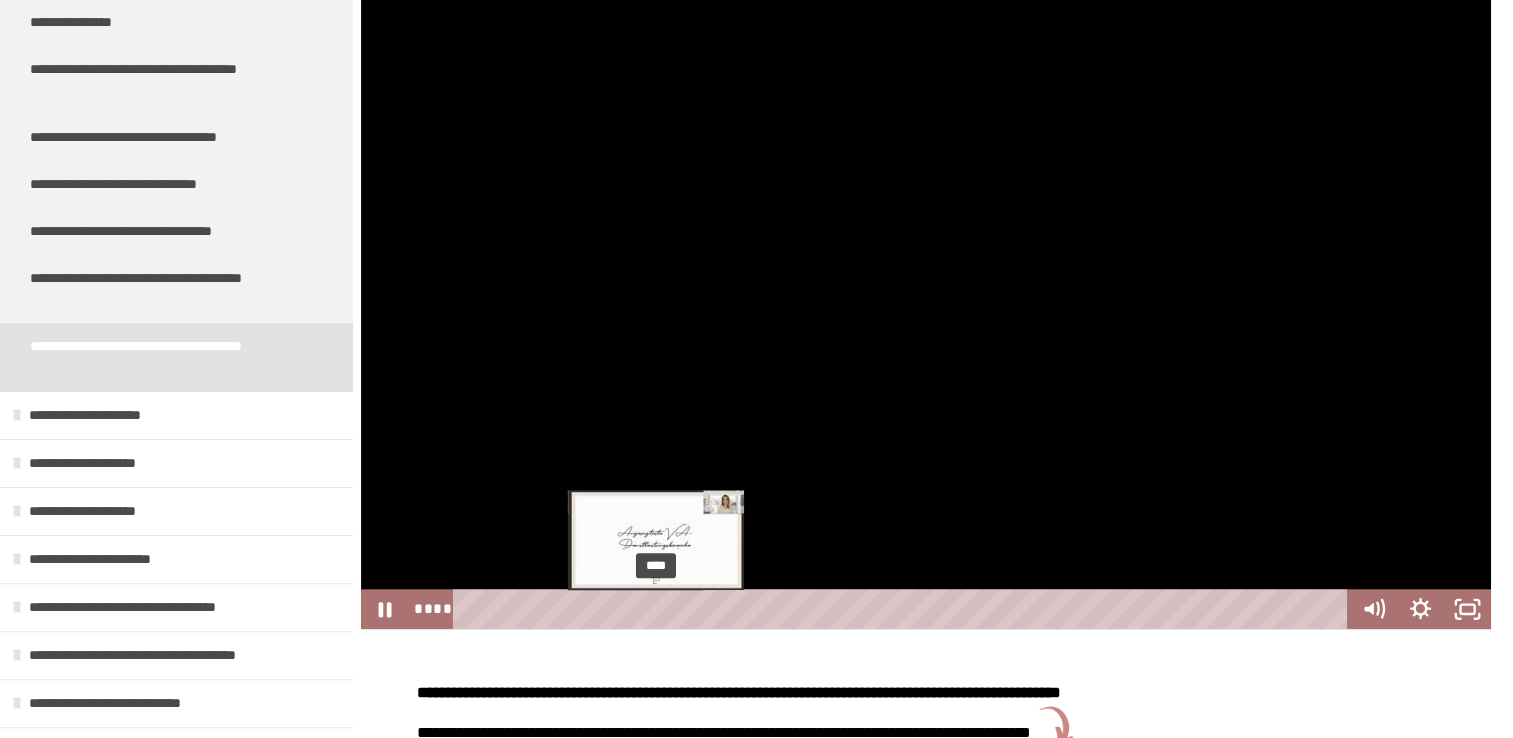 click on "****" at bounding box center (904, 609) 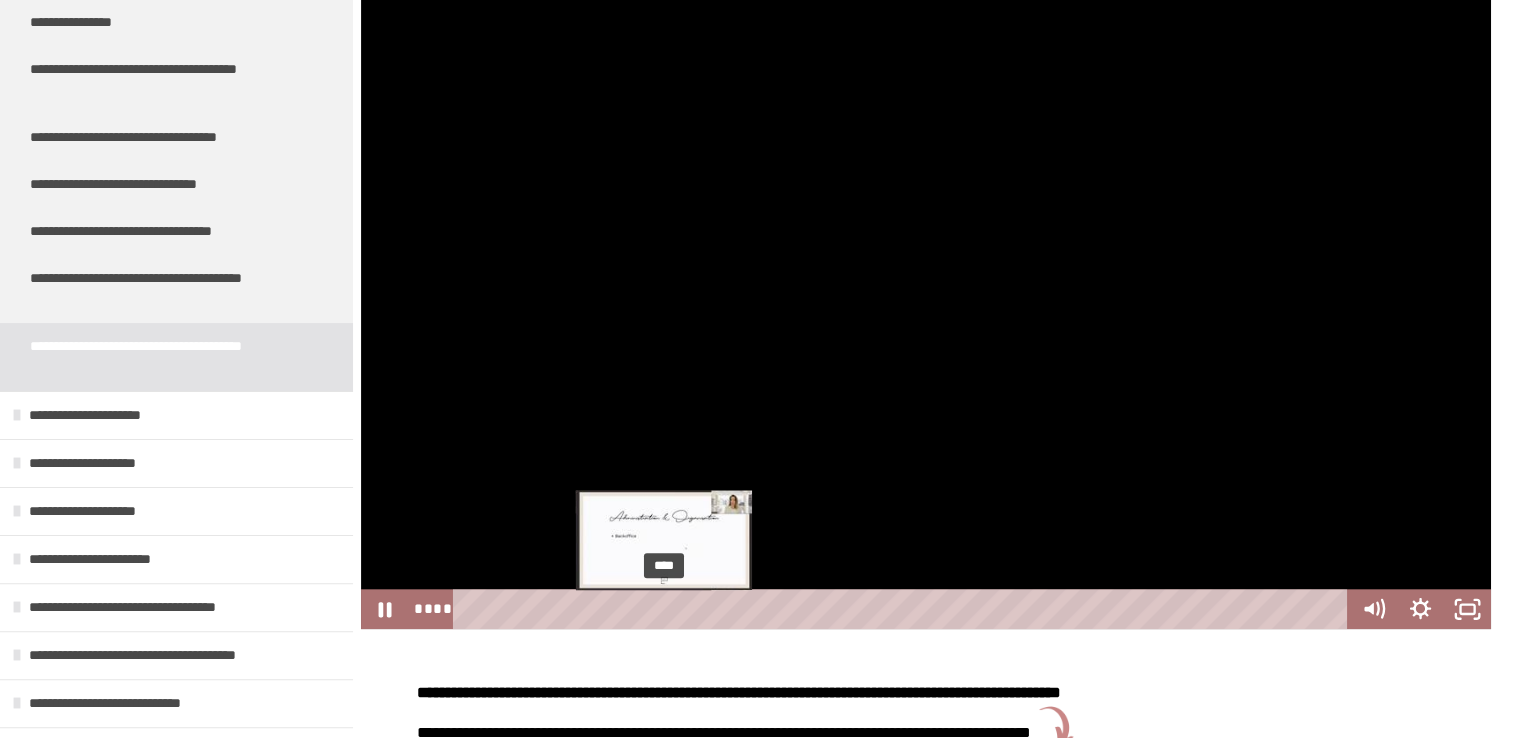 click on "****" at bounding box center (904, 609) 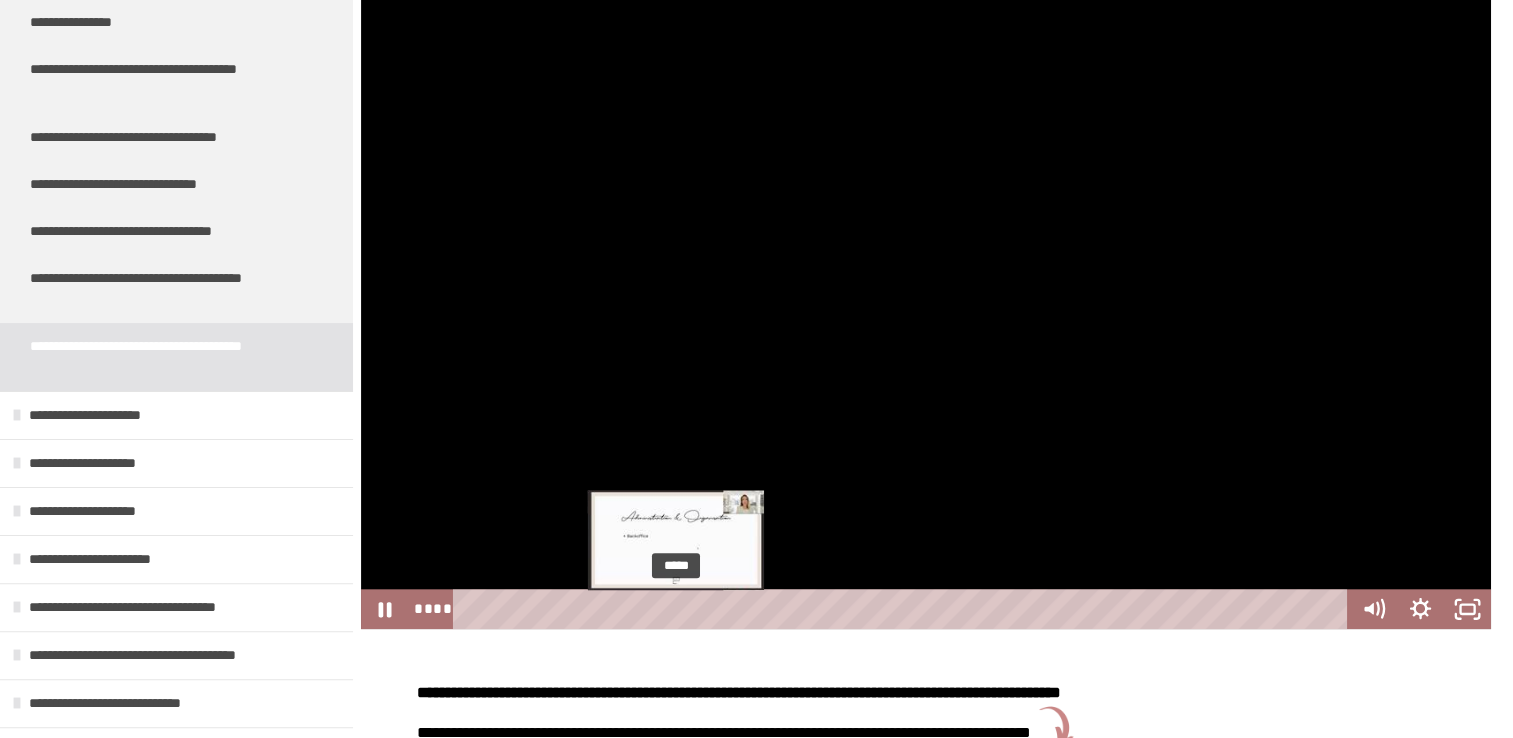 click on "*****" at bounding box center (904, 609) 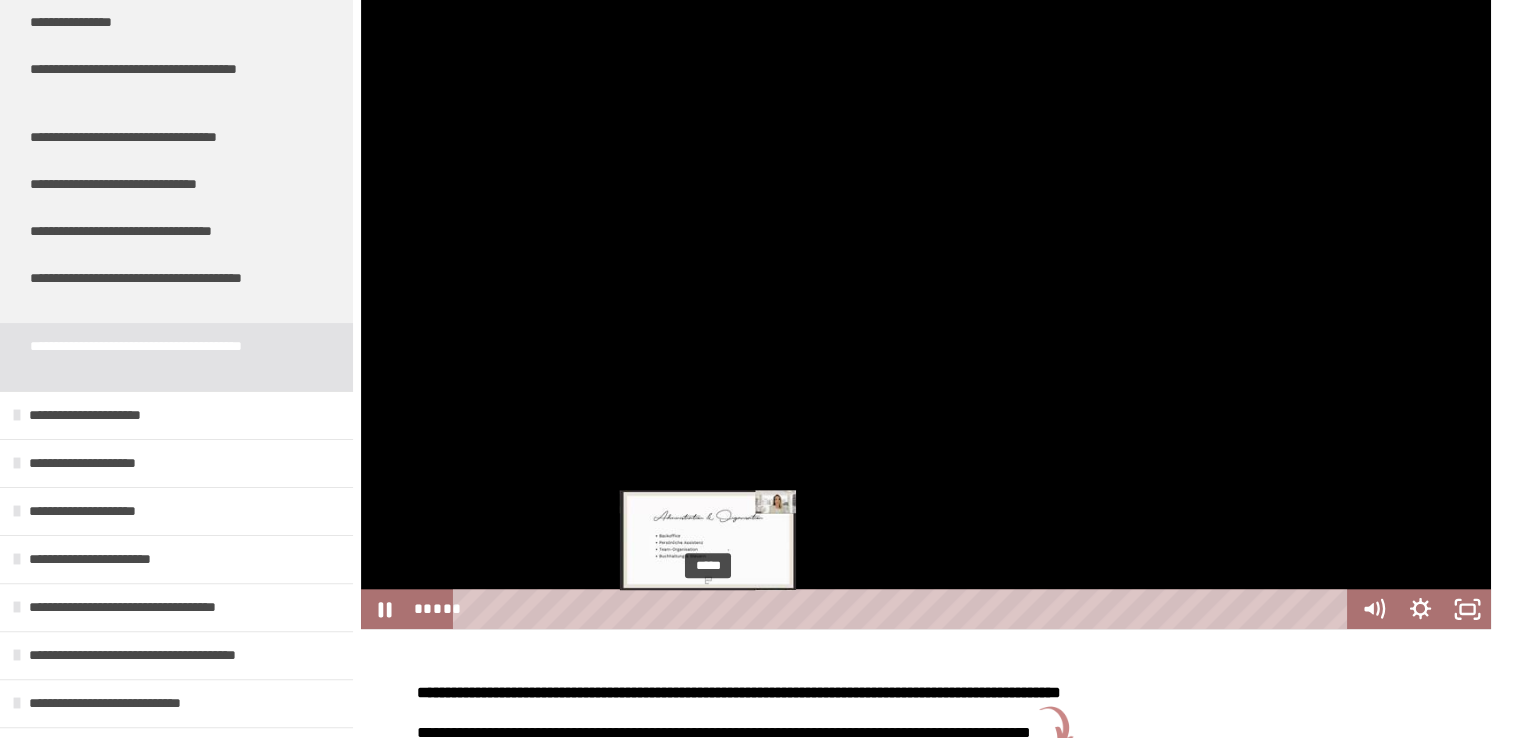 click on "*****" at bounding box center (904, 609) 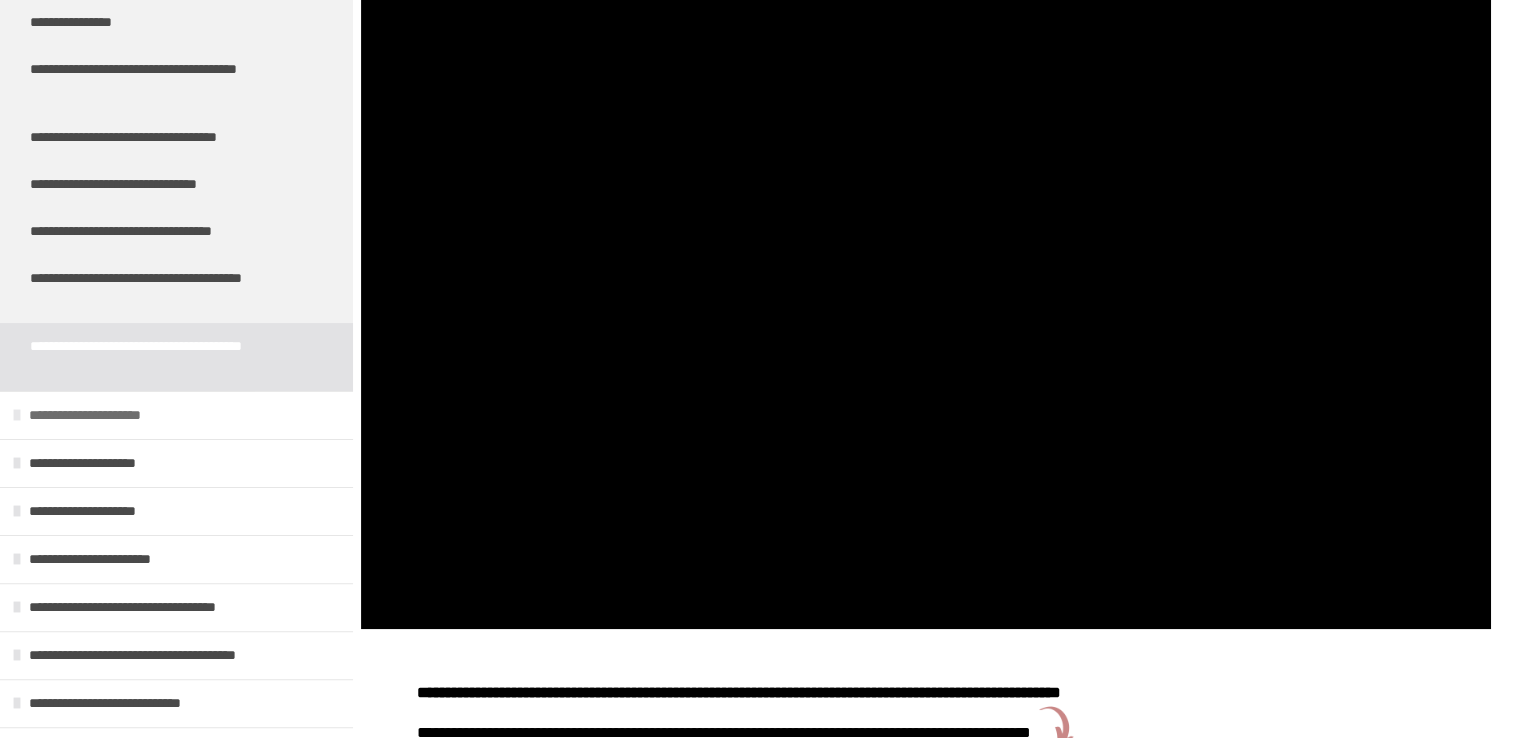 click on "**********" at bounding box center [108, 415] 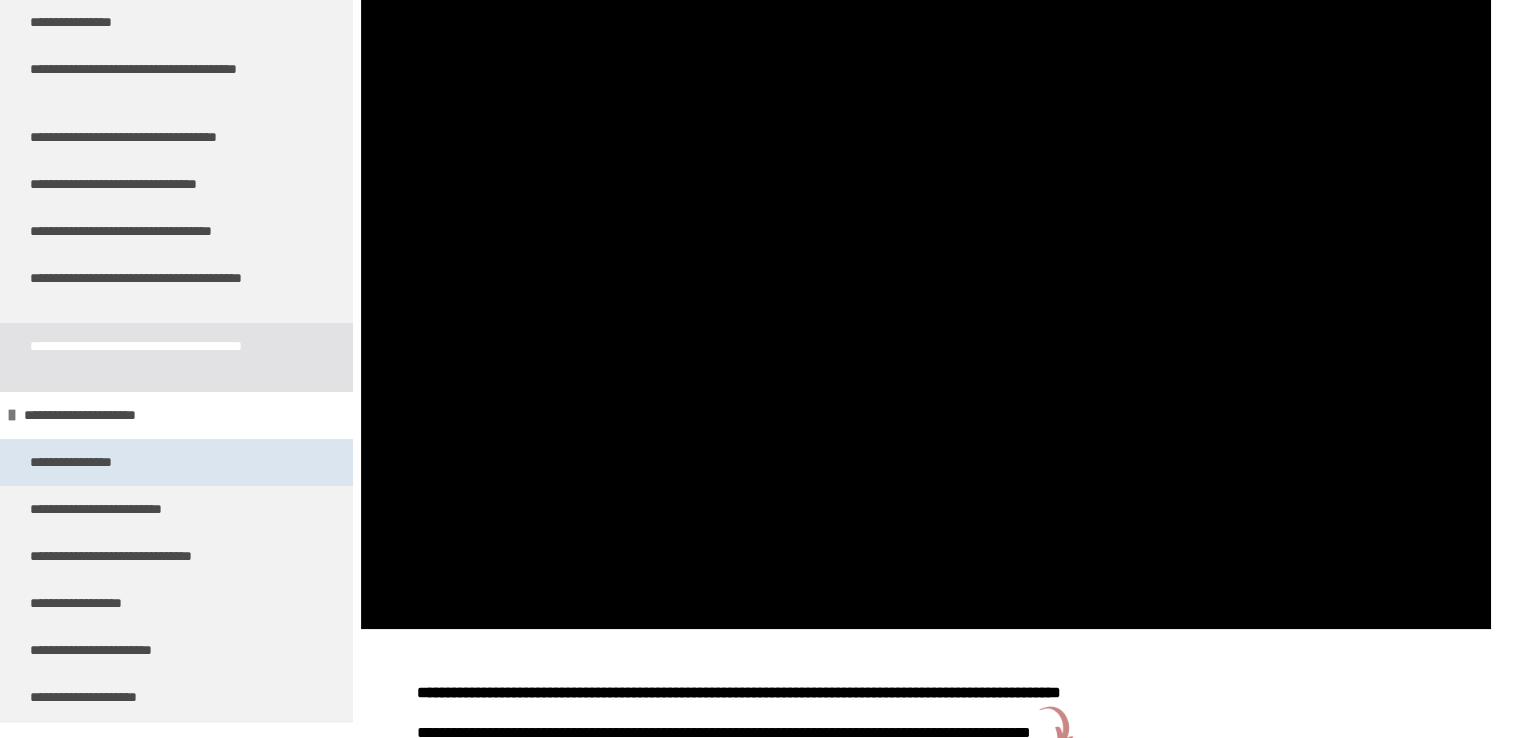 click on "**********" at bounding box center (94, 462) 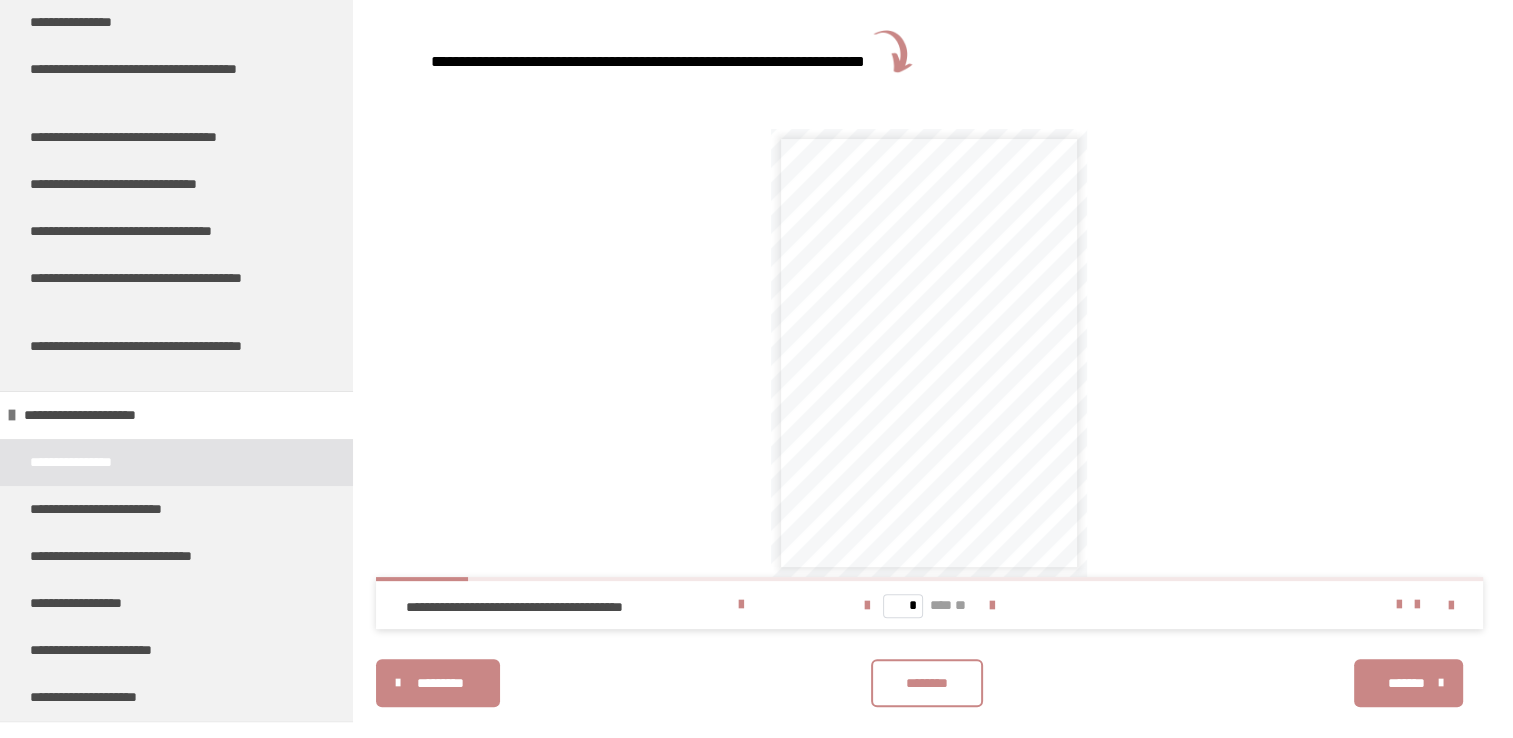 scroll, scrollTop: 415, scrollLeft: 0, axis: vertical 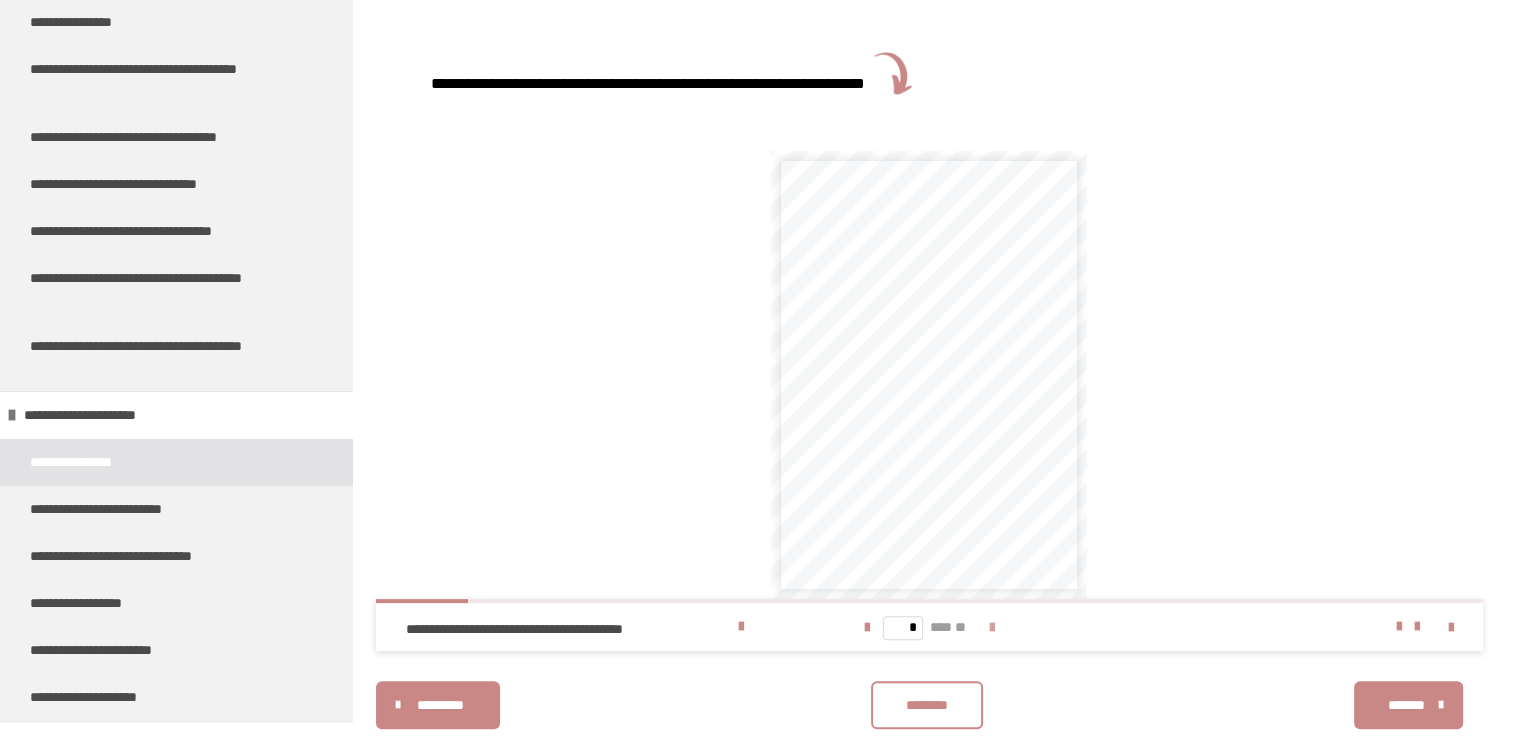 click at bounding box center [992, 628] 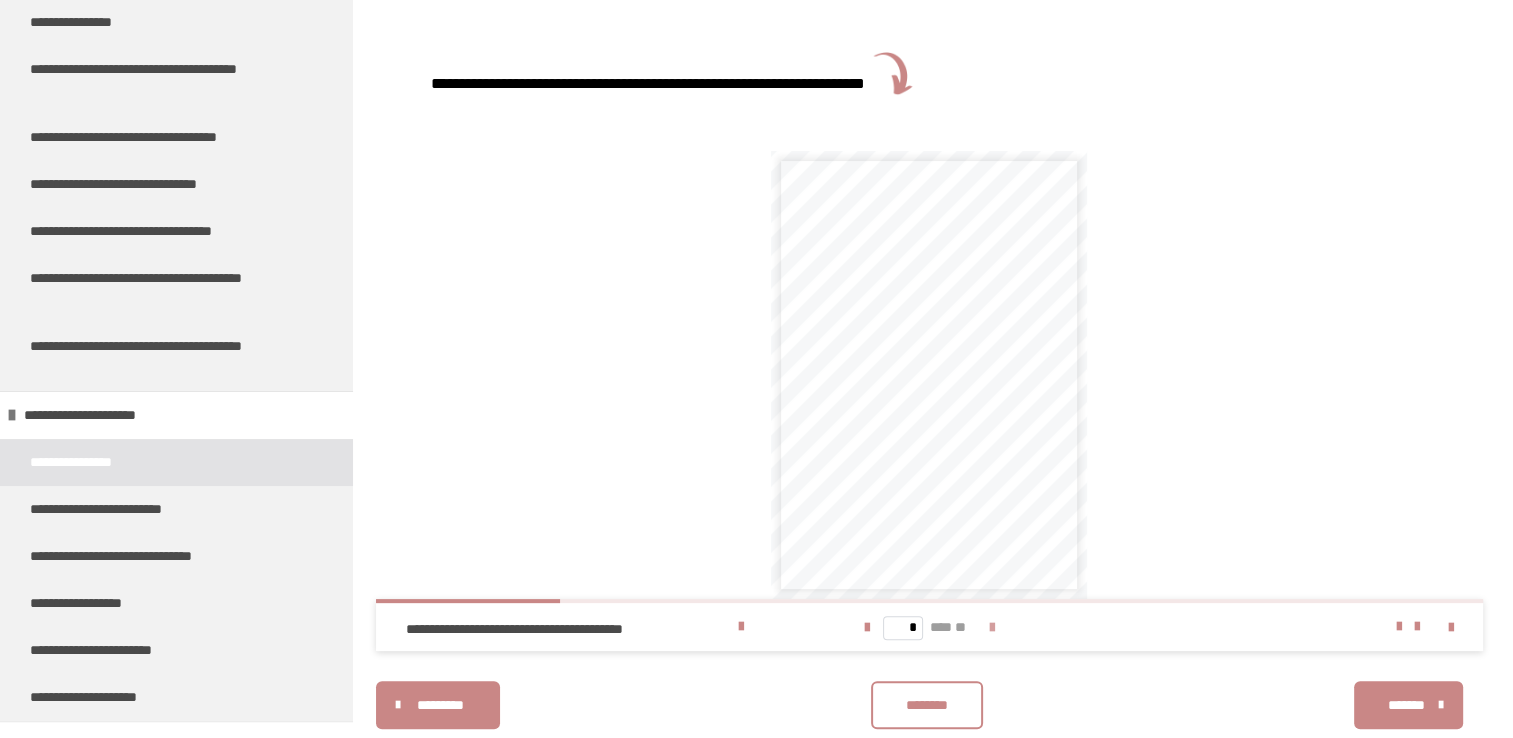 click at bounding box center (992, 628) 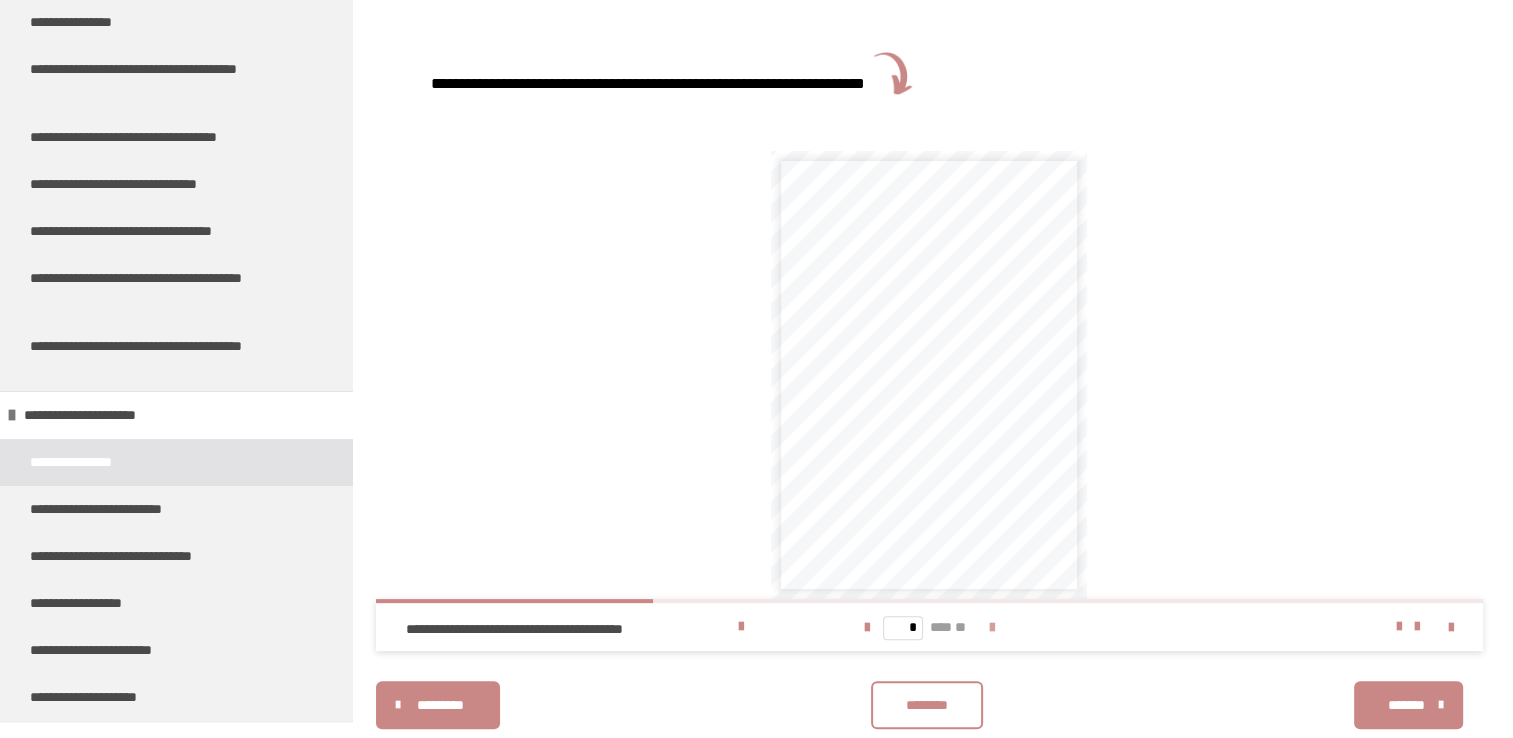 click at bounding box center (992, 628) 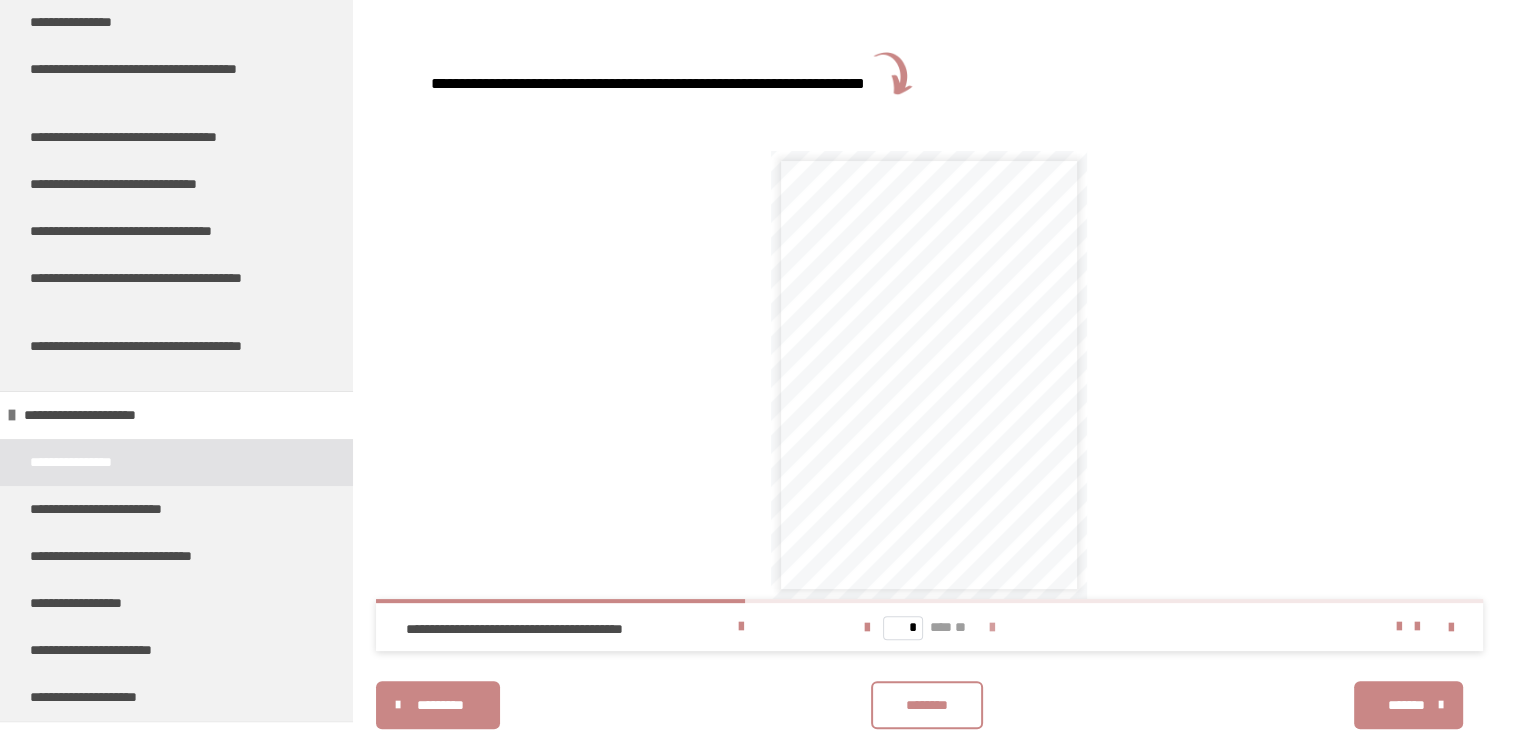 click at bounding box center (992, 628) 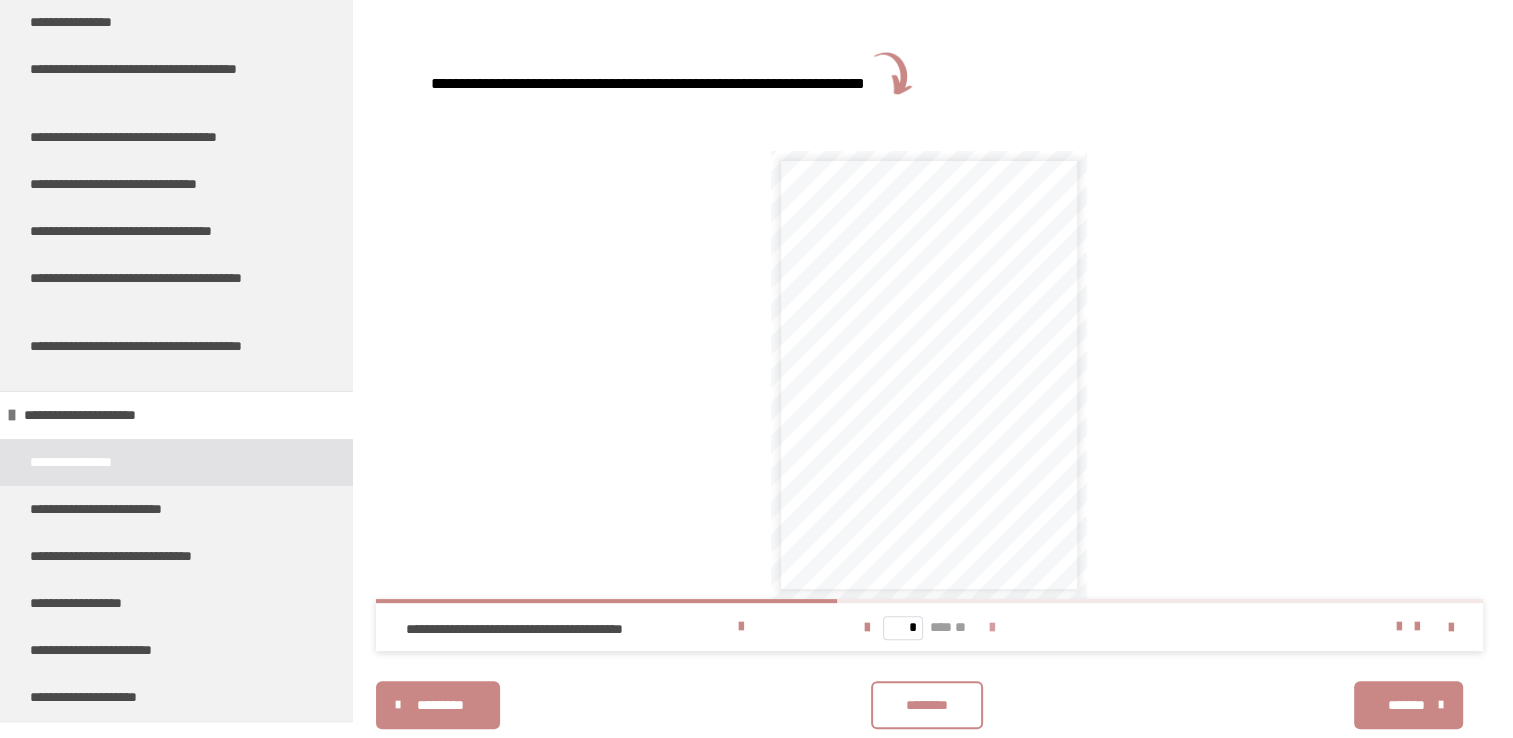 click at bounding box center [992, 628] 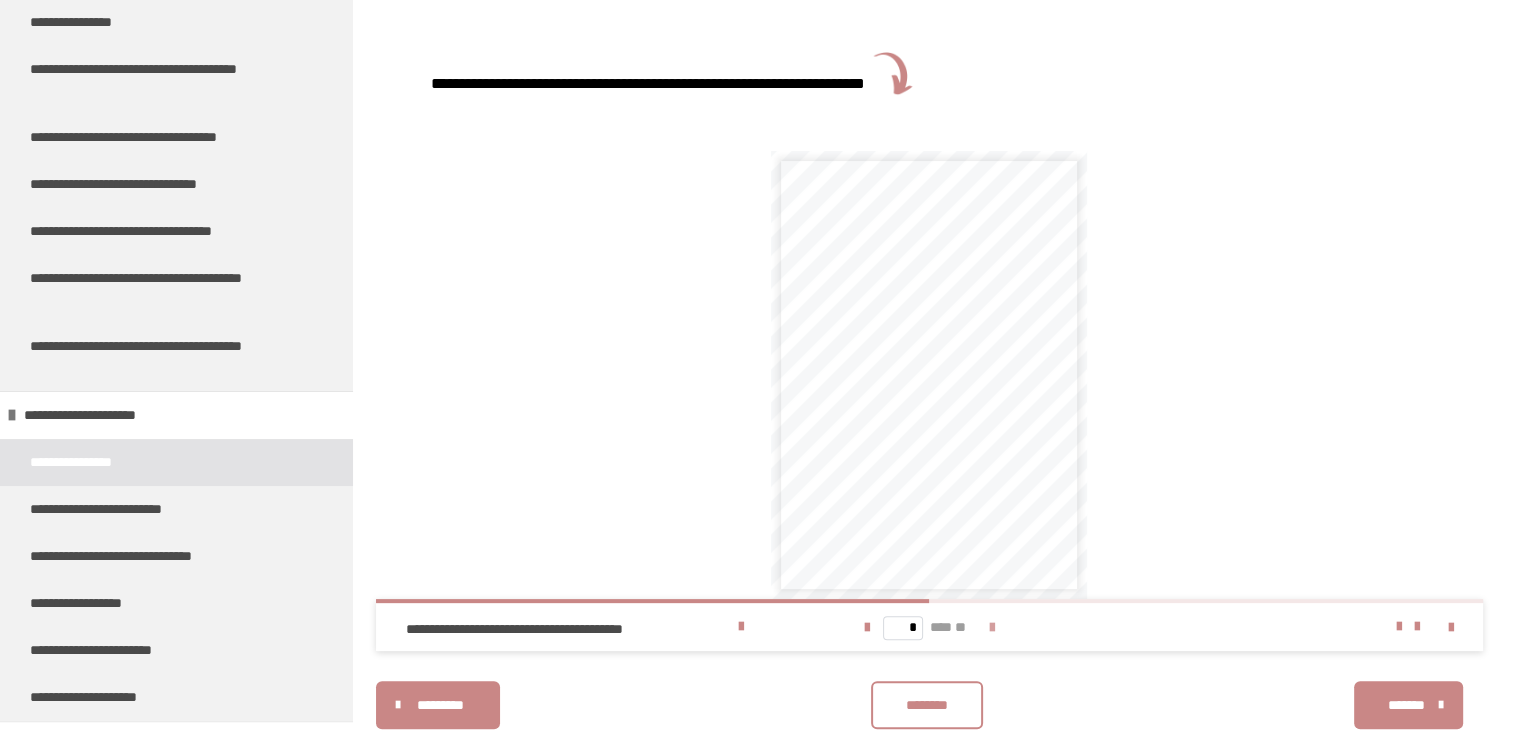 click at bounding box center (992, 628) 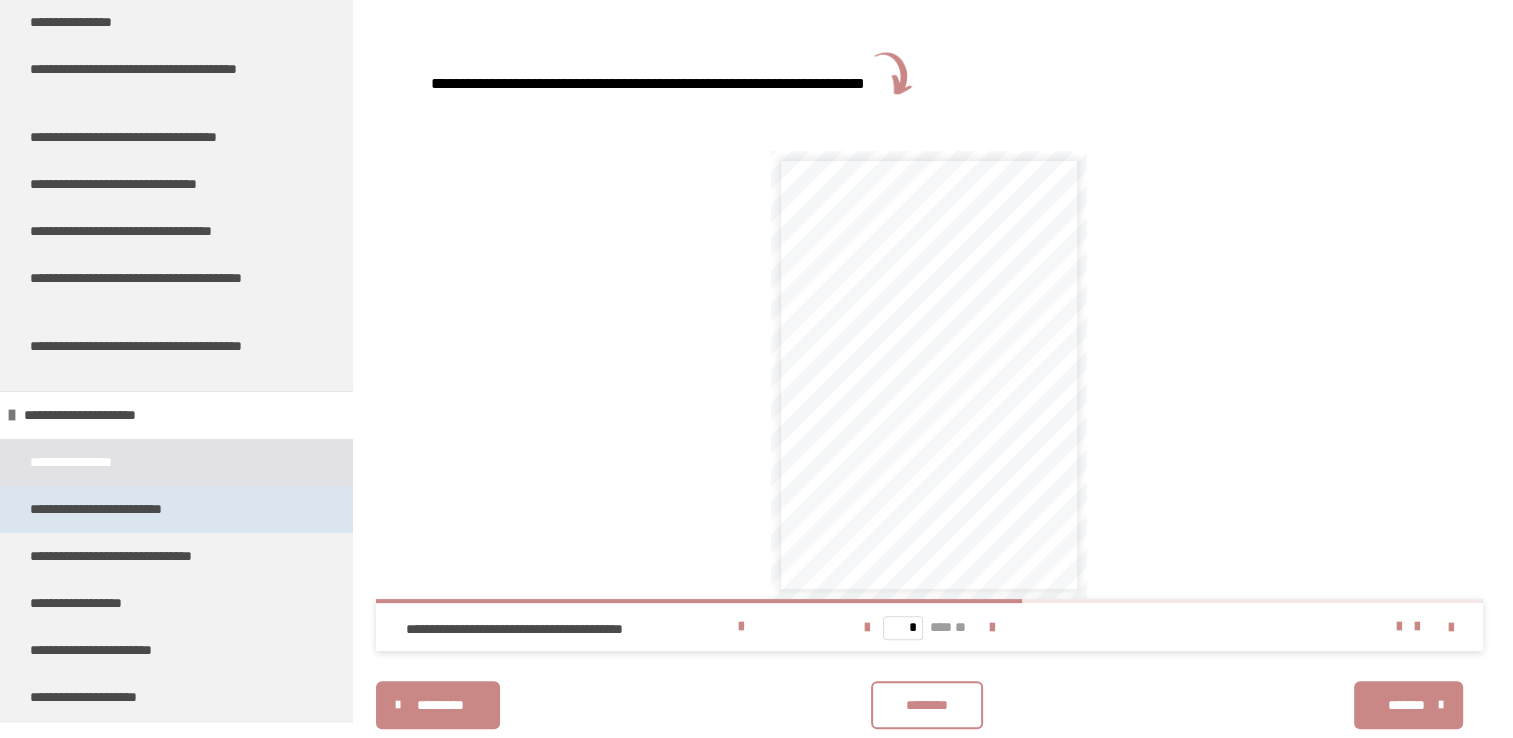 click on "**********" at bounding box center (176, 509) 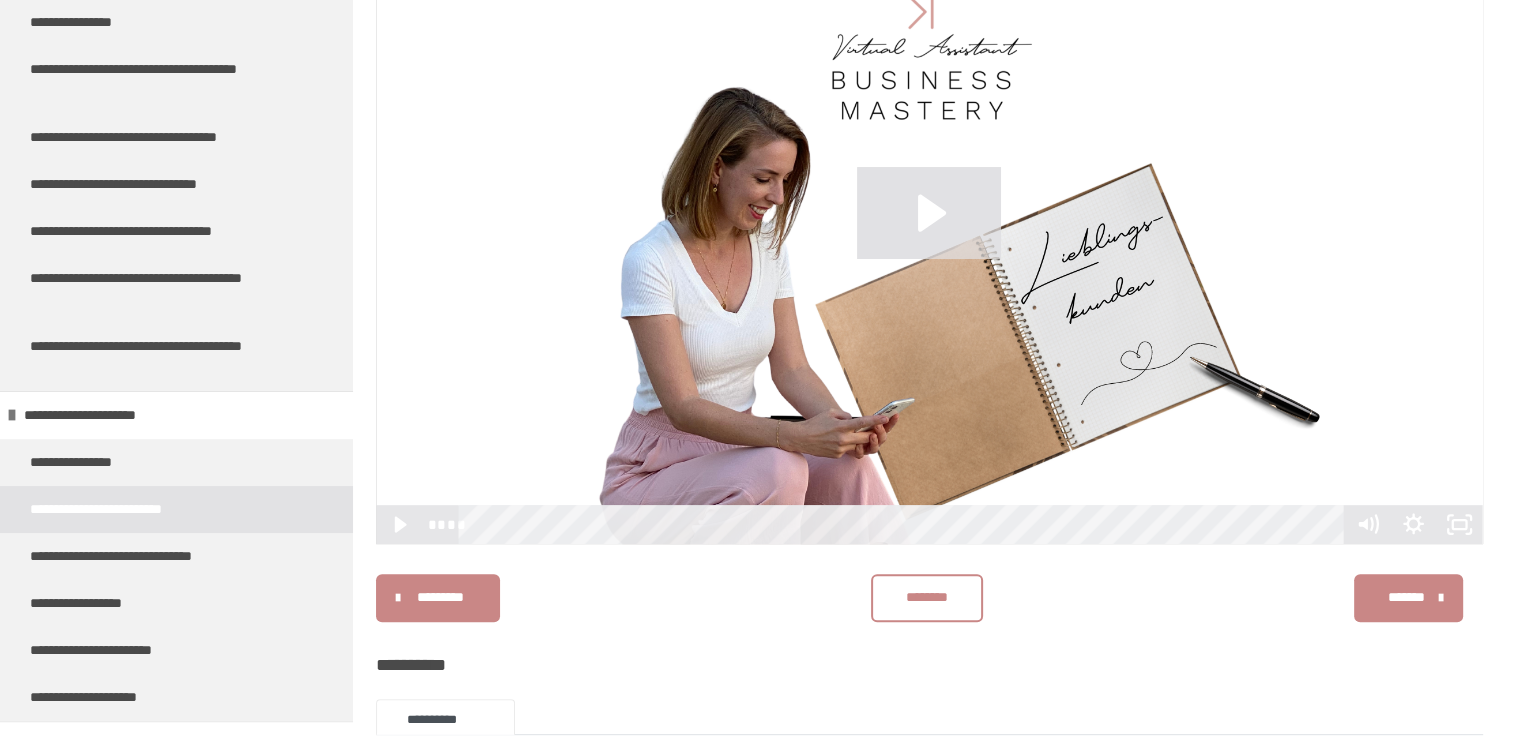 scroll, scrollTop: 647, scrollLeft: 0, axis: vertical 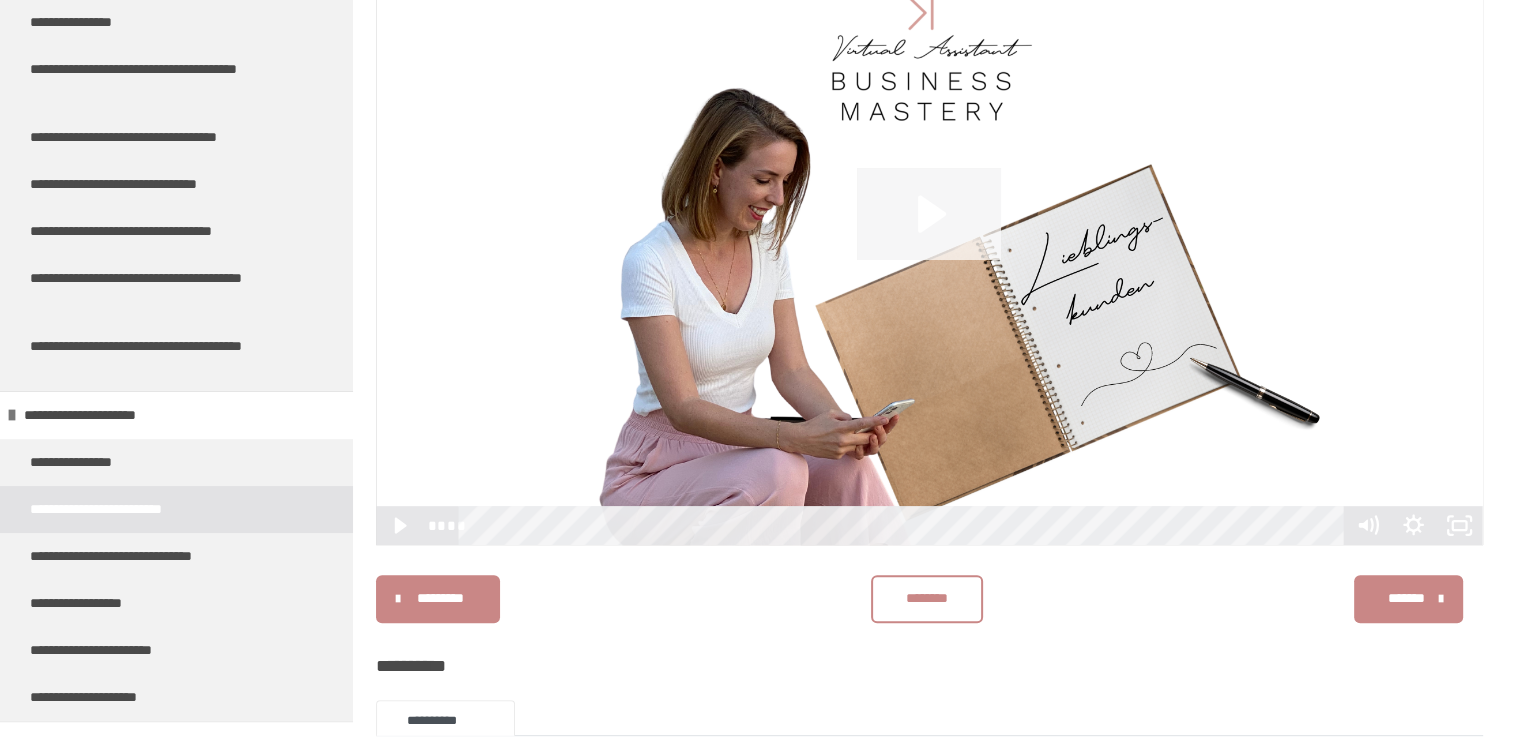 click 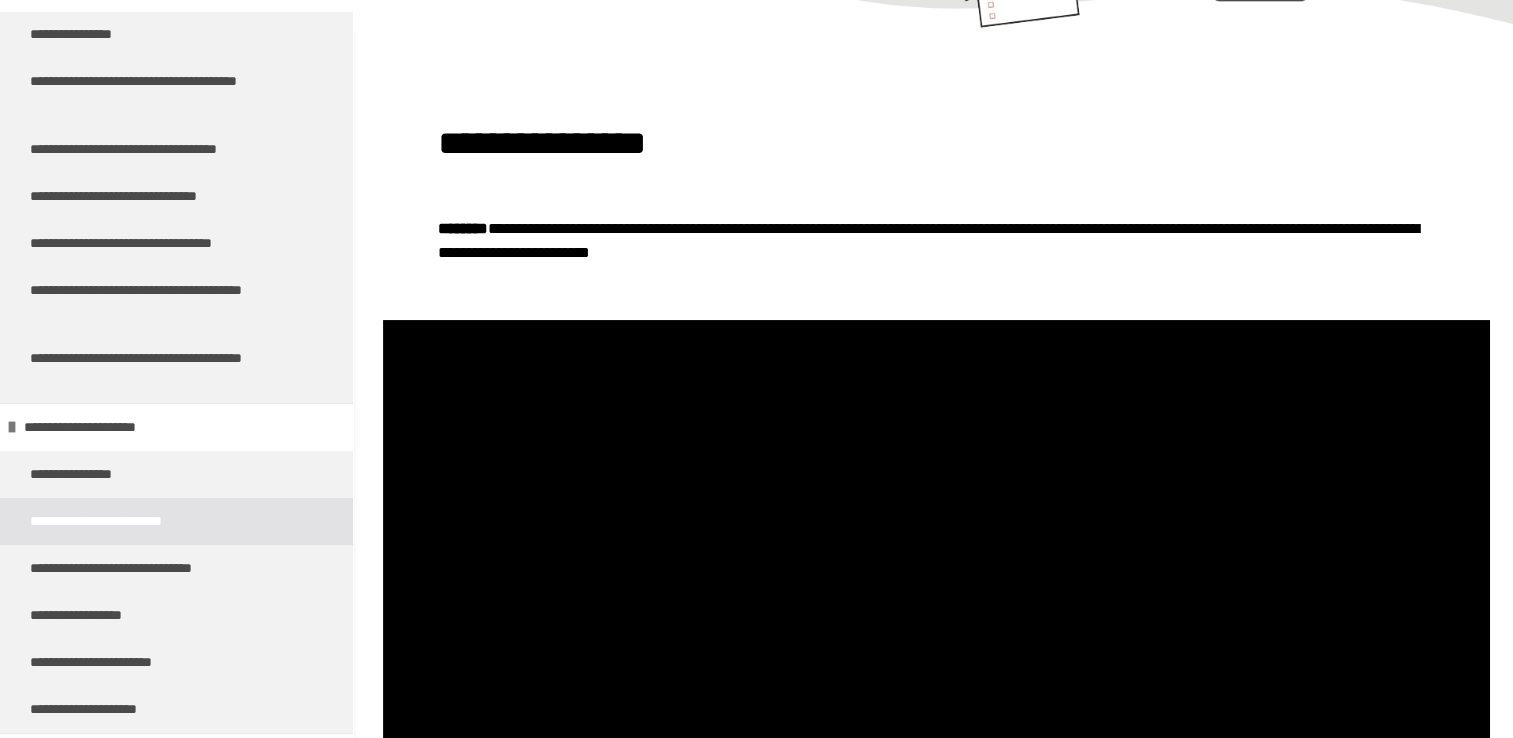scroll, scrollTop: 245, scrollLeft: 0, axis: vertical 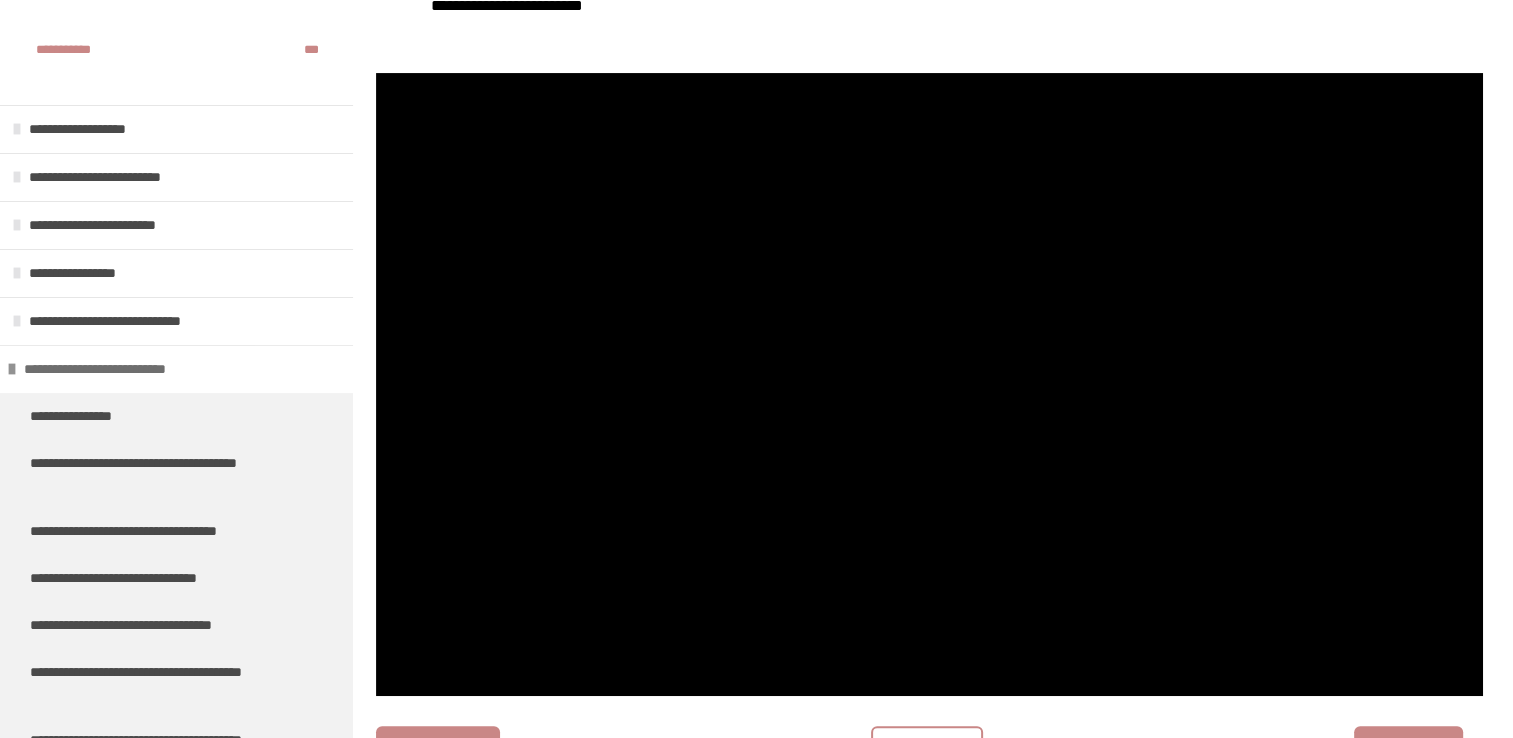 click at bounding box center [12, 369] 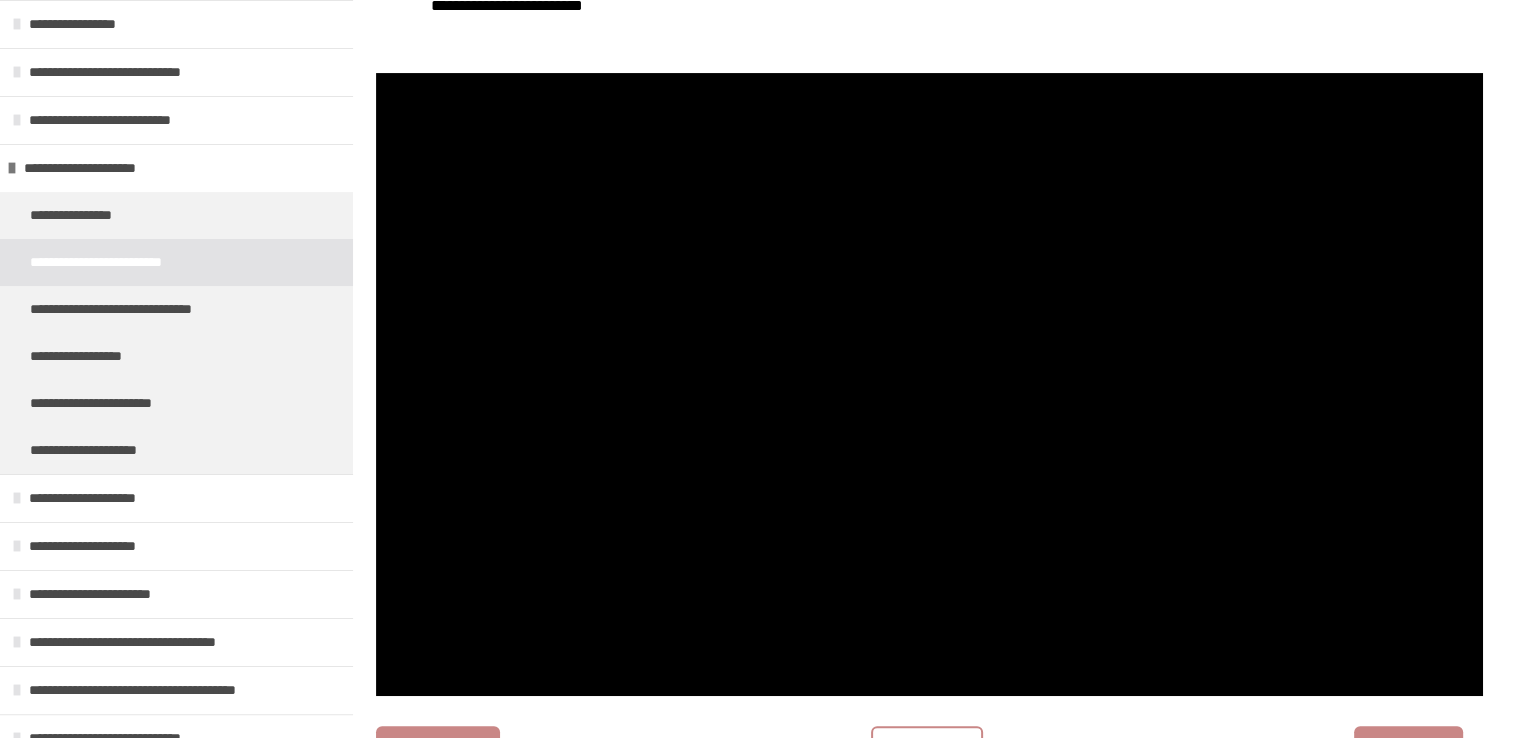 scroll, scrollTop: 276, scrollLeft: 0, axis: vertical 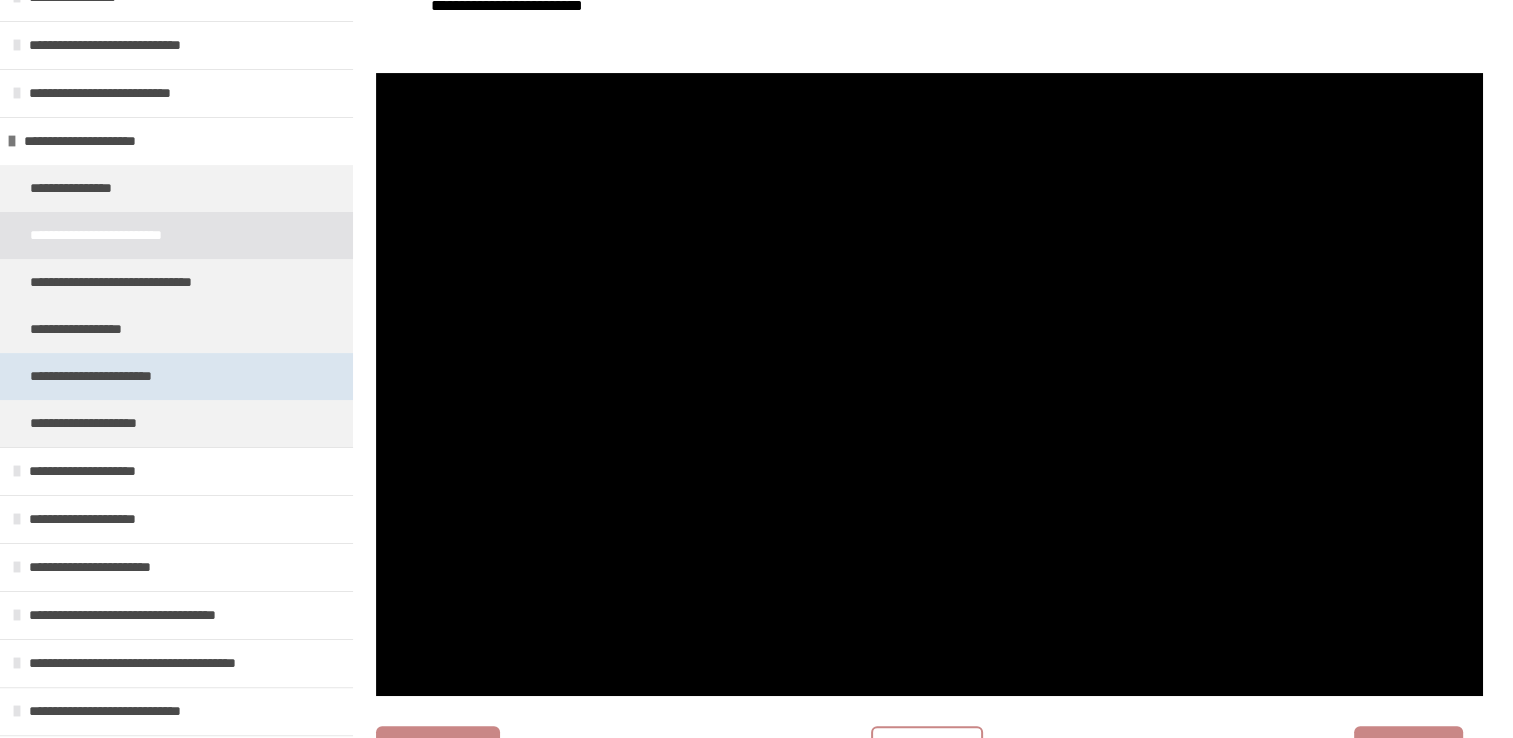 click on "**********" at bounding box center (121, 376) 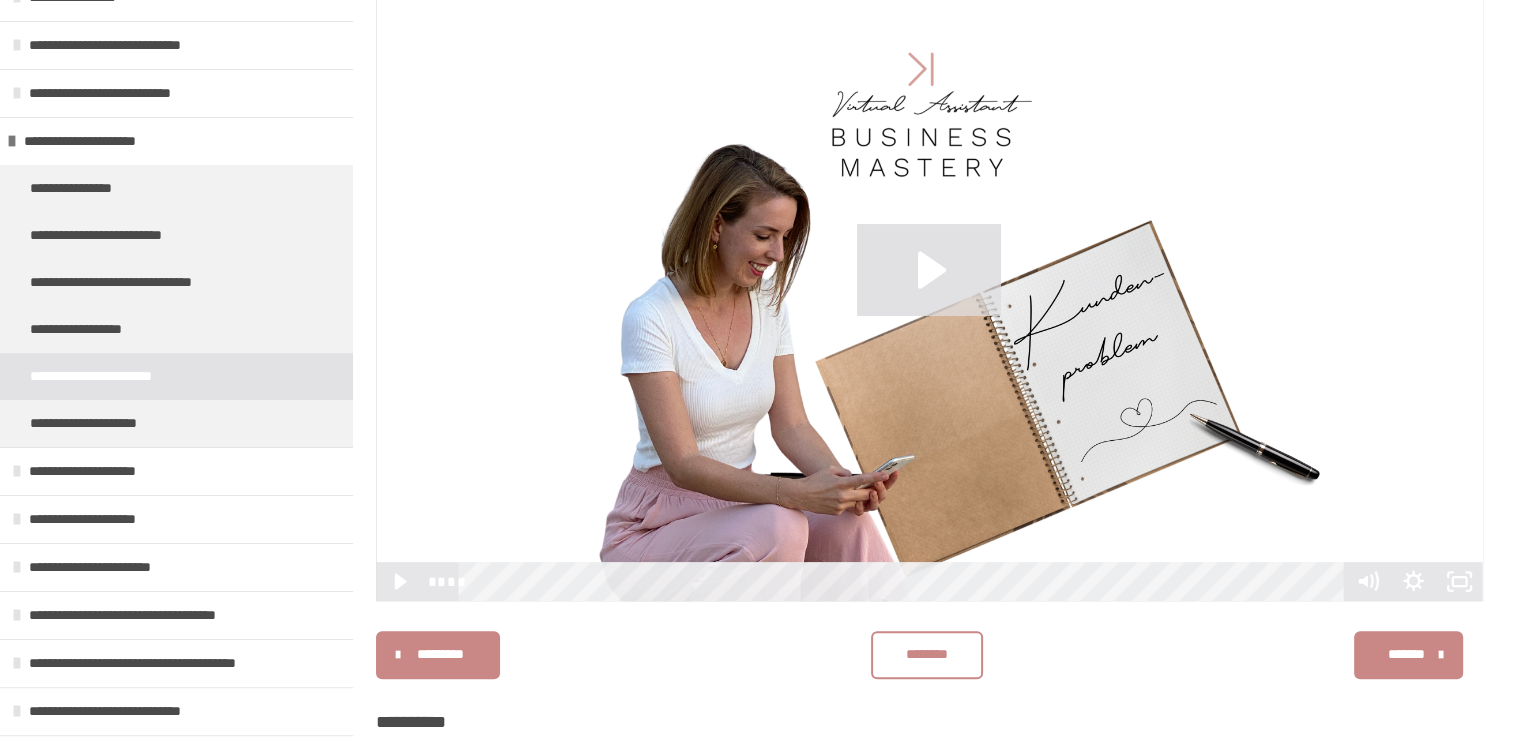 scroll, scrollTop: 617, scrollLeft: 0, axis: vertical 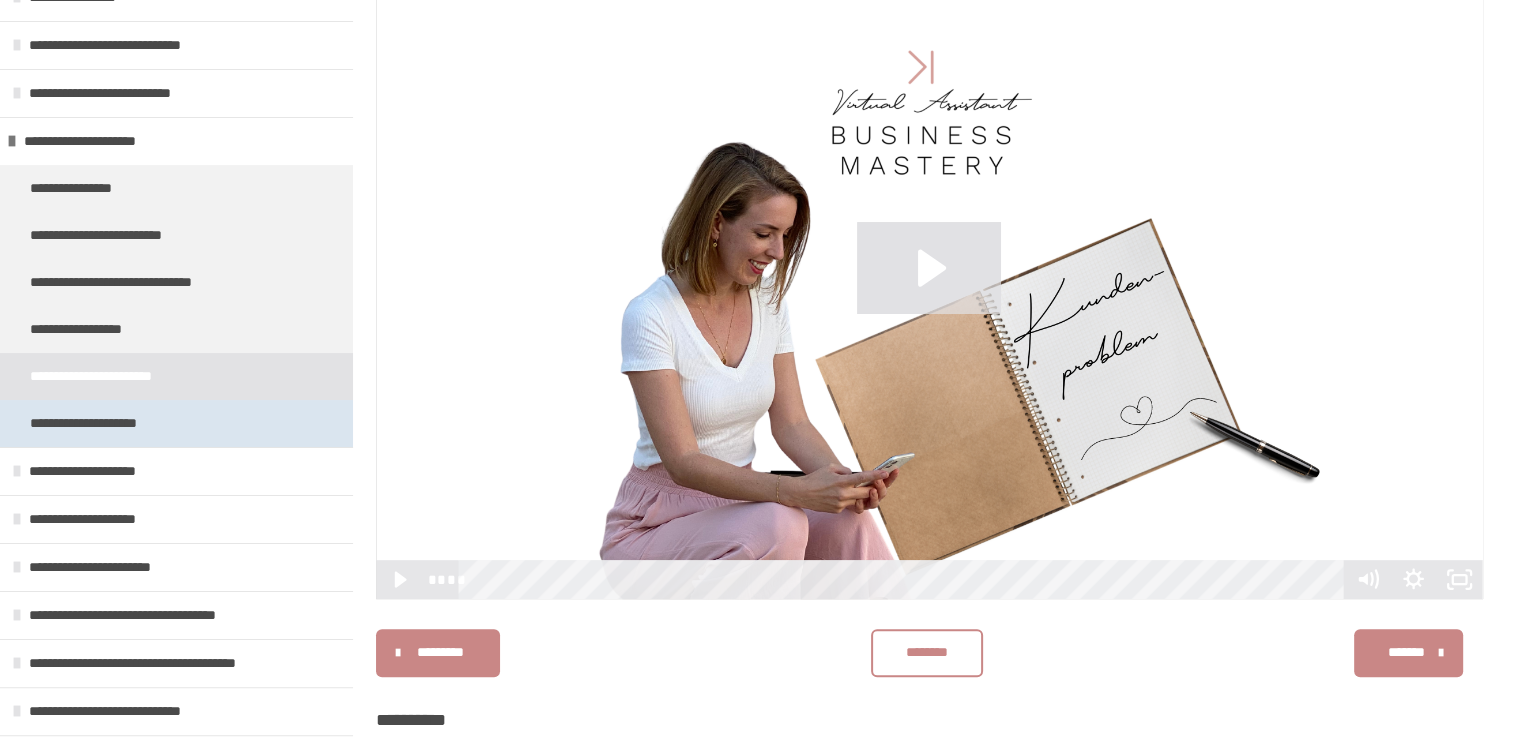click on "**********" at bounding box center [105, 423] 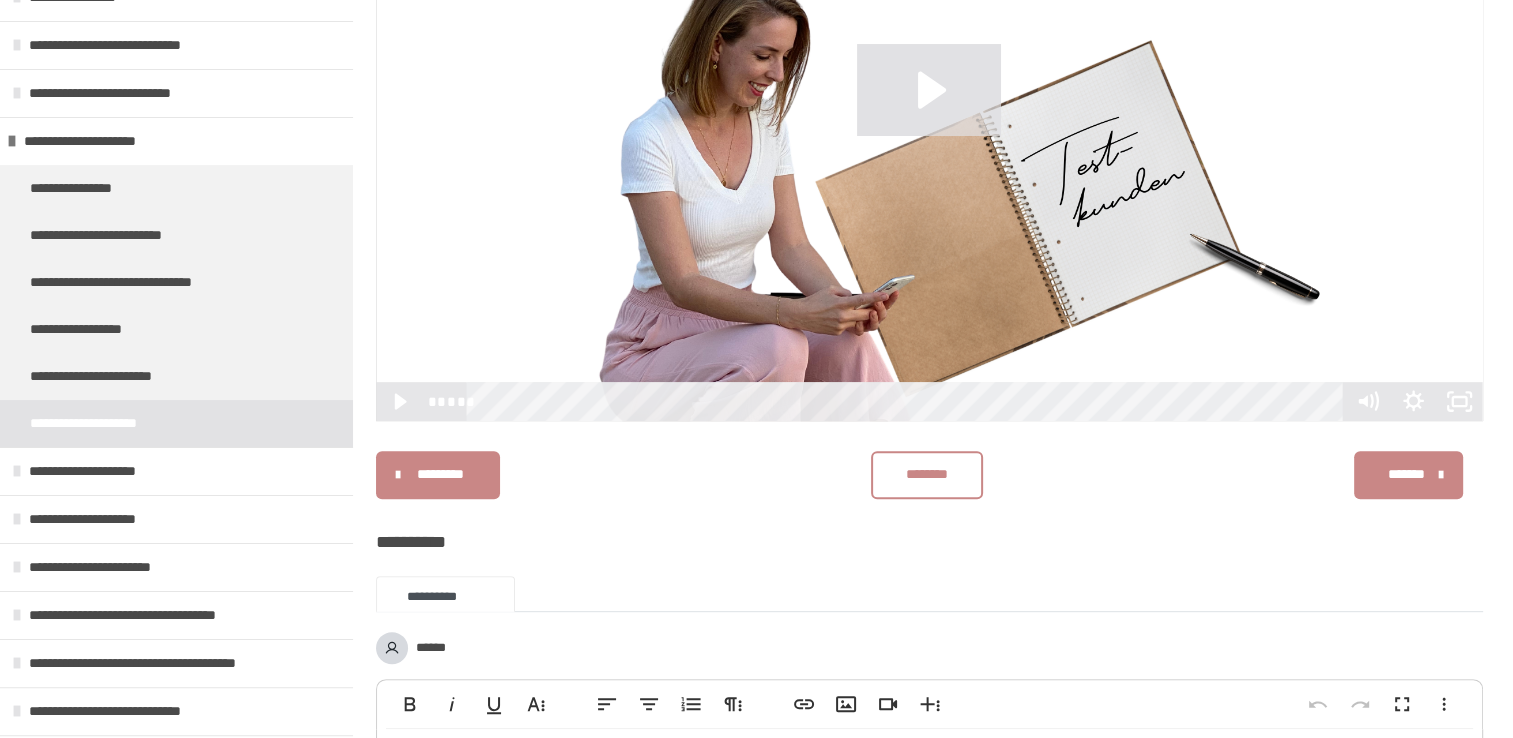 scroll, scrollTop: 734, scrollLeft: 0, axis: vertical 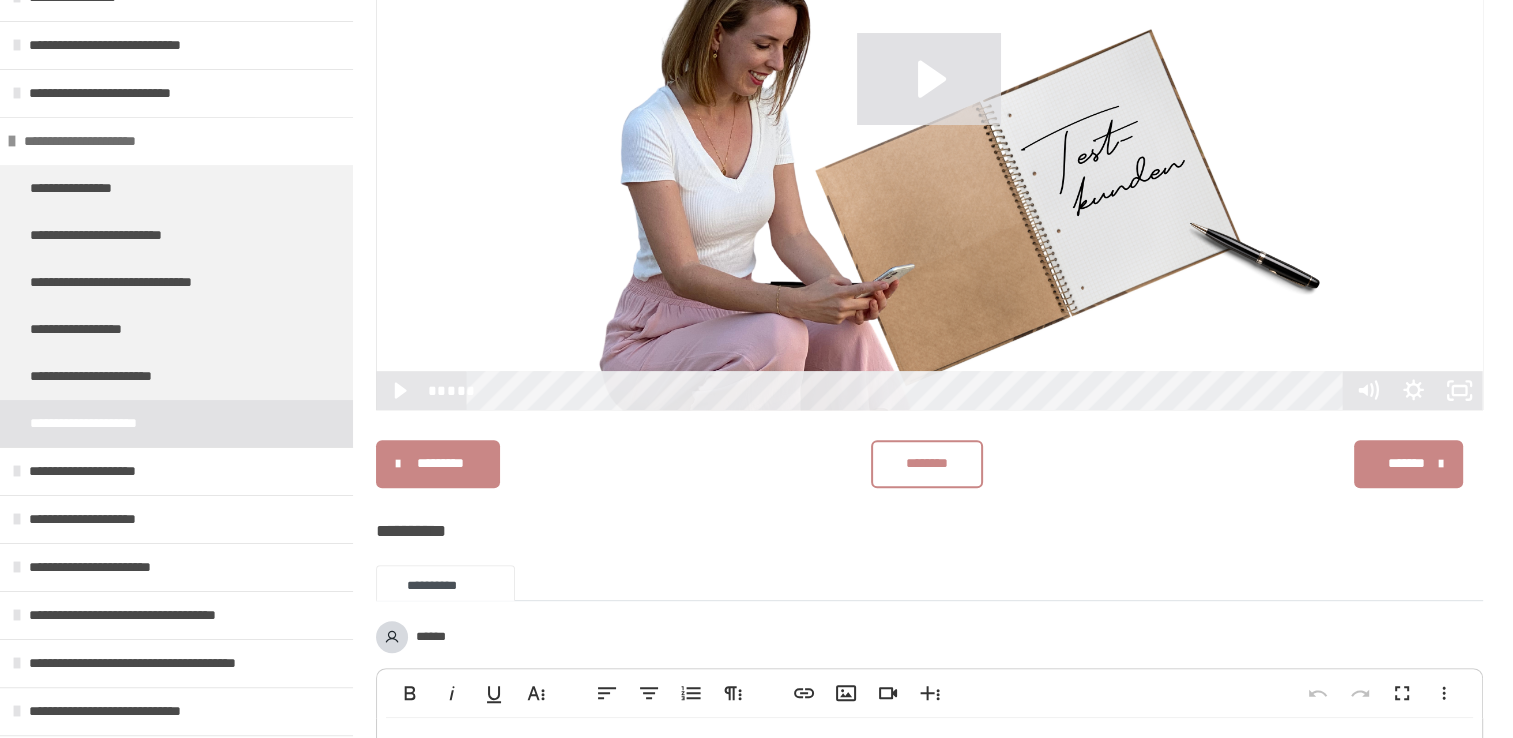 click at bounding box center (12, 141) 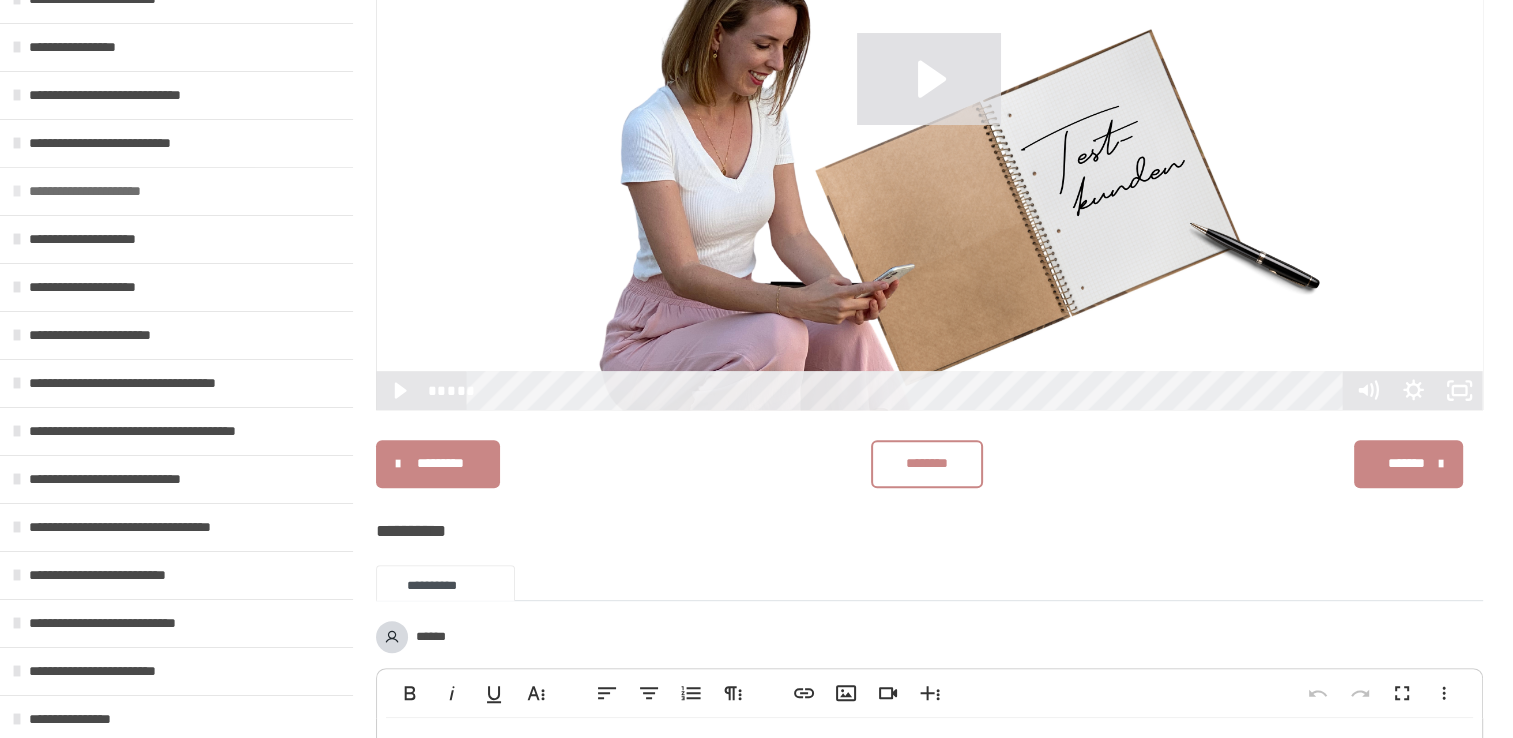 scroll, scrollTop: 221, scrollLeft: 0, axis: vertical 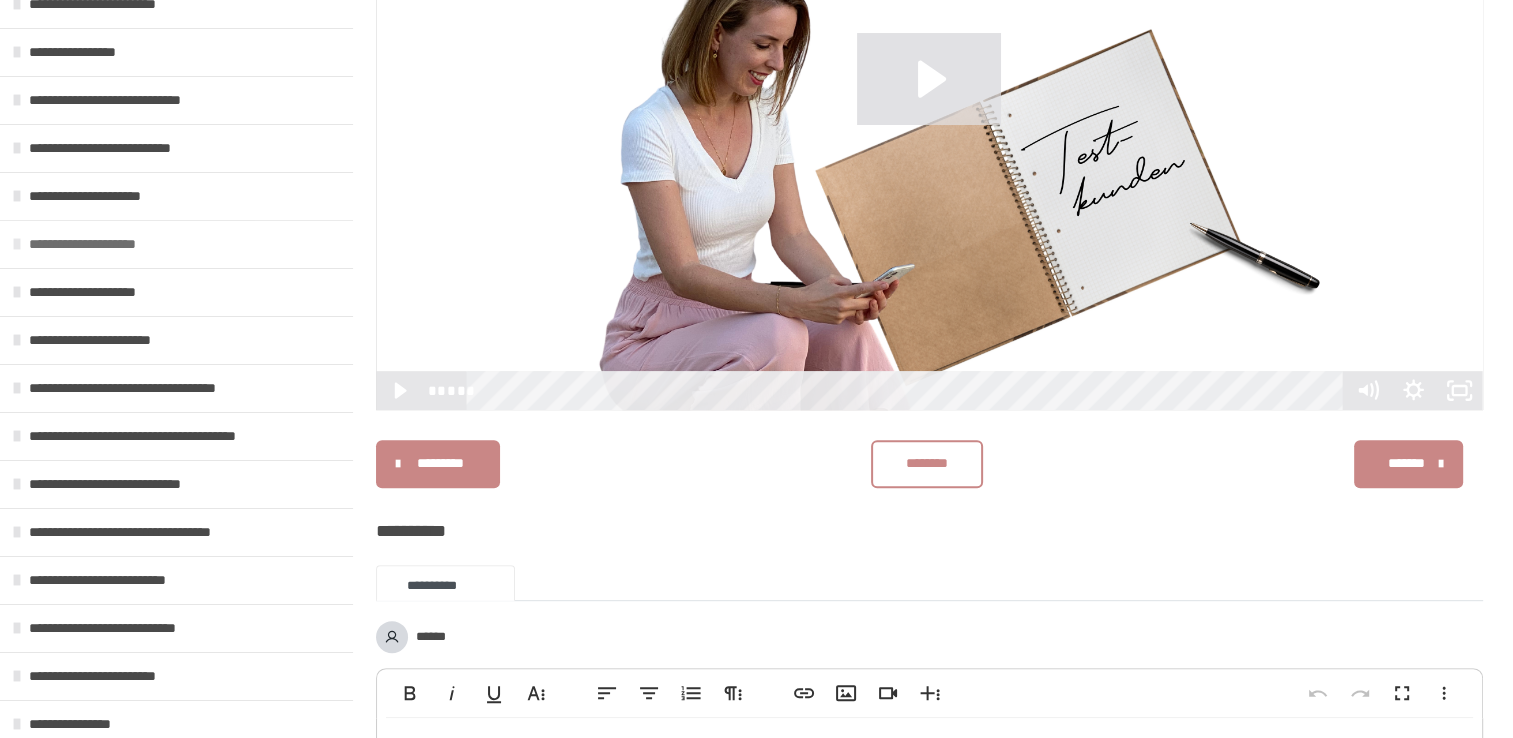 click at bounding box center (17, 244) 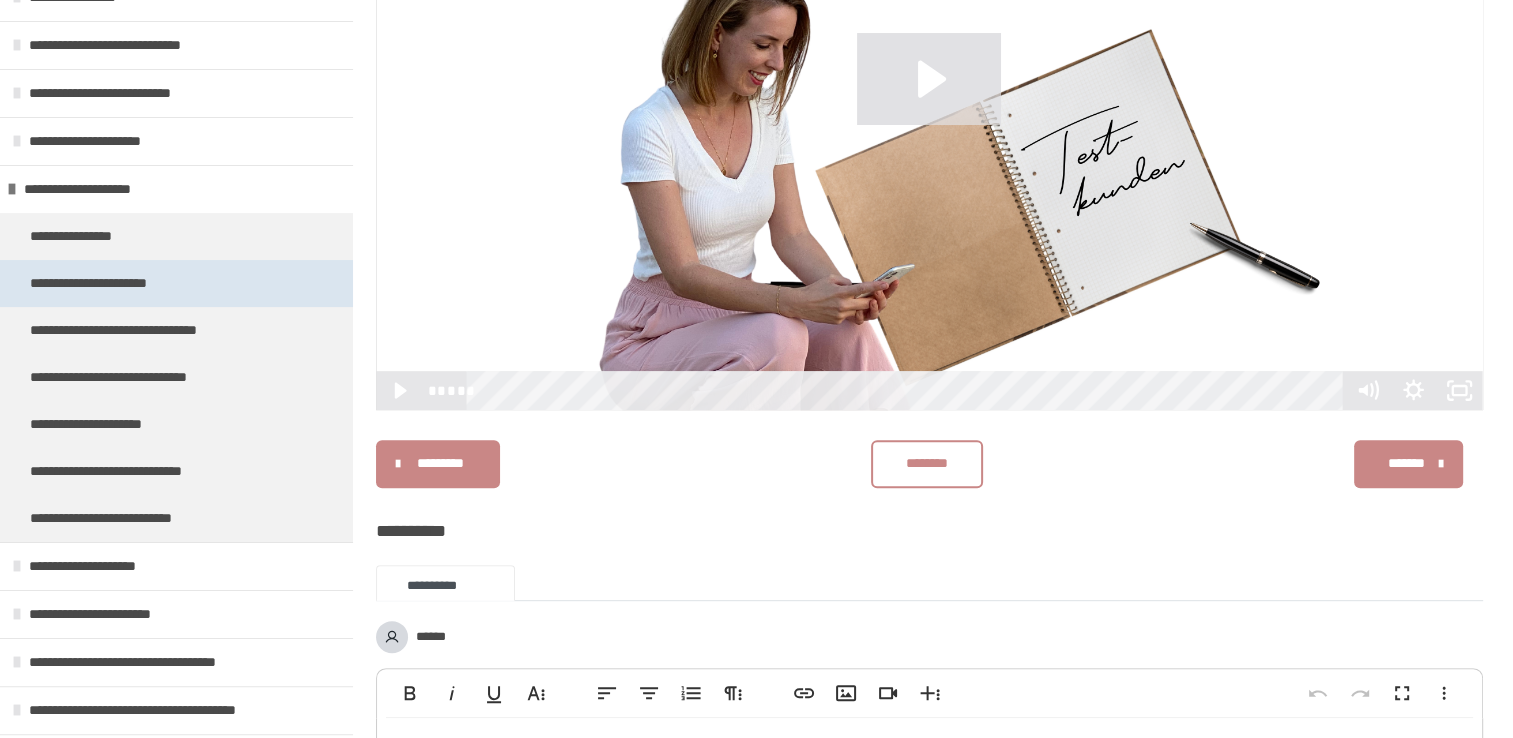 click on "**********" at bounding box center (109, 283) 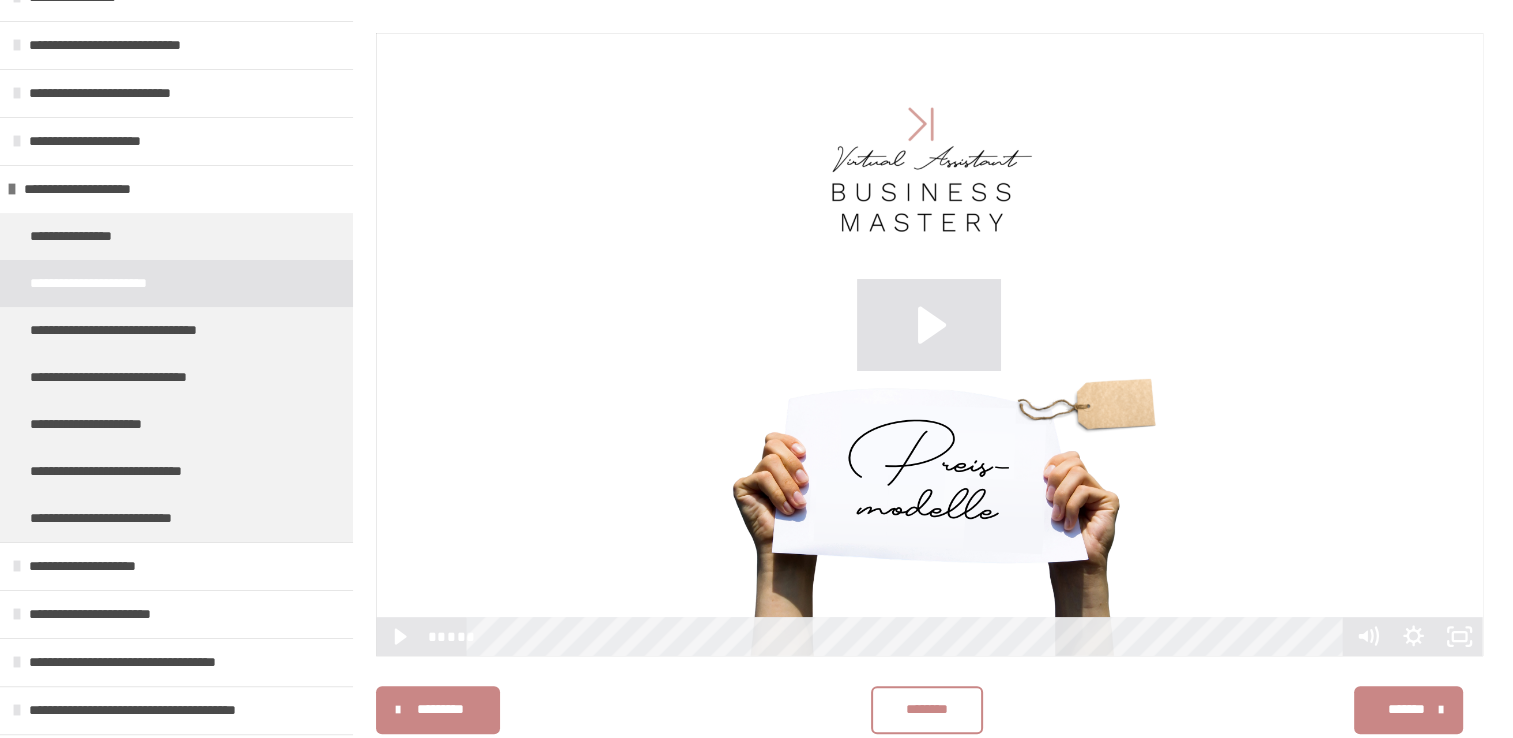 scroll, scrollTop: 534, scrollLeft: 0, axis: vertical 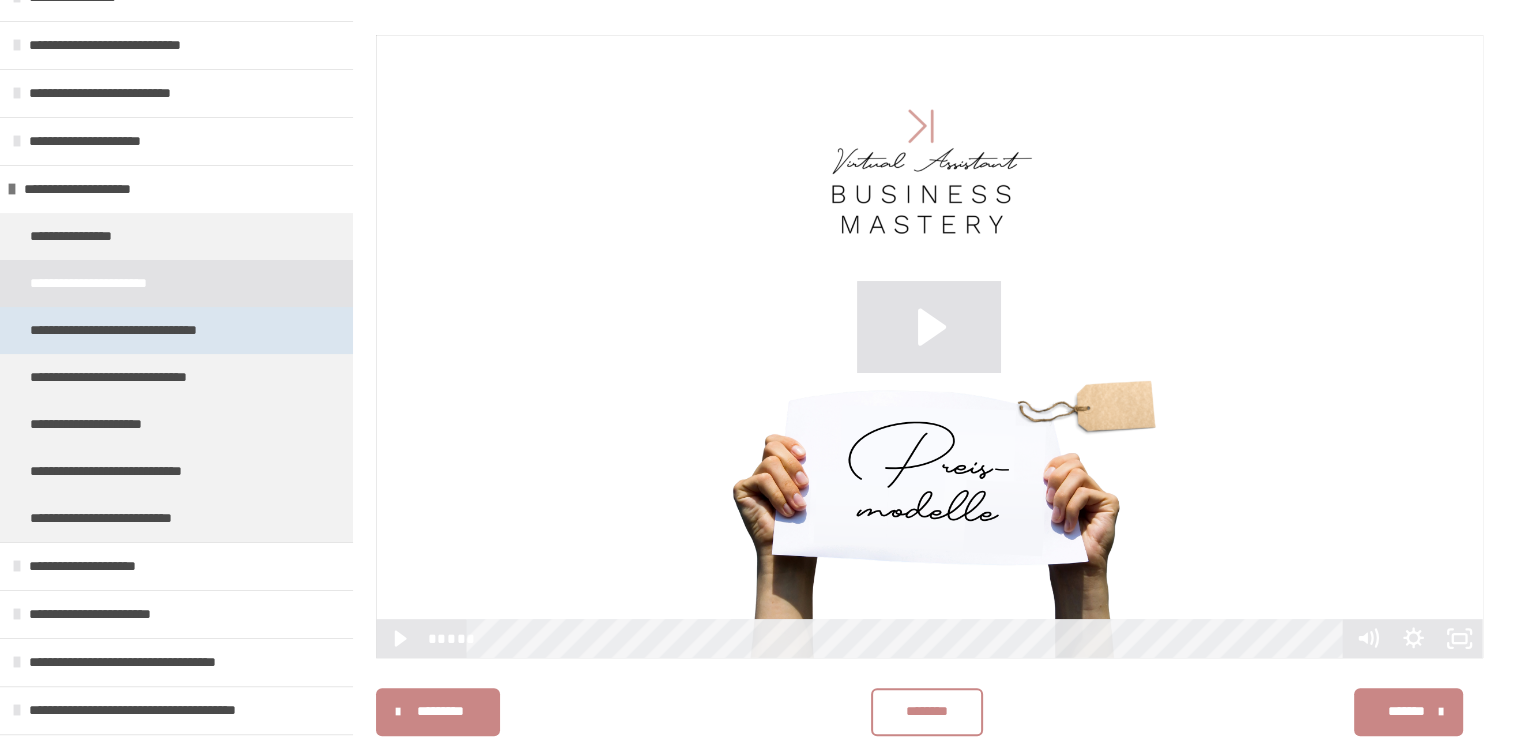 click on "**********" at bounding box center (147, 330) 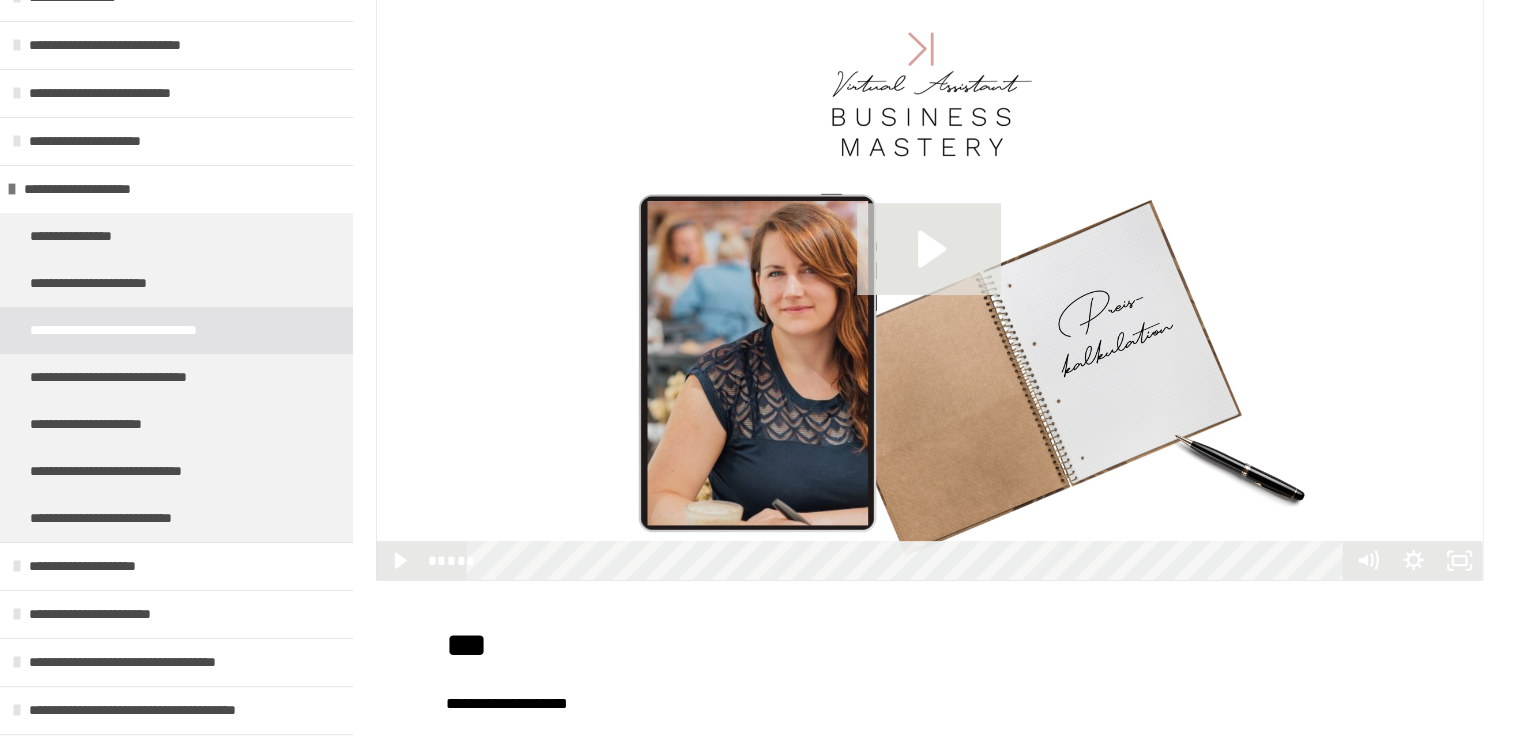 scroll, scrollTop: 804, scrollLeft: 0, axis: vertical 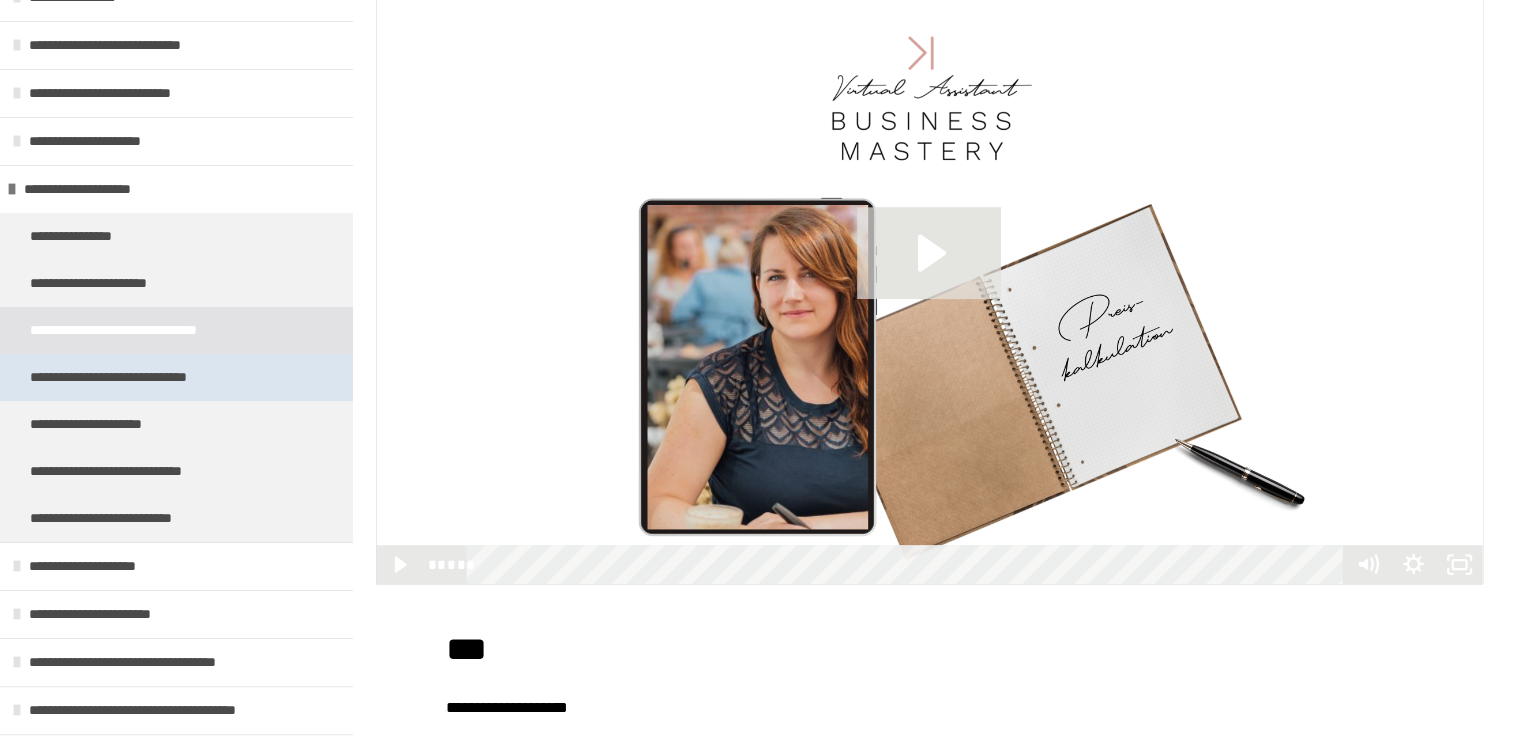 click on "**********" at bounding box center [145, 377] 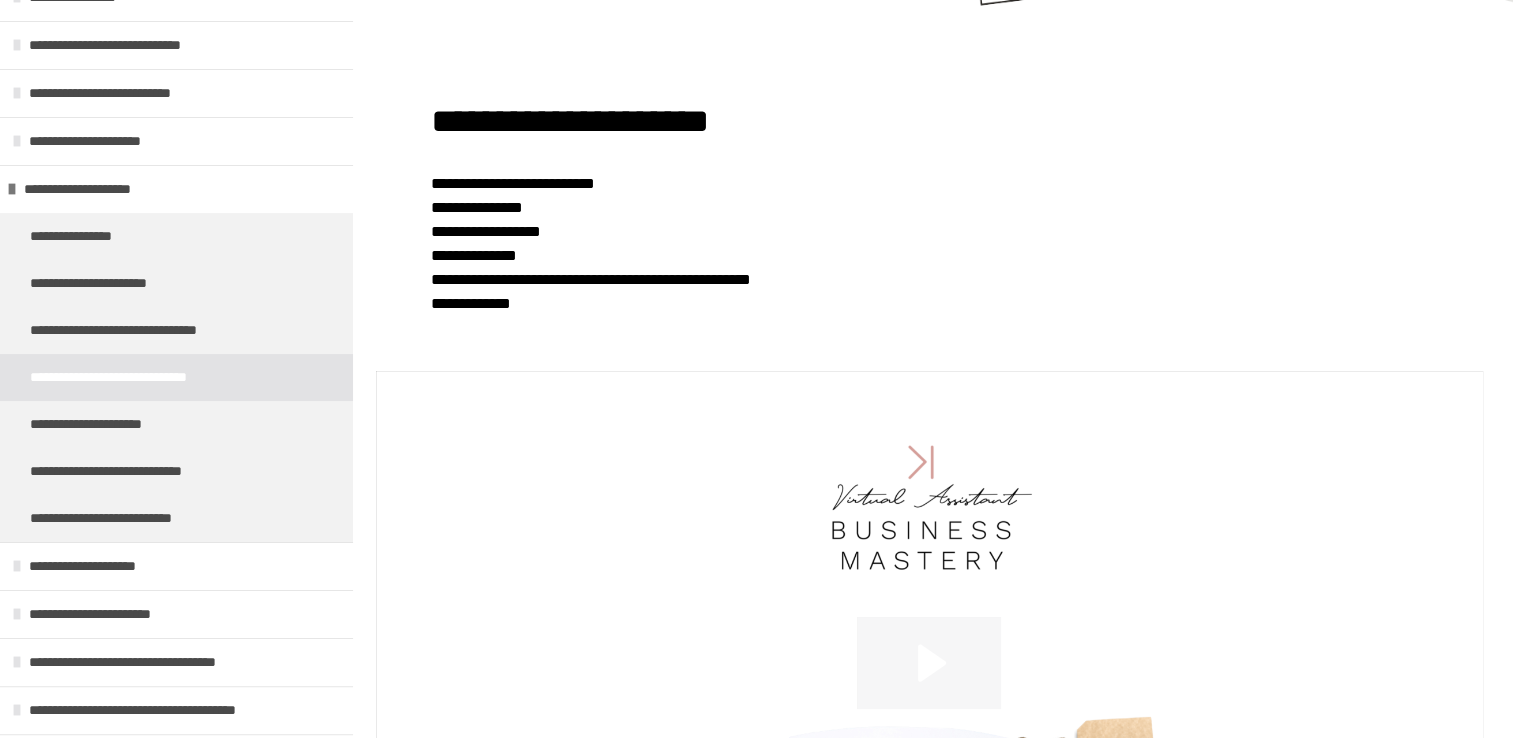 click 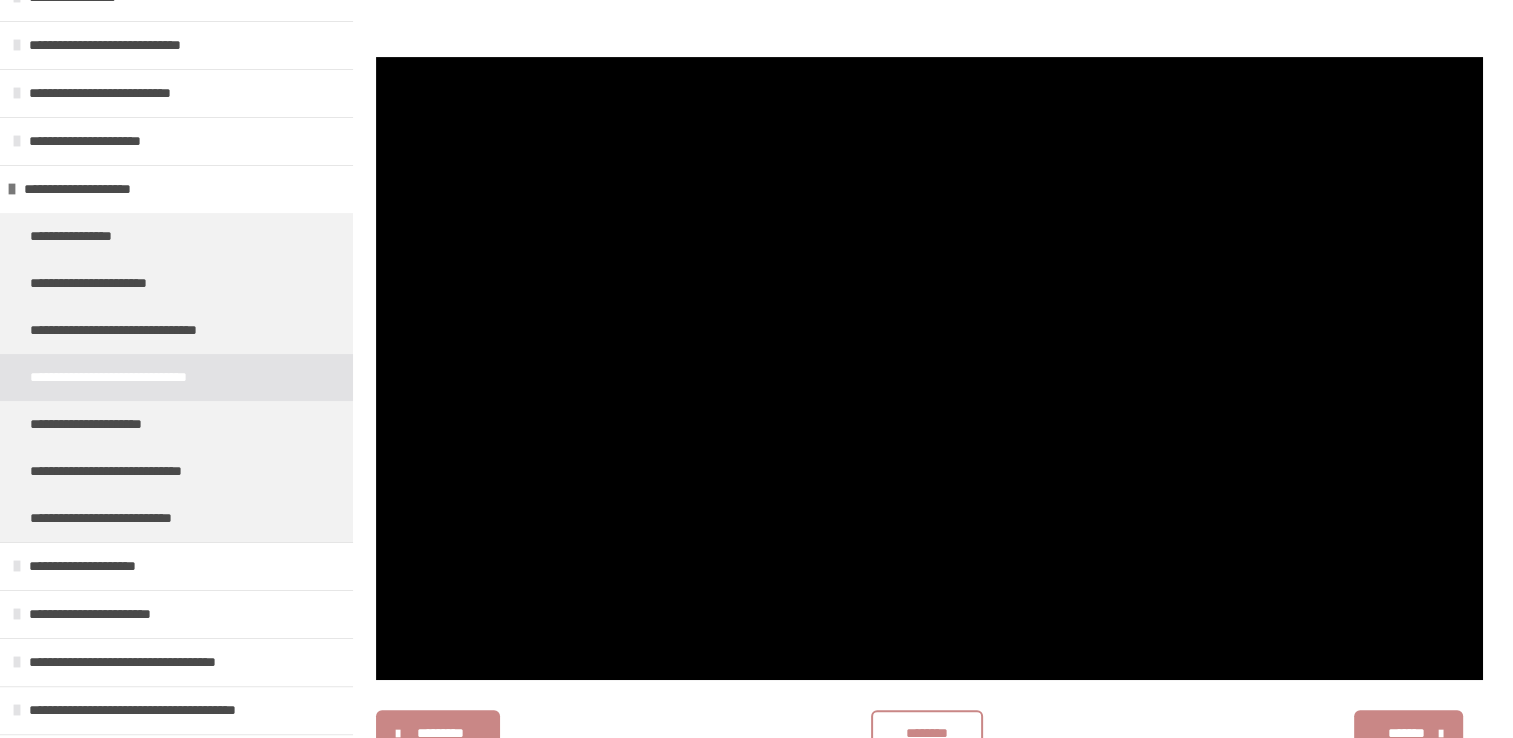 scroll, scrollTop: 612, scrollLeft: 0, axis: vertical 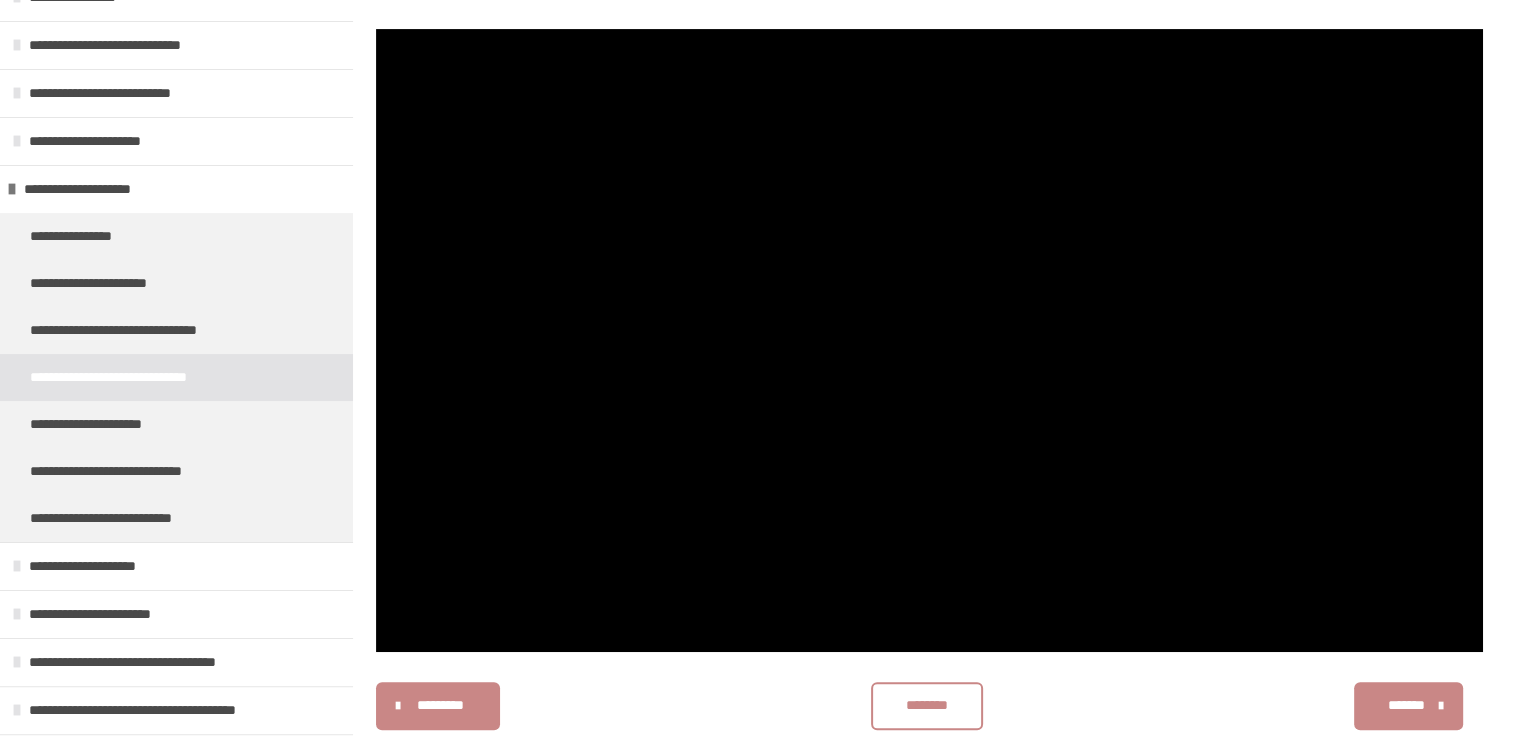 type 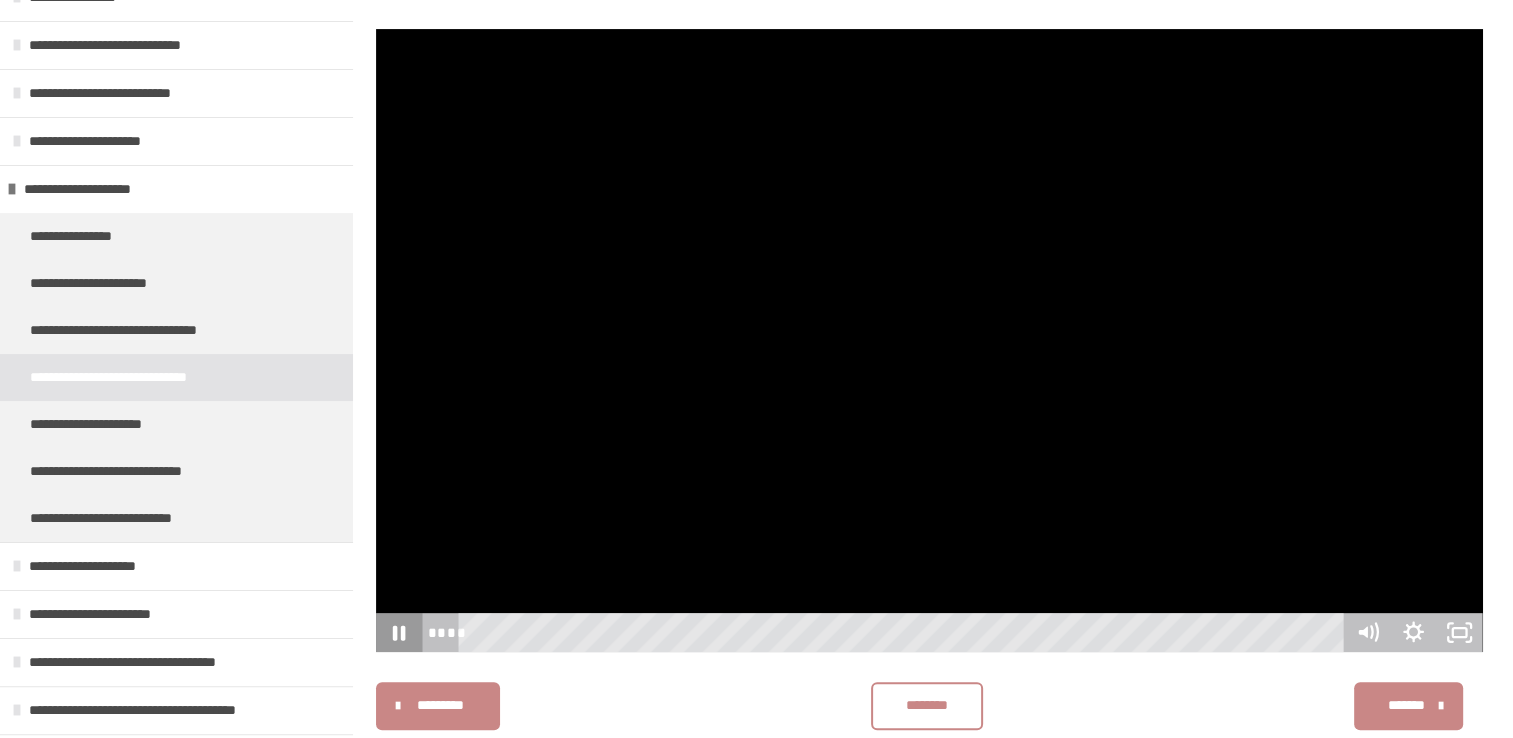 click 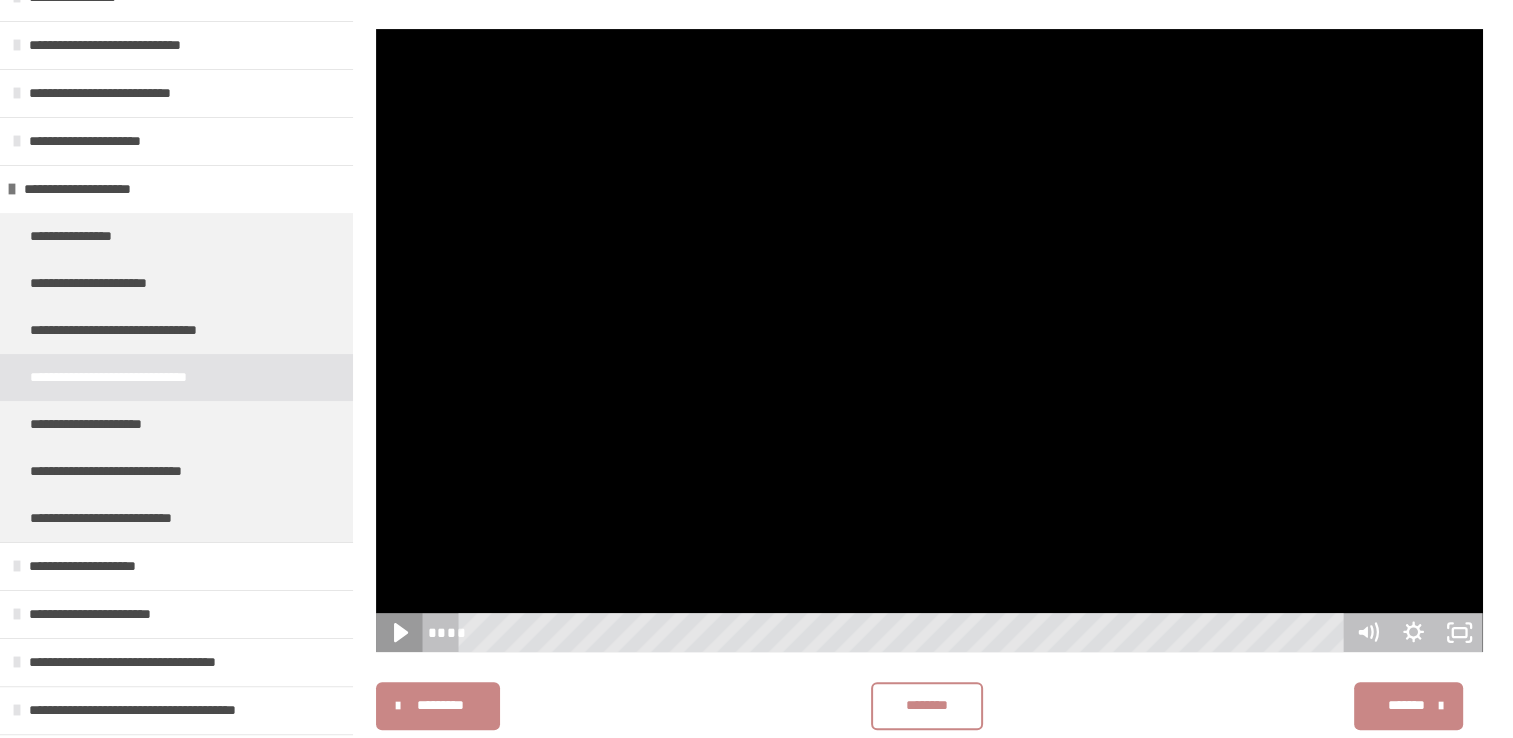 click 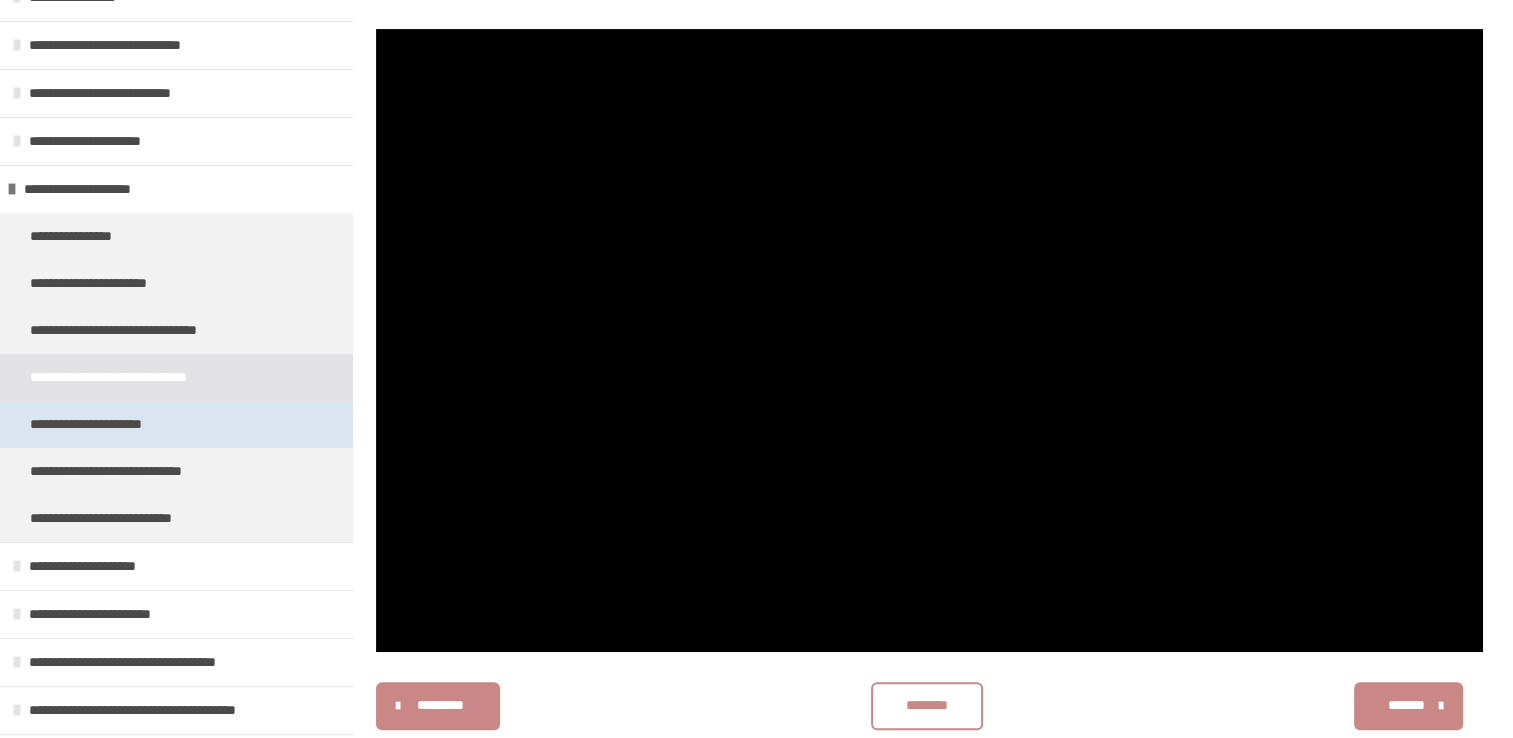 click on "**********" at bounding box center [176, 424] 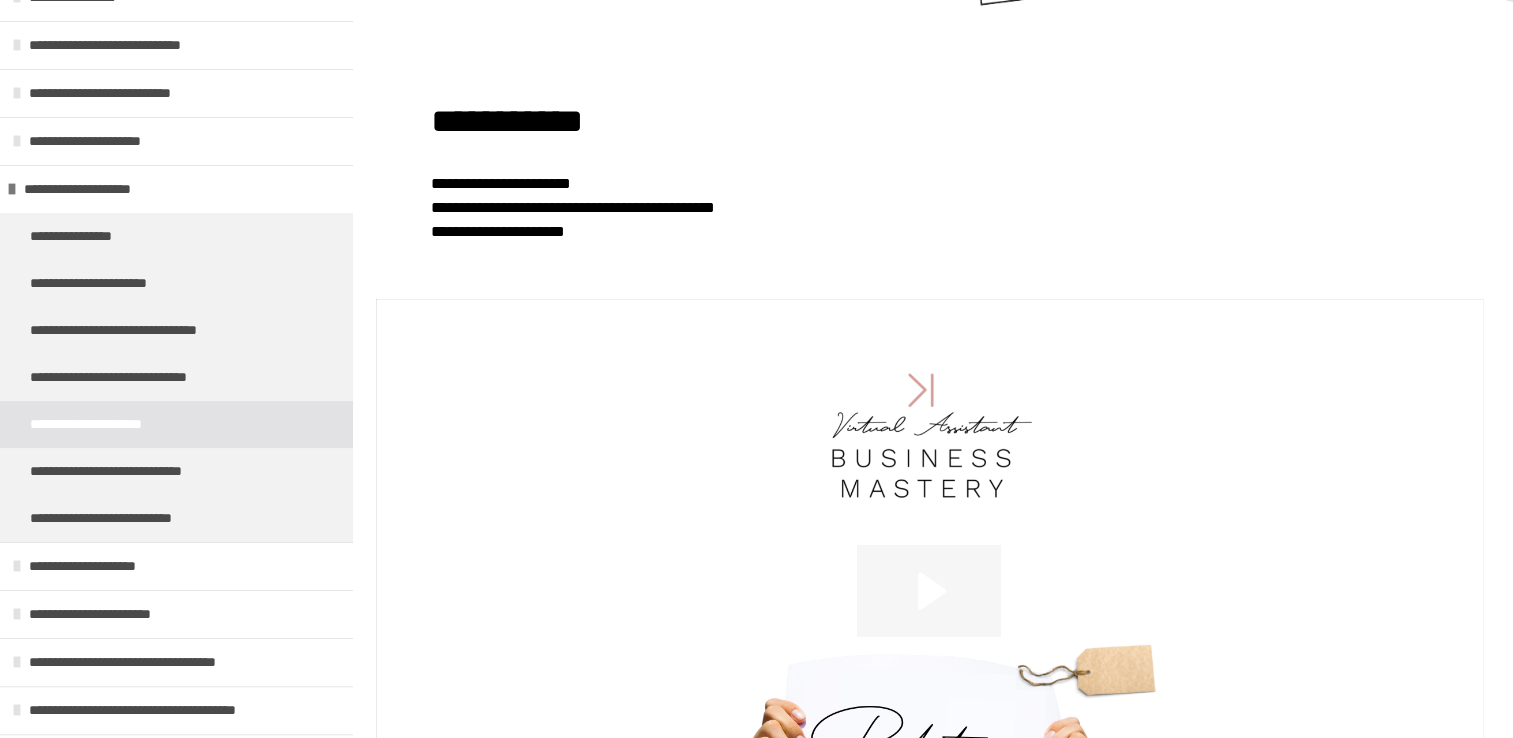 click 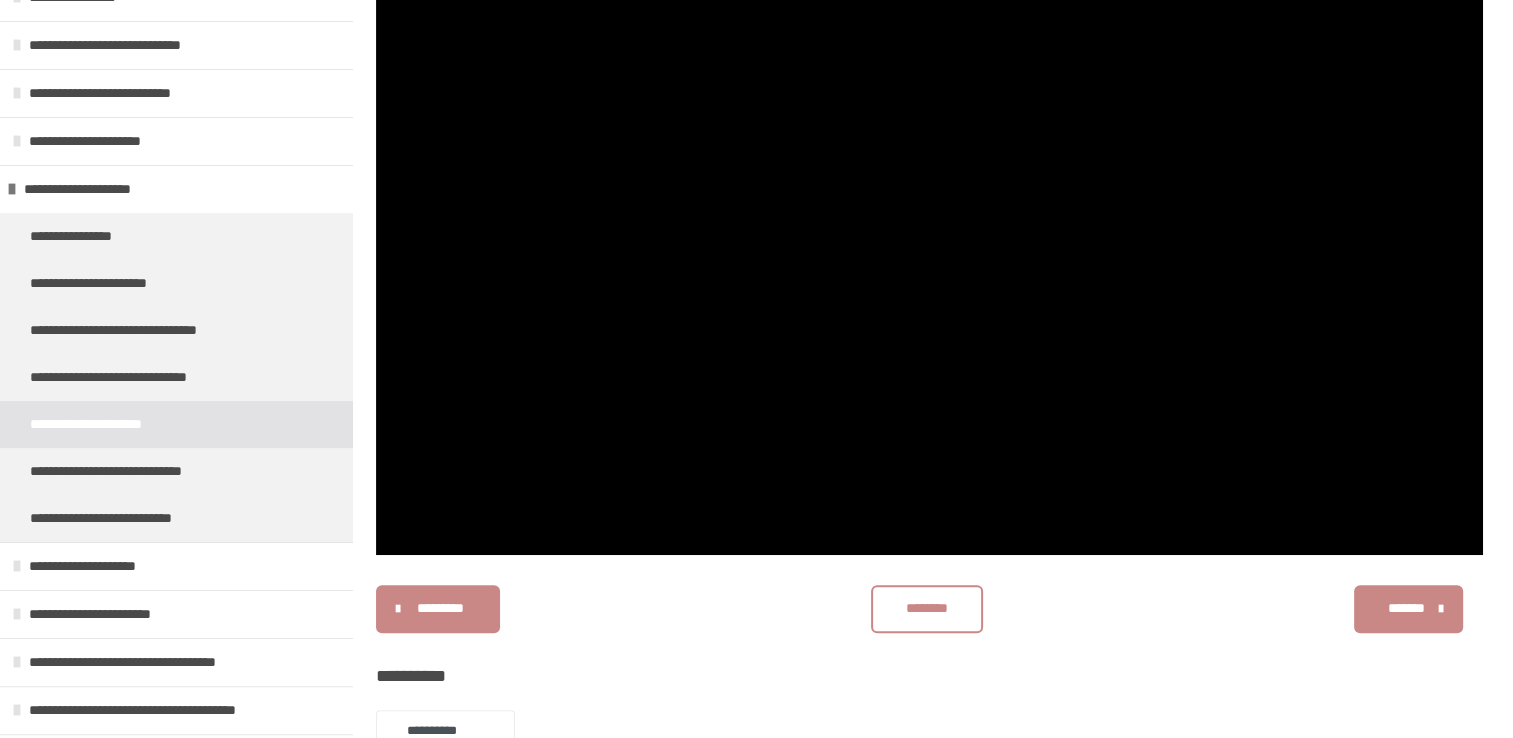 scroll, scrollTop: 615, scrollLeft: 0, axis: vertical 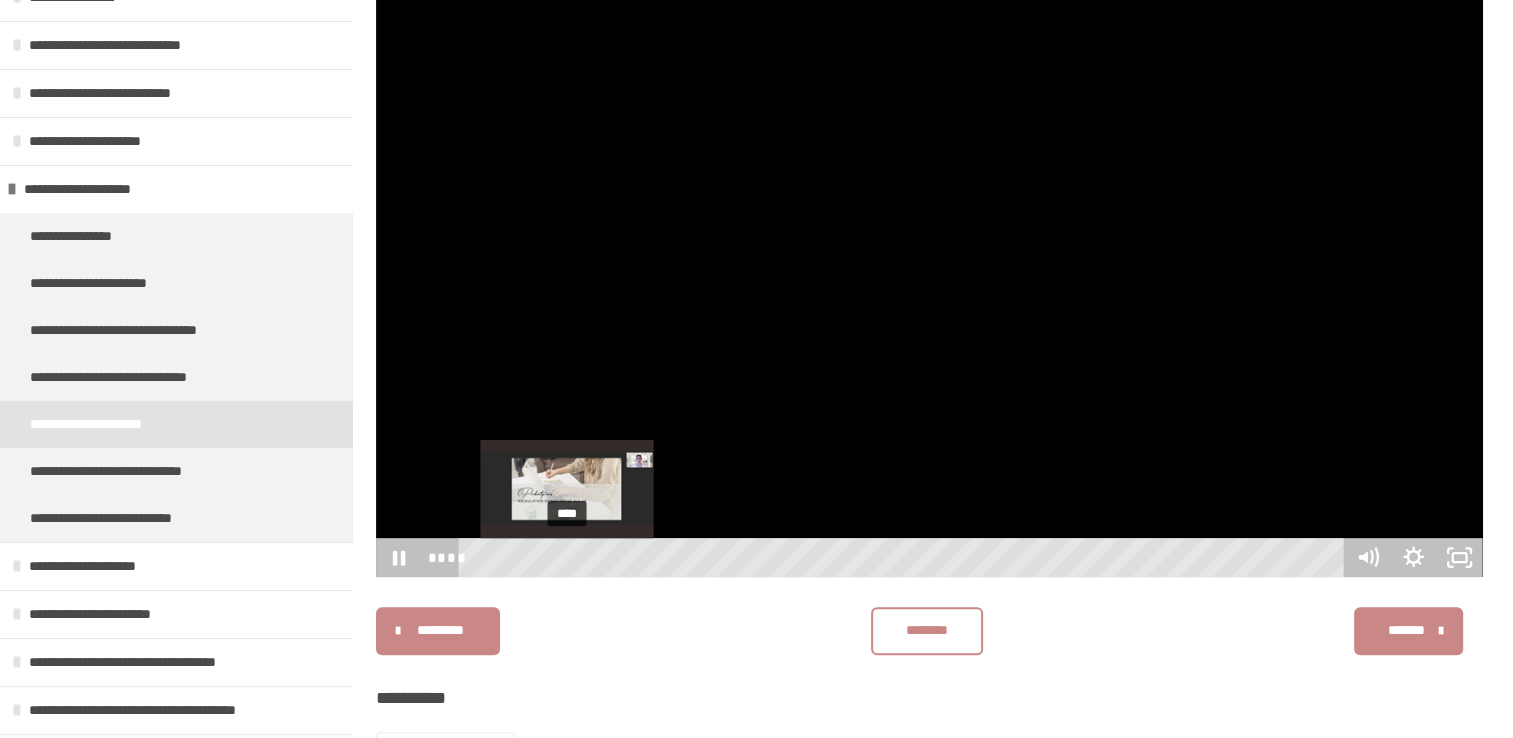 click on "****" at bounding box center [904, 557] 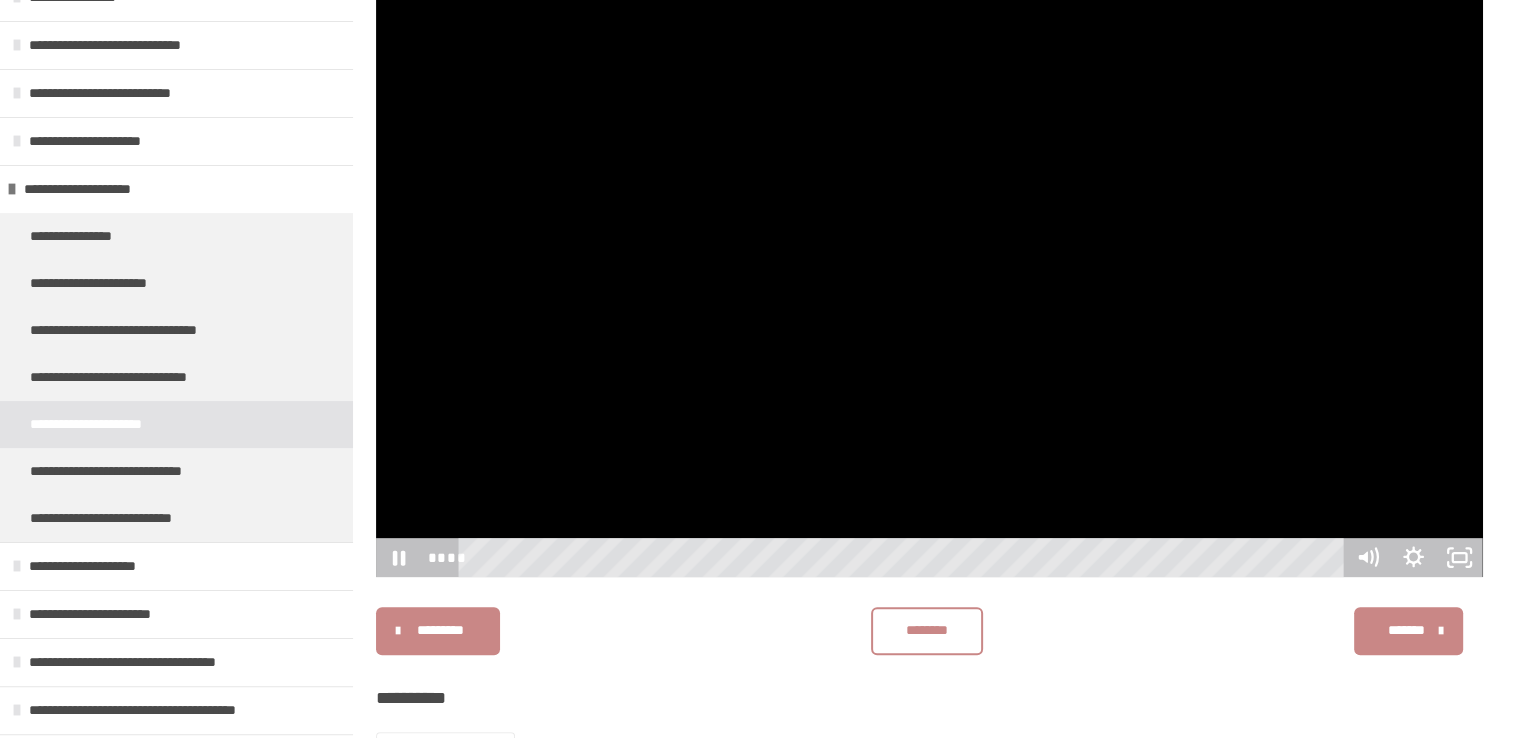 click at bounding box center (929, 265) 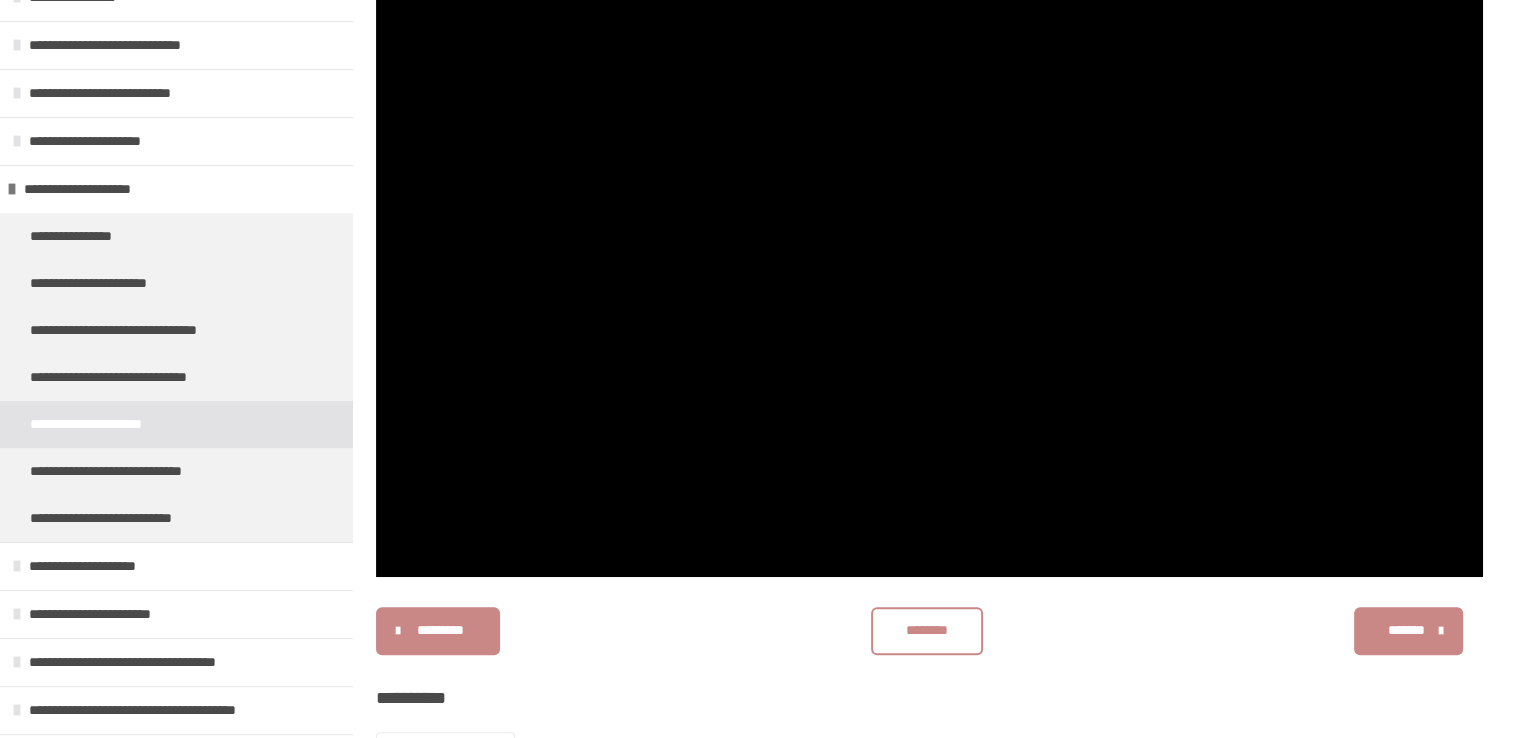 click at bounding box center (929, 265) 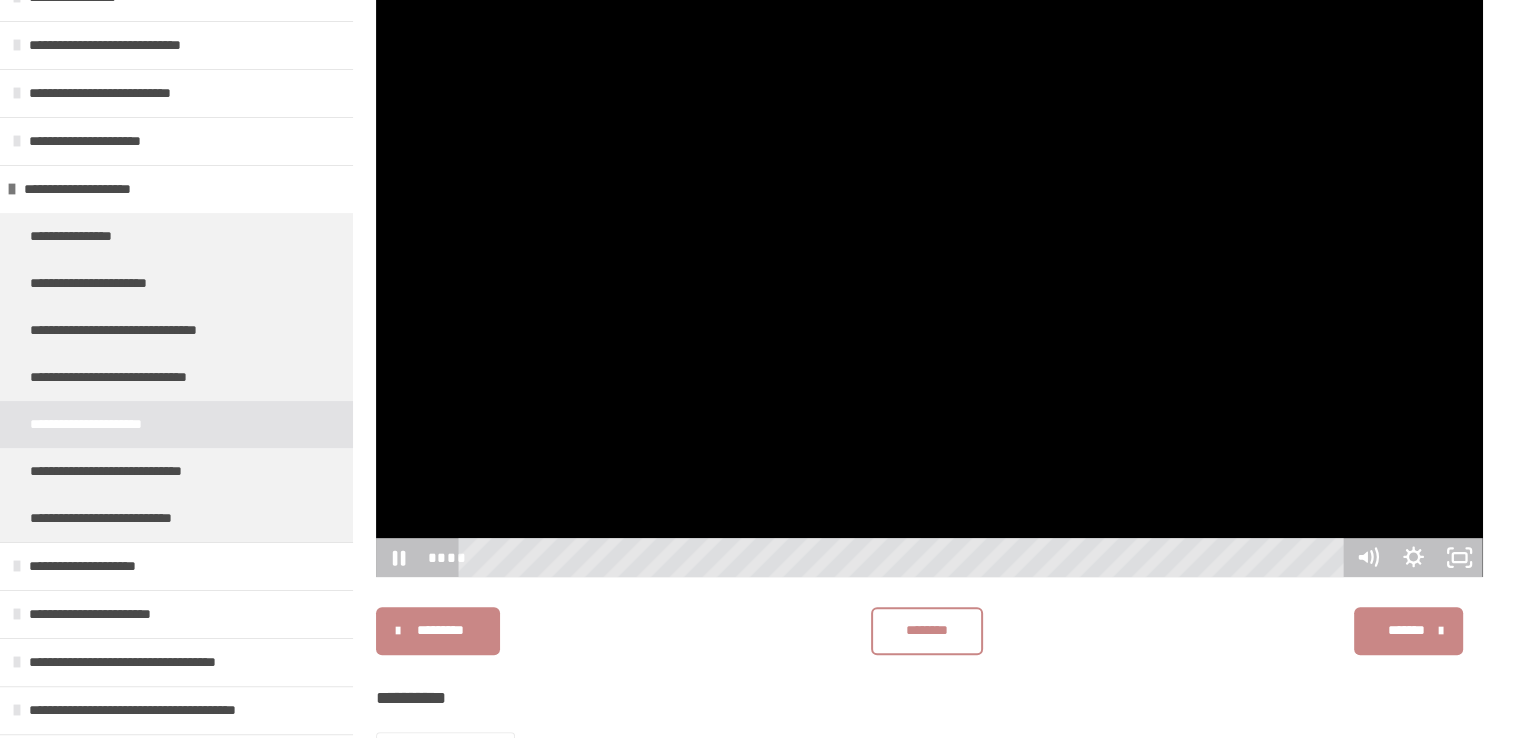 click at bounding box center [929, 265] 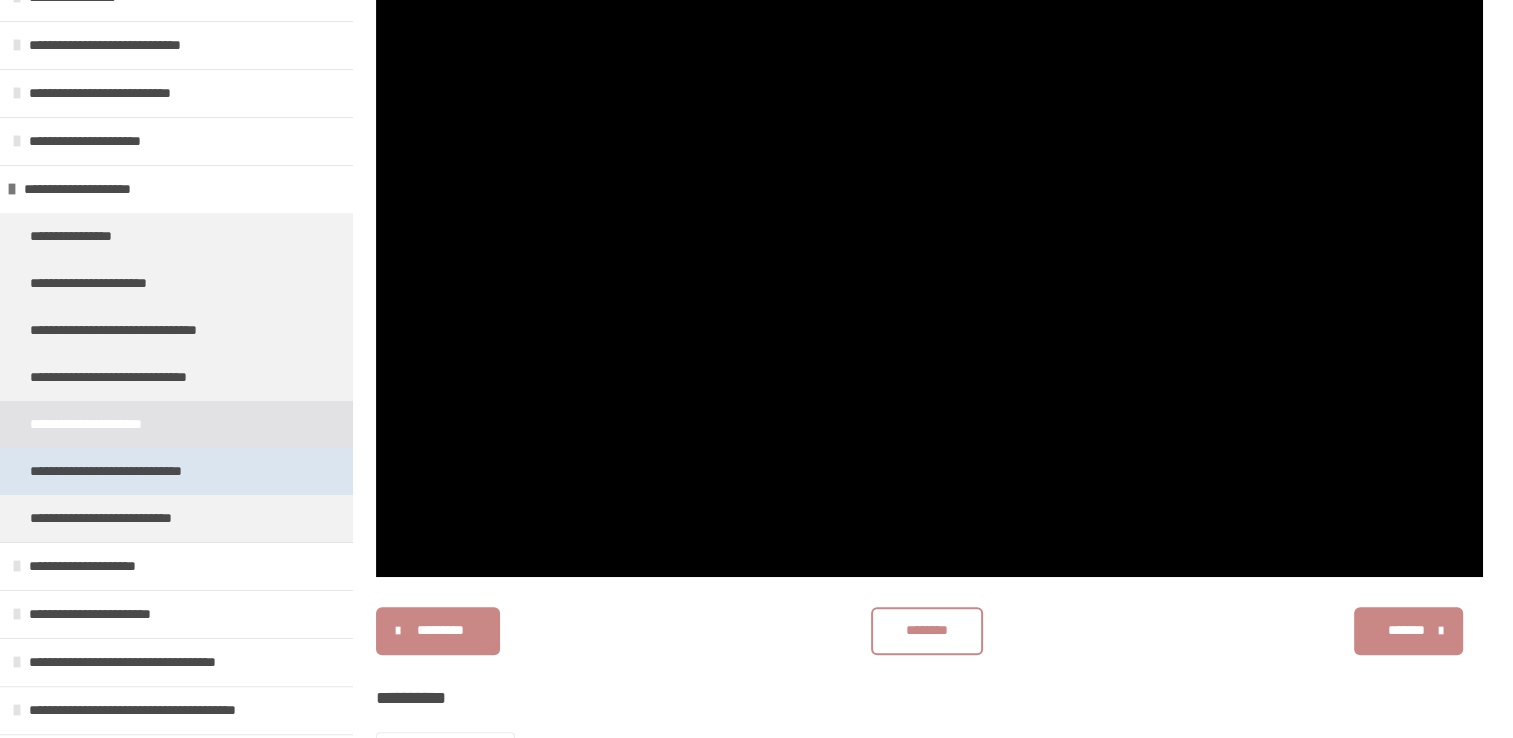 click on "**********" at bounding box center (135, 471) 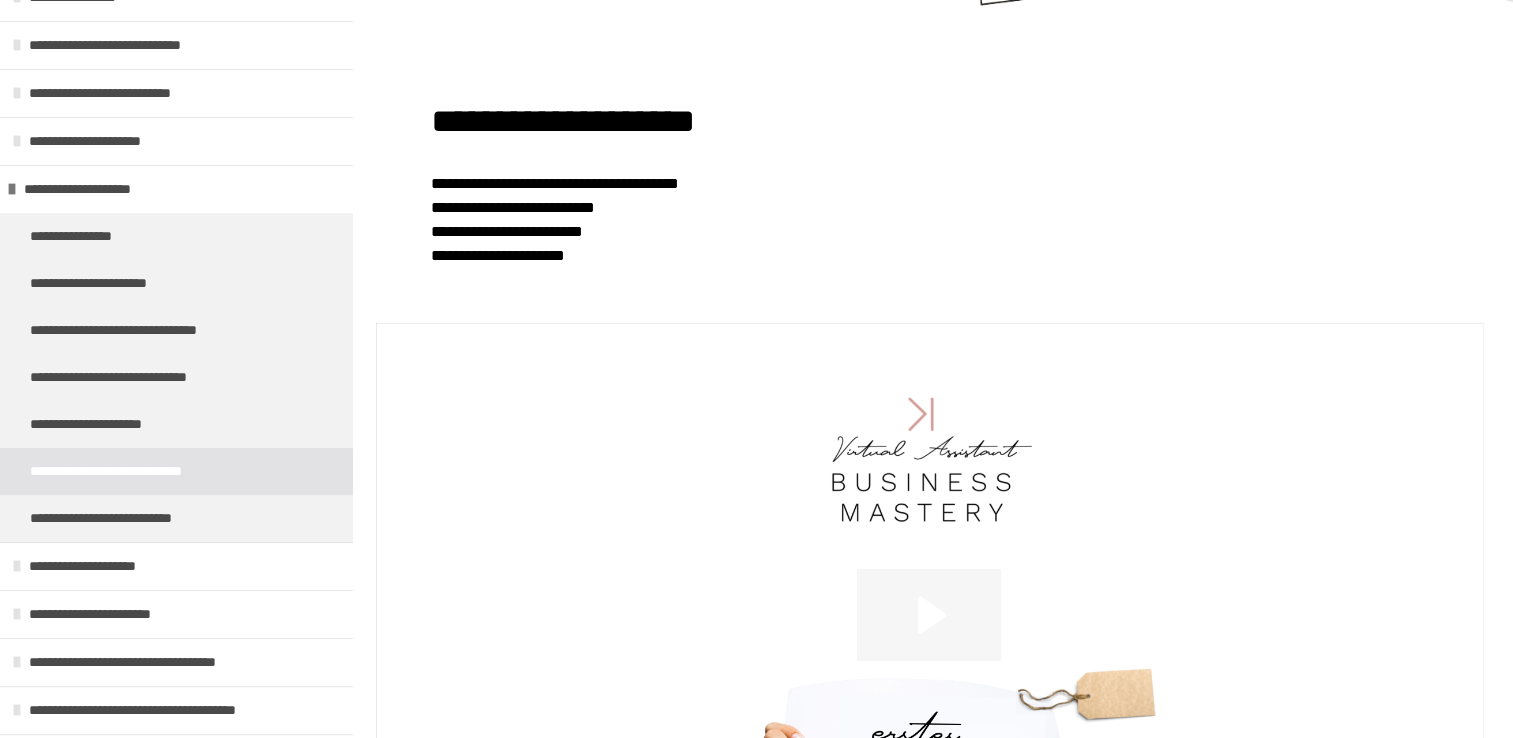 click 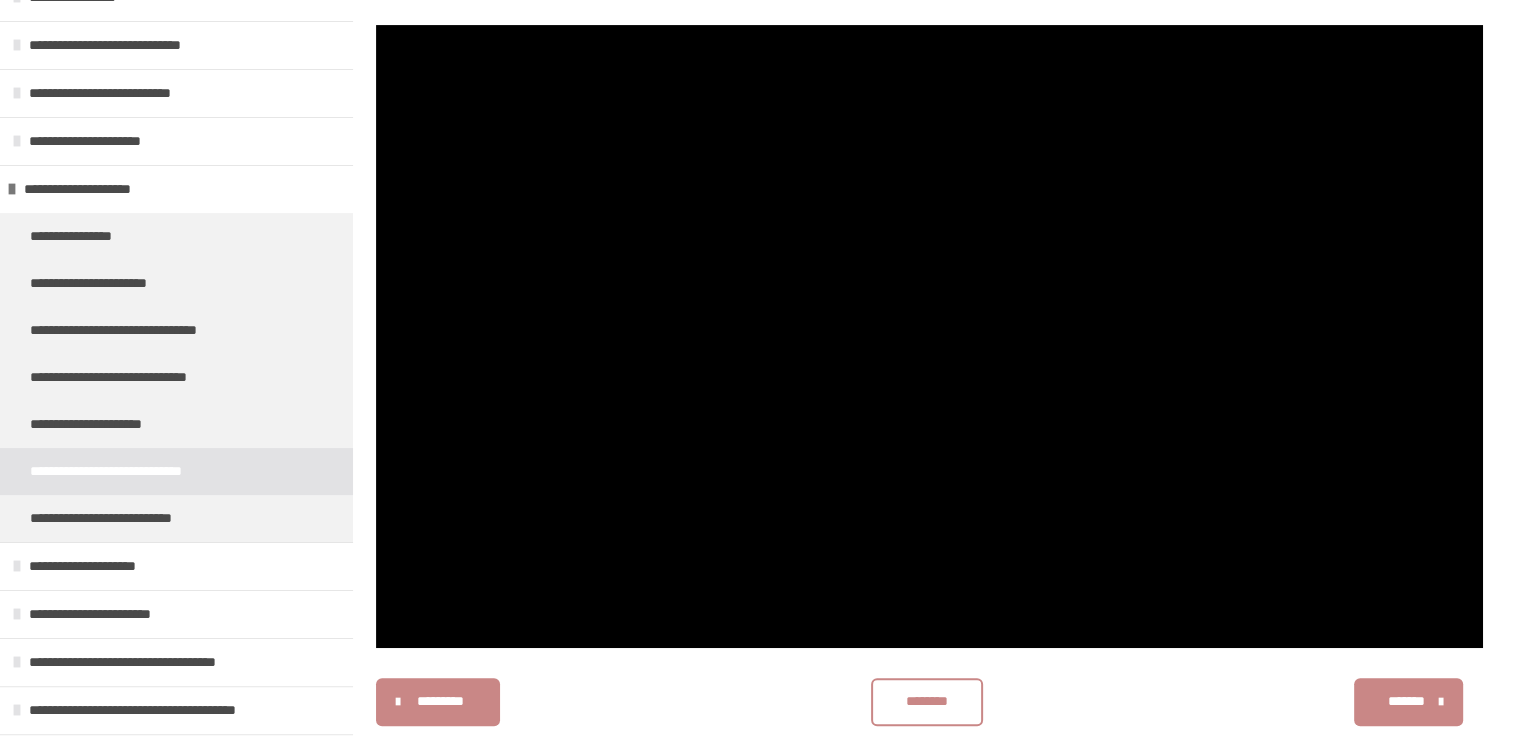 scroll, scrollTop: 571, scrollLeft: 0, axis: vertical 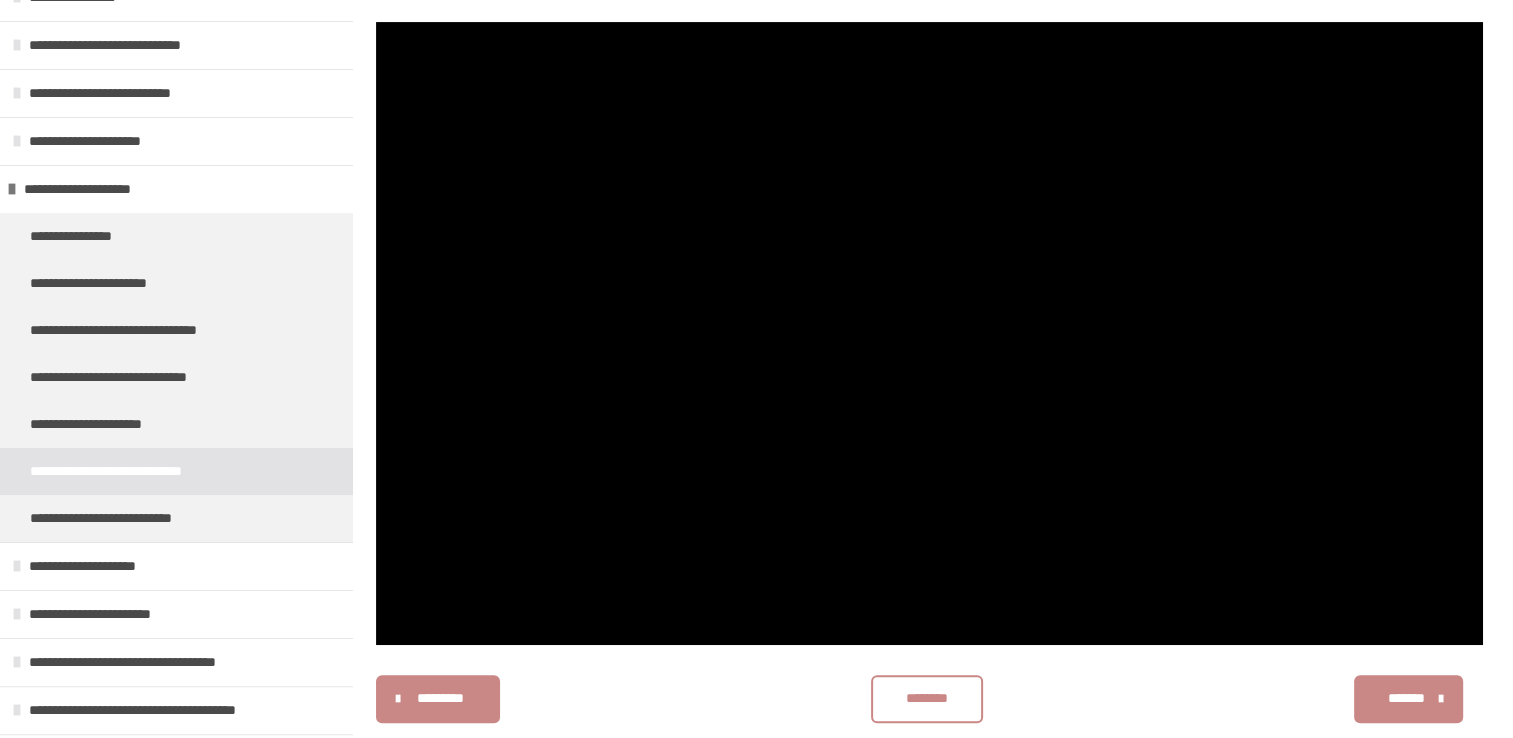 type 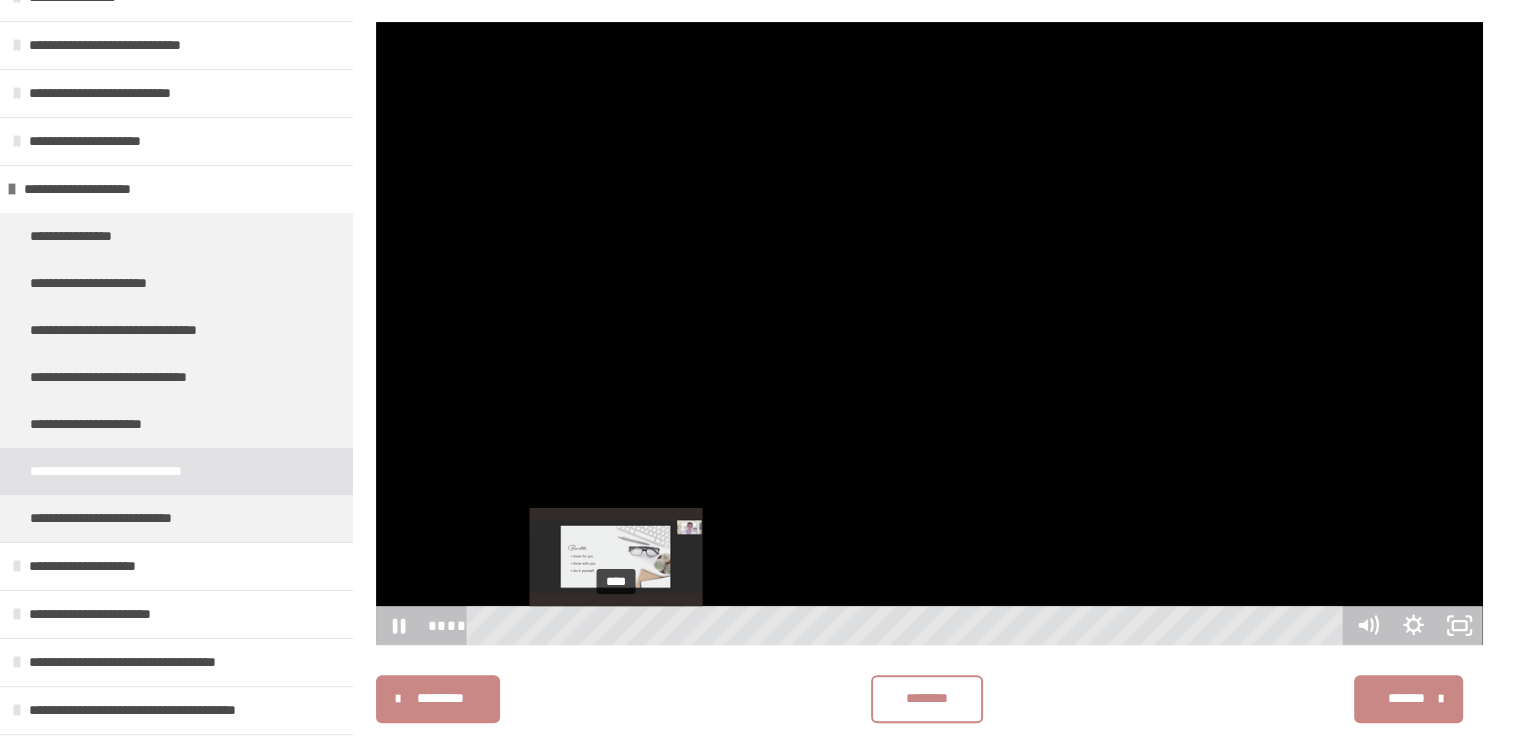 click on "****" at bounding box center (908, 625) 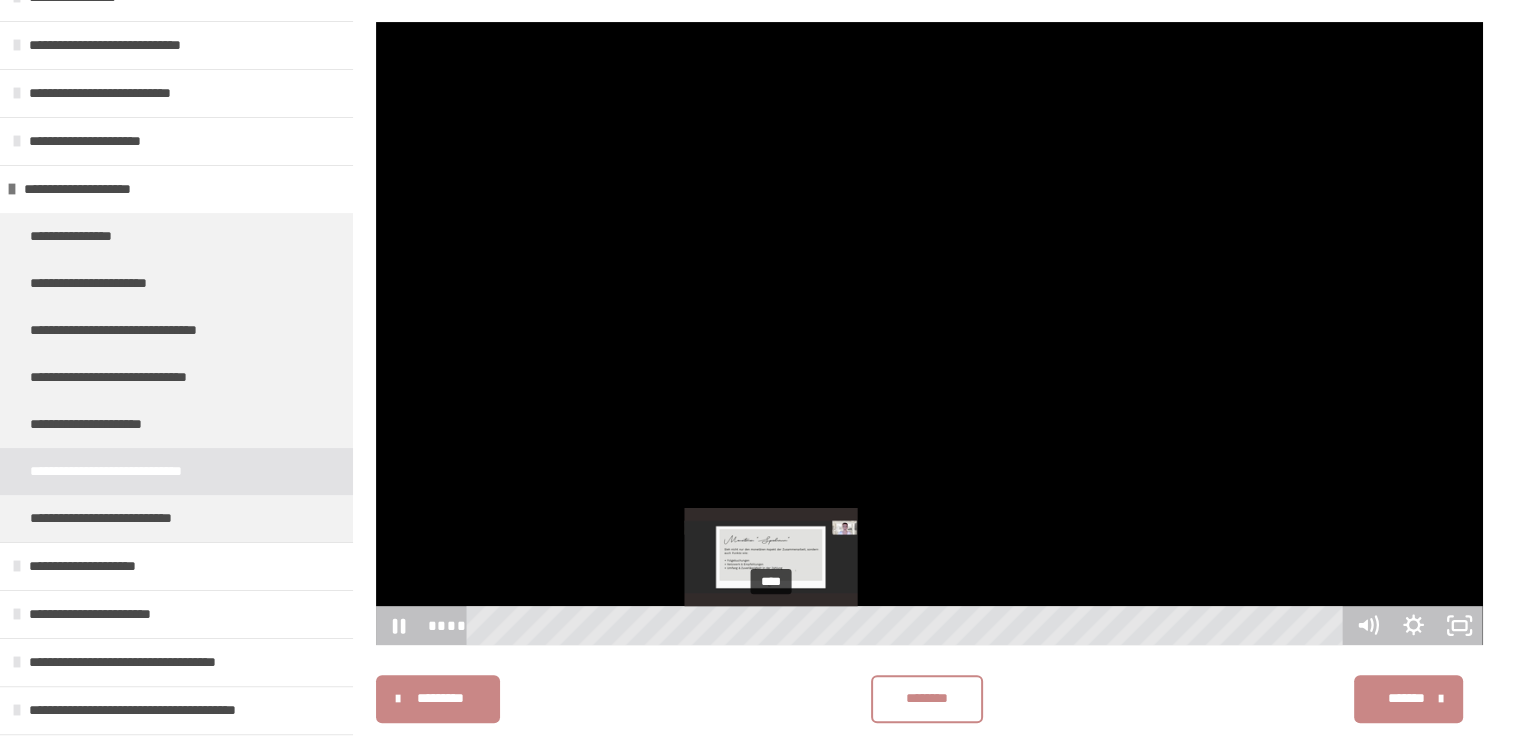 click on "****" at bounding box center [908, 625] 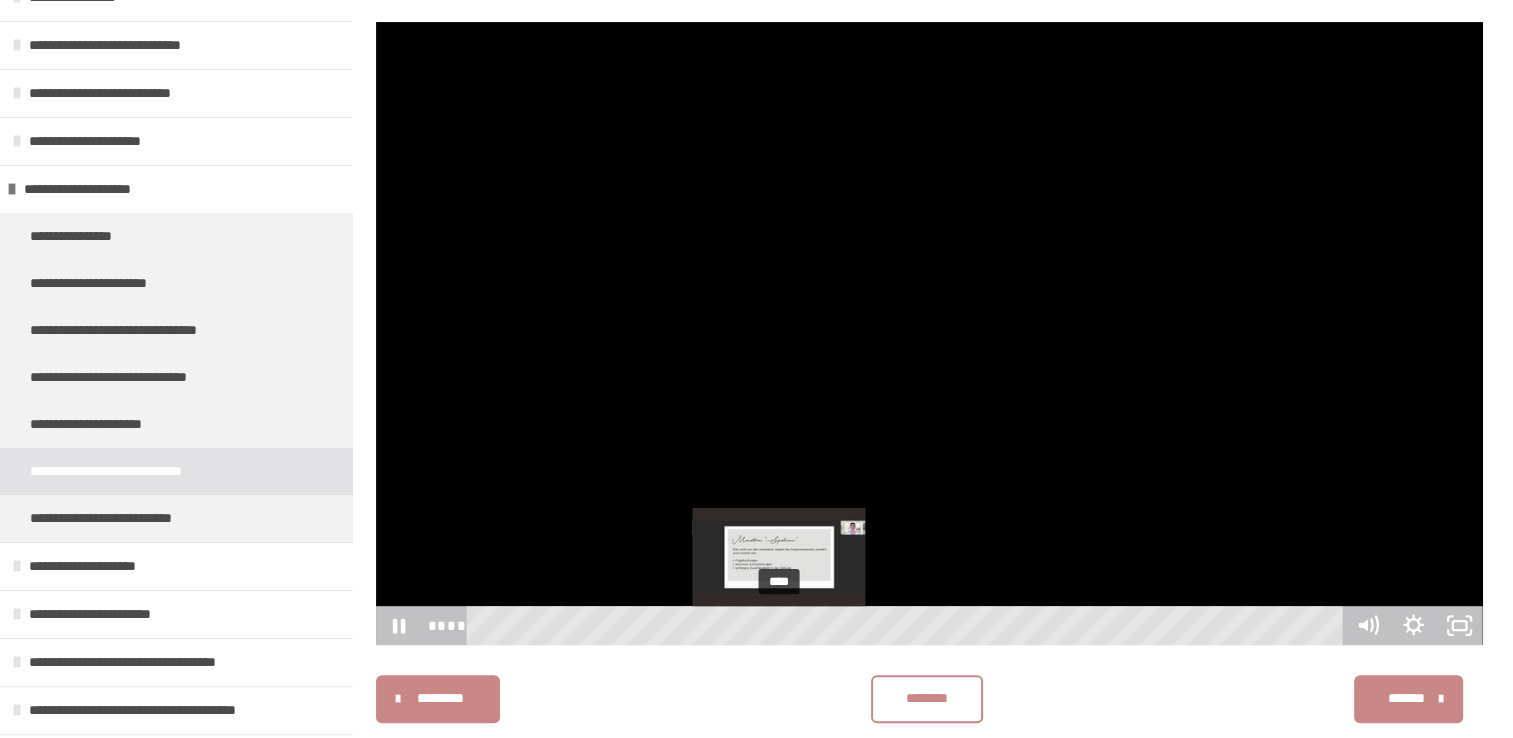 click on "****" at bounding box center [908, 625] 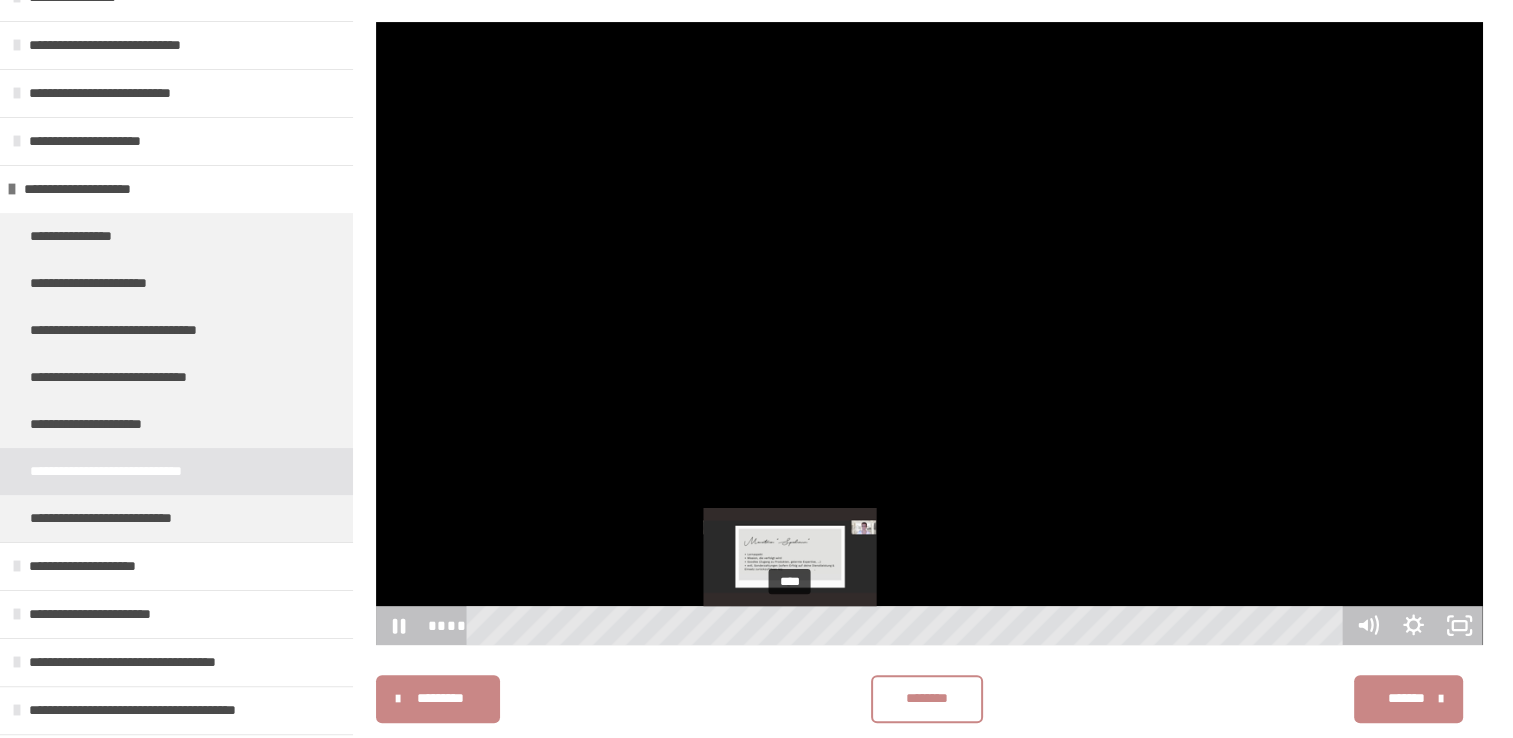 click on "****" at bounding box center (908, 625) 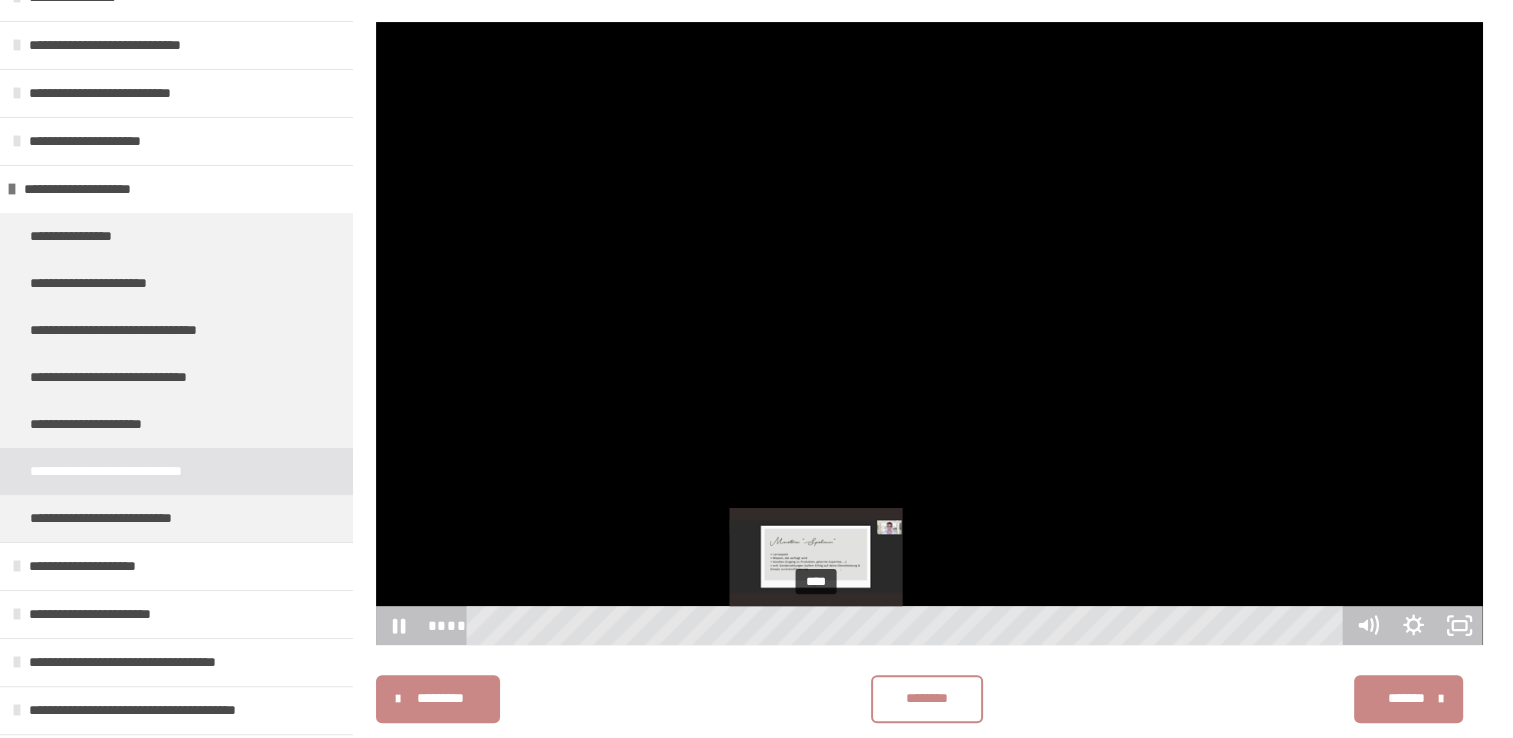click on "****" at bounding box center [908, 625] 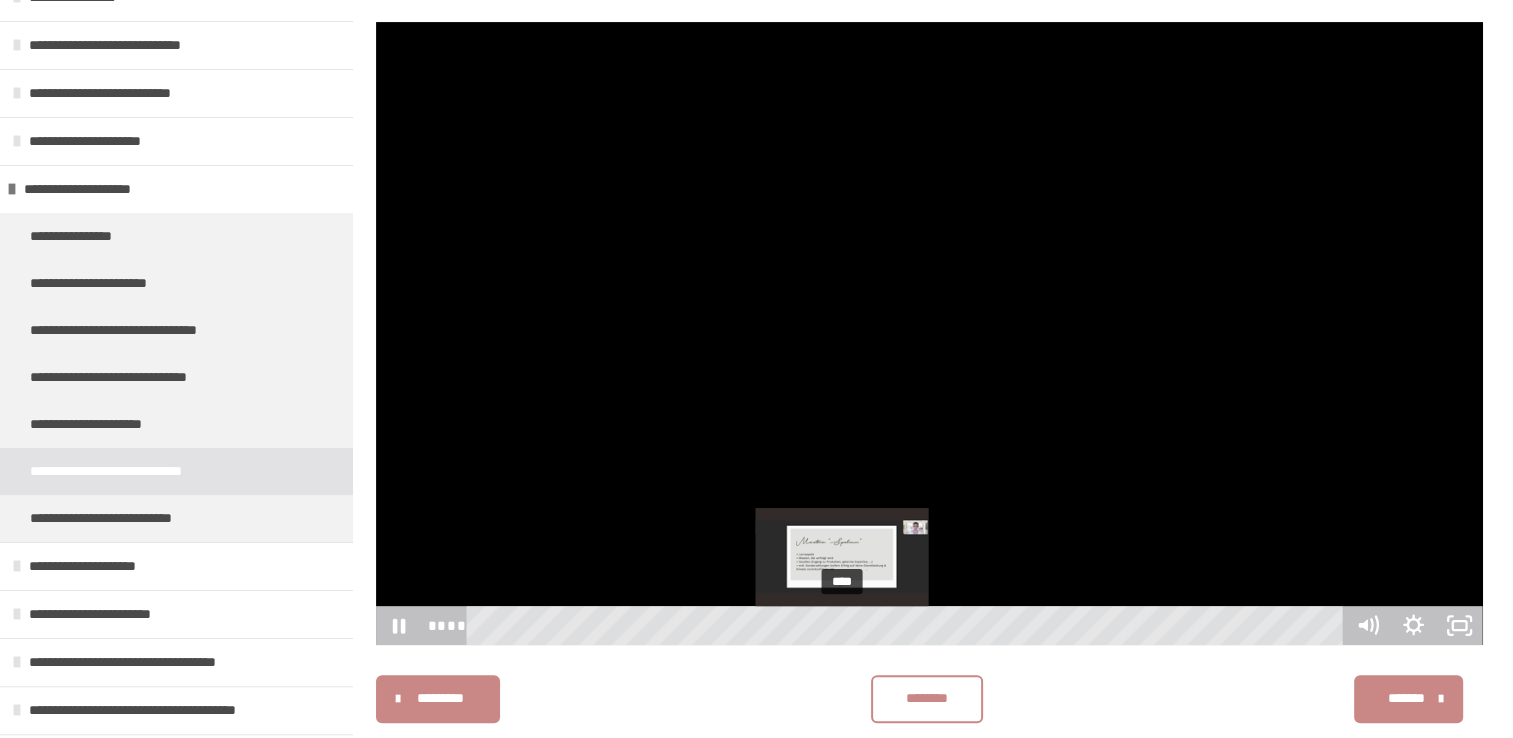 click on "****" at bounding box center (908, 625) 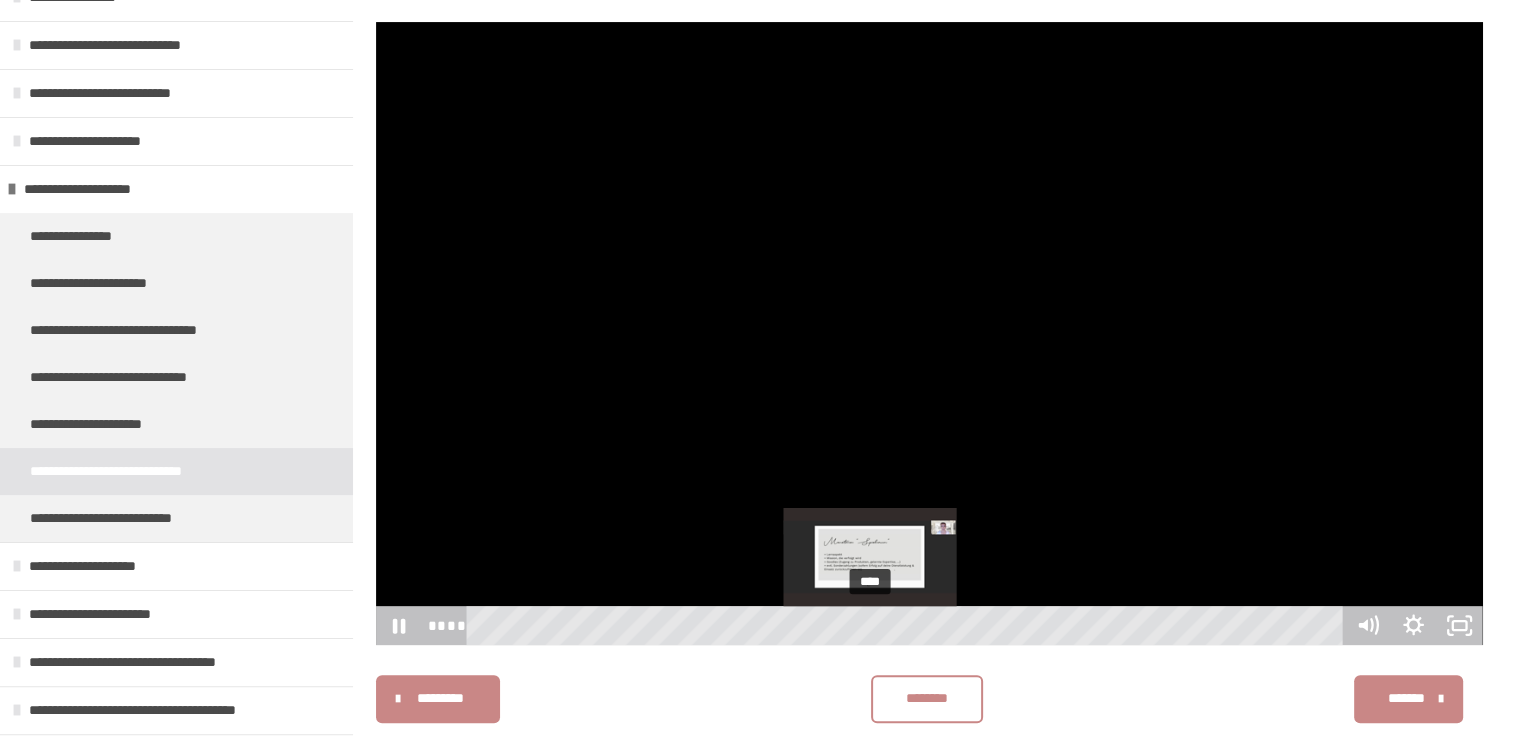 click on "****" at bounding box center (908, 625) 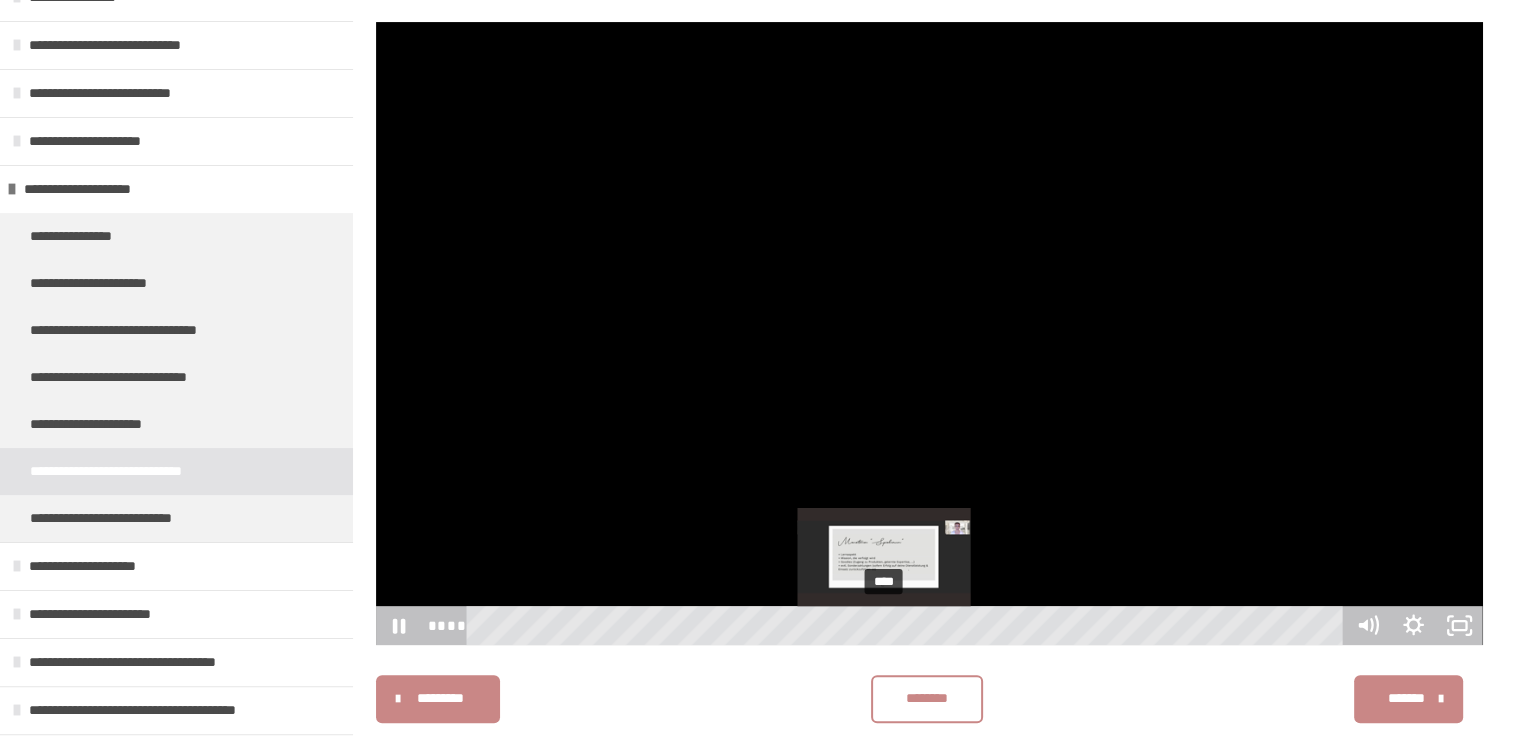 click on "****" at bounding box center (908, 625) 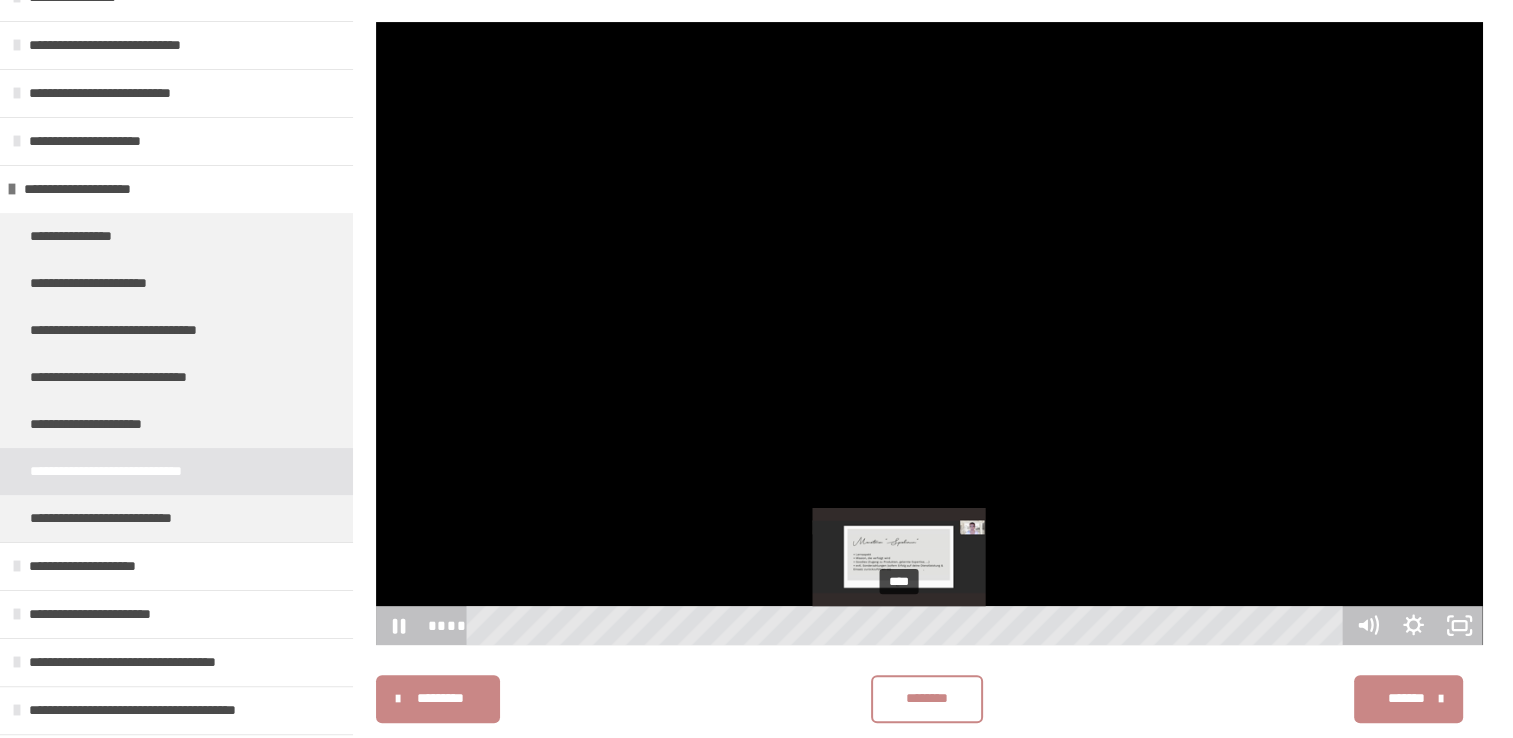 click on "****" at bounding box center [908, 625] 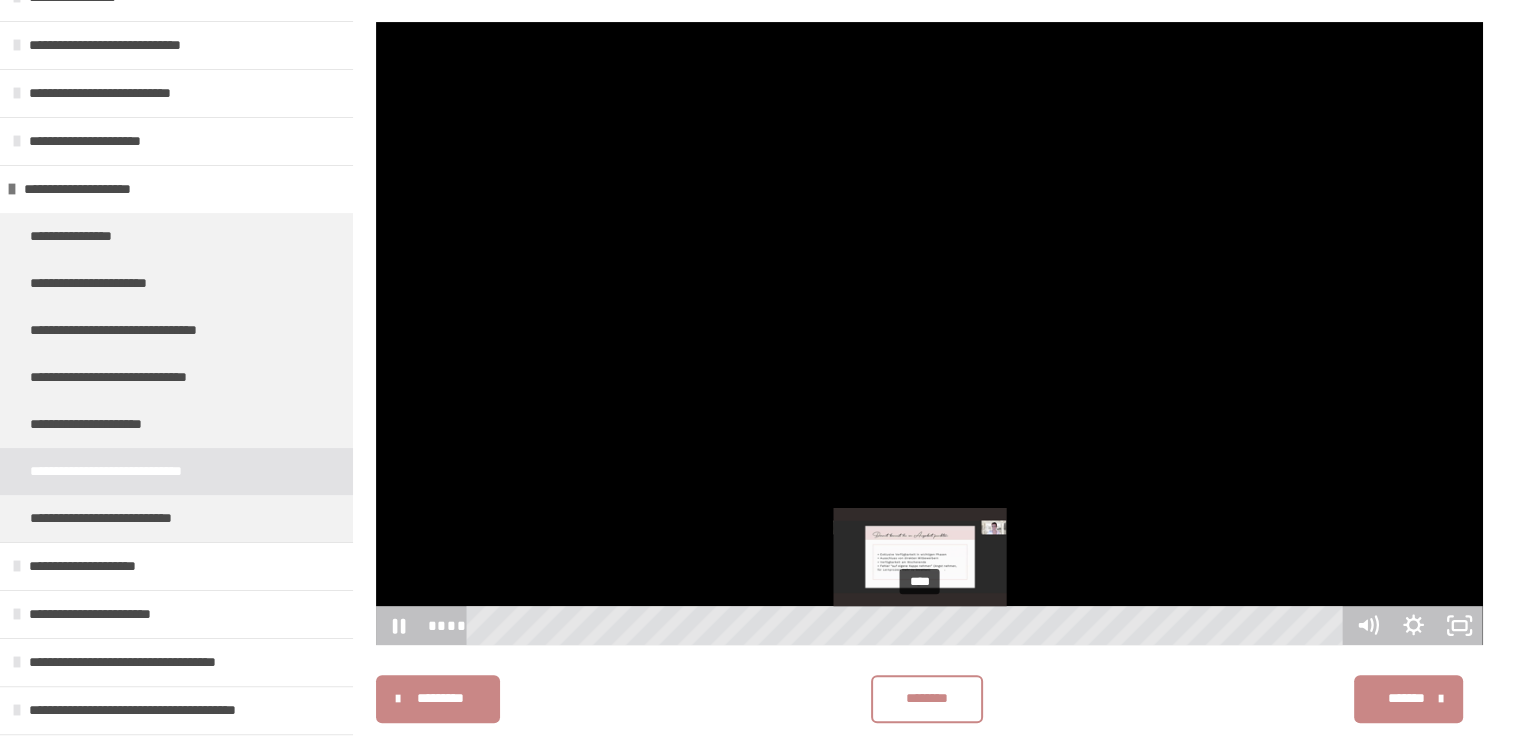 click on "****" at bounding box center [908, 625] 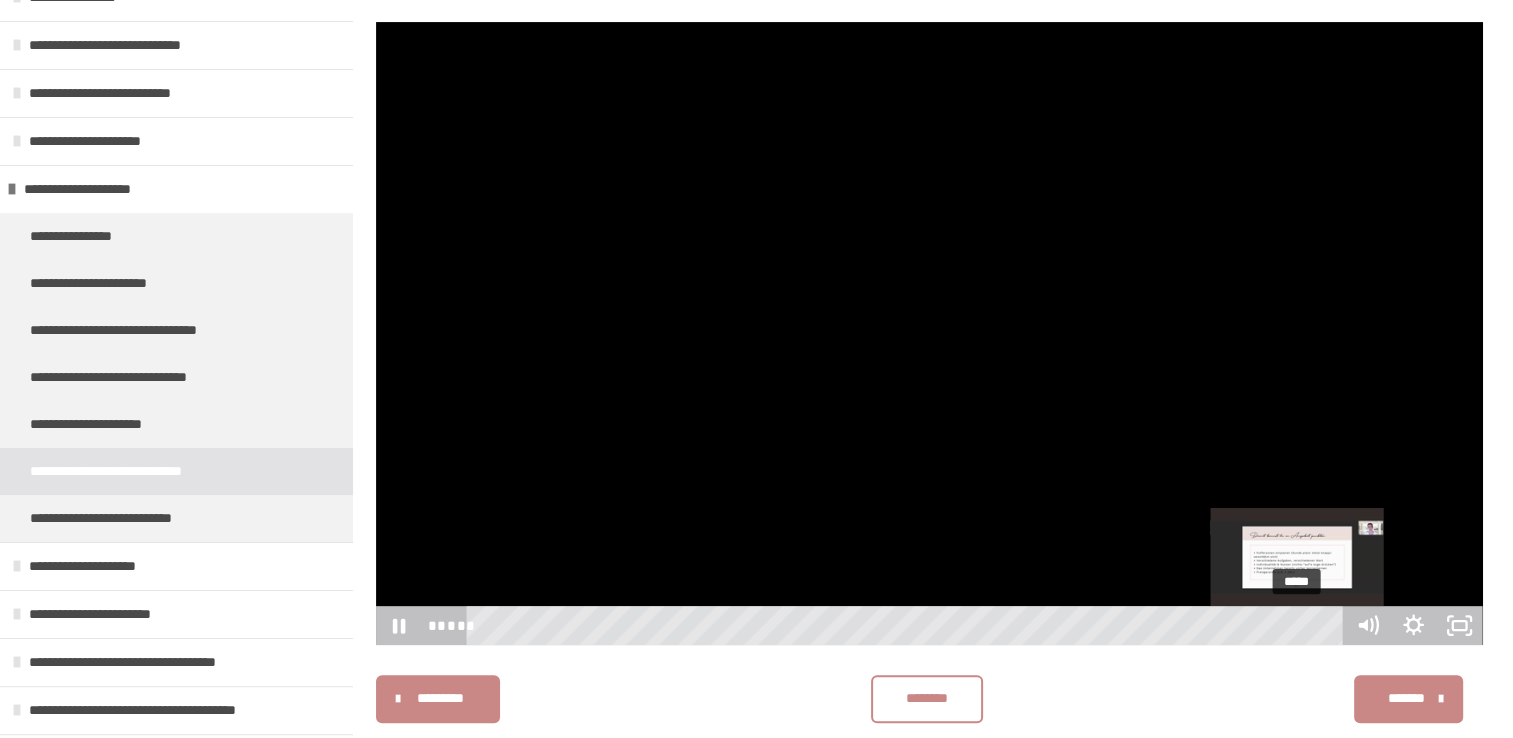 click on "*****" at bounding box center [908, 625] 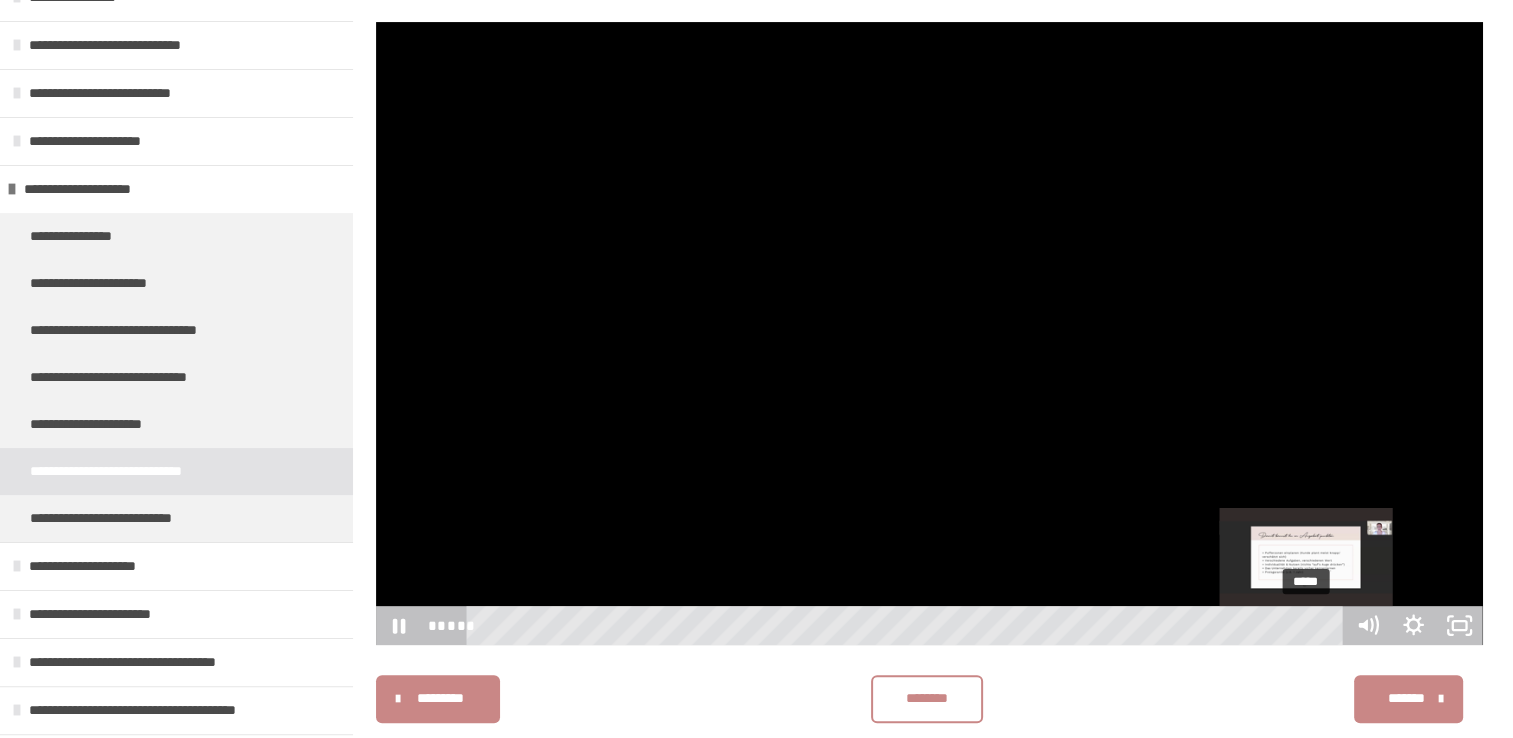click on "*****" at bounding box center [908, 625] 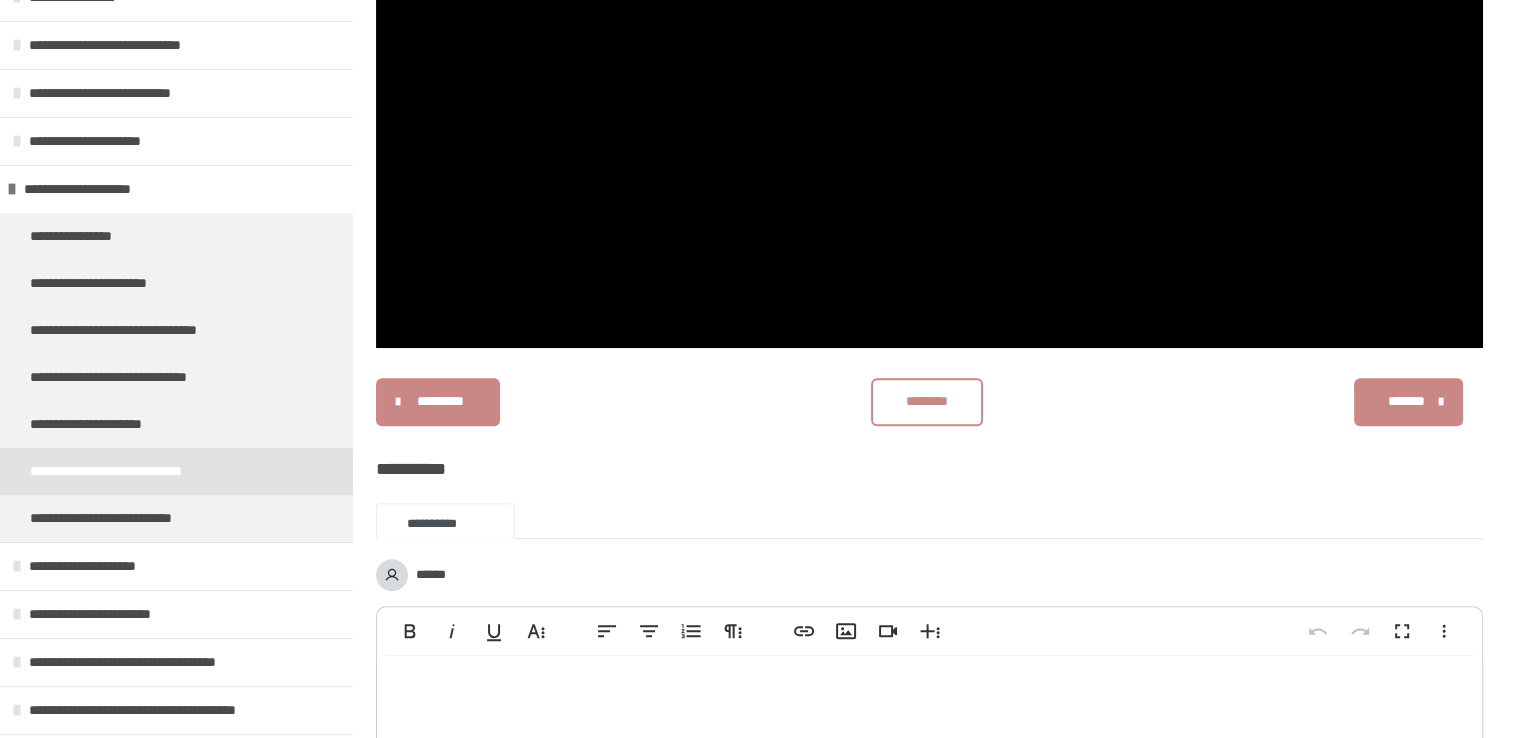 scroll, scrollTop: 1023, scrollLeft: 0, axis: vertical 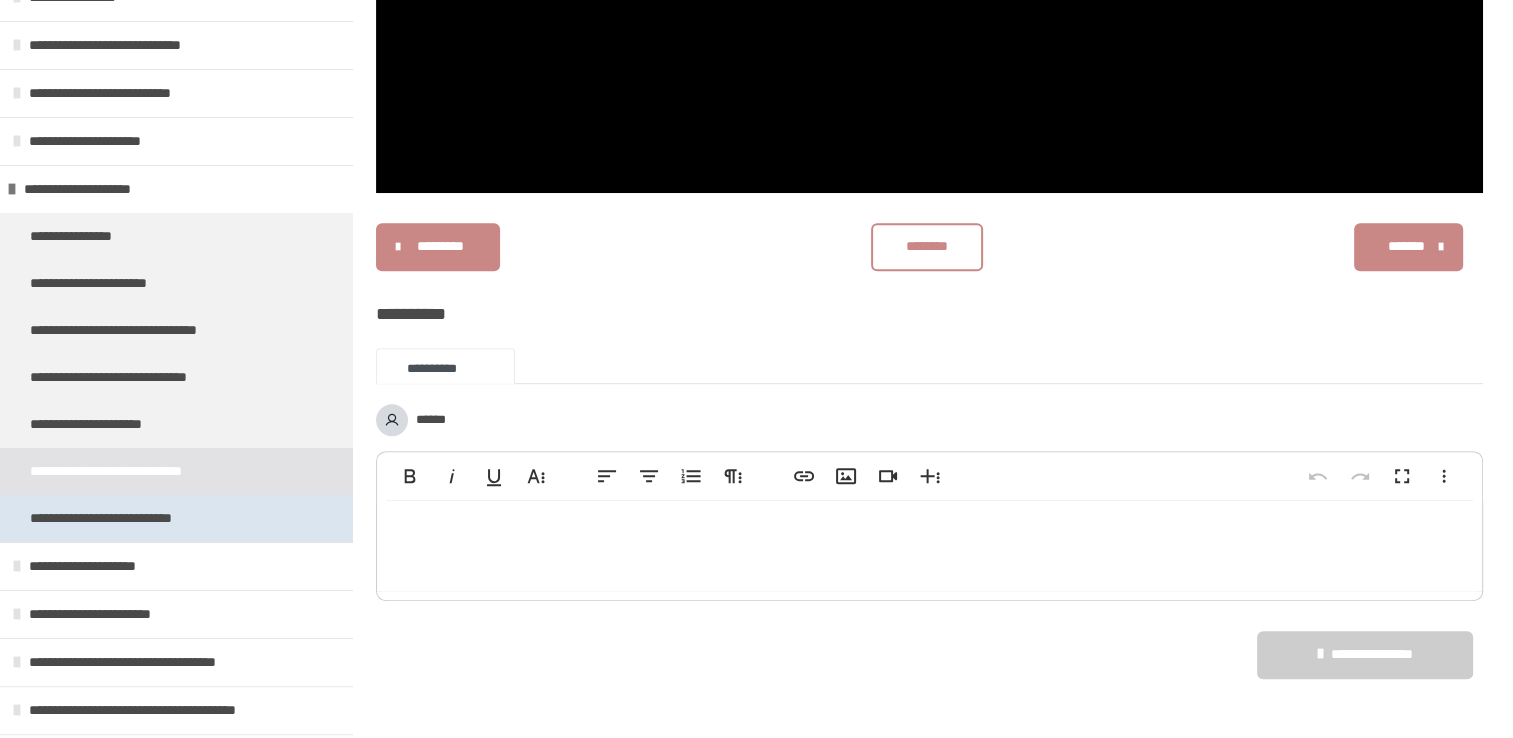 click on "**********" at bounding box center (131, 518) 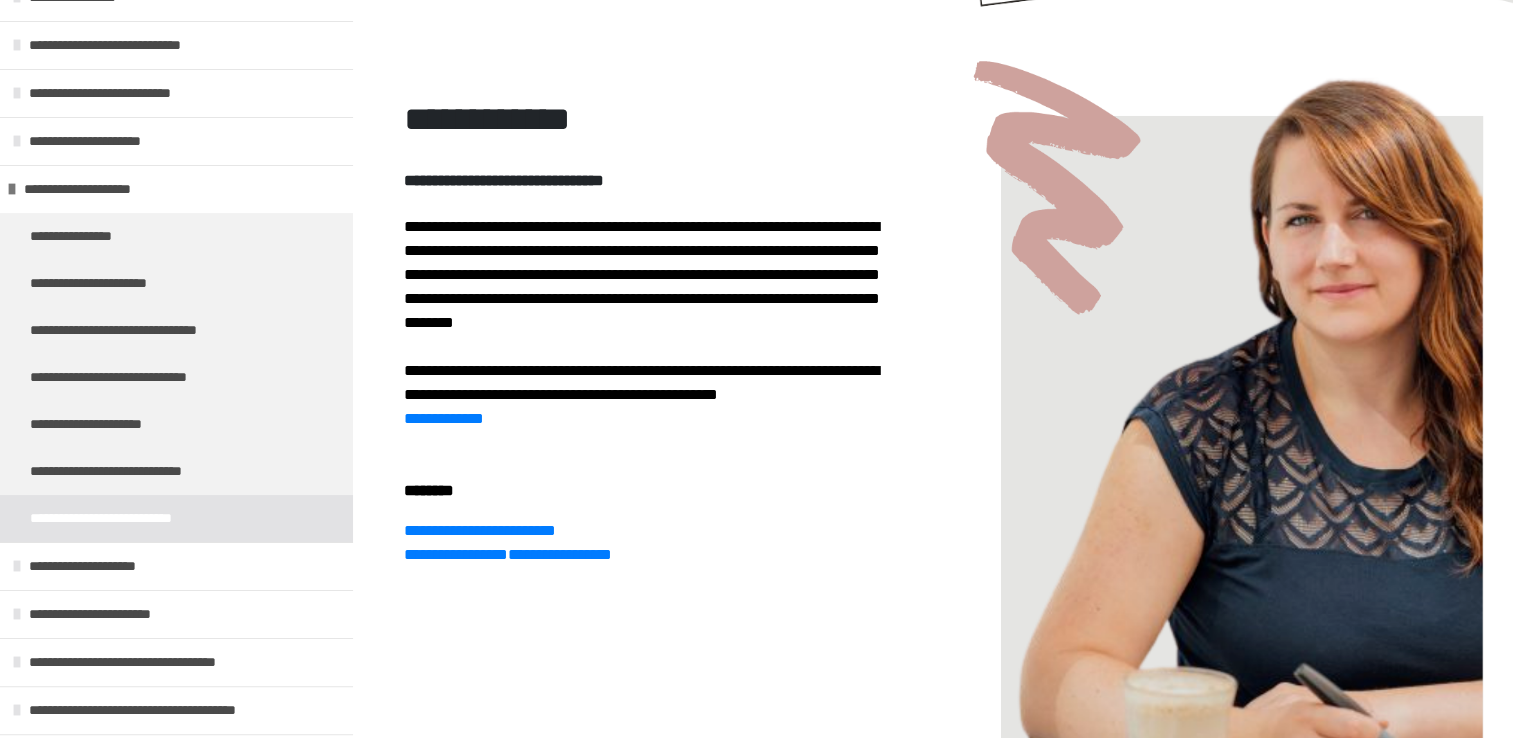 scroll, scrollTop: 416, scrollLeft: 0, axis: vertical 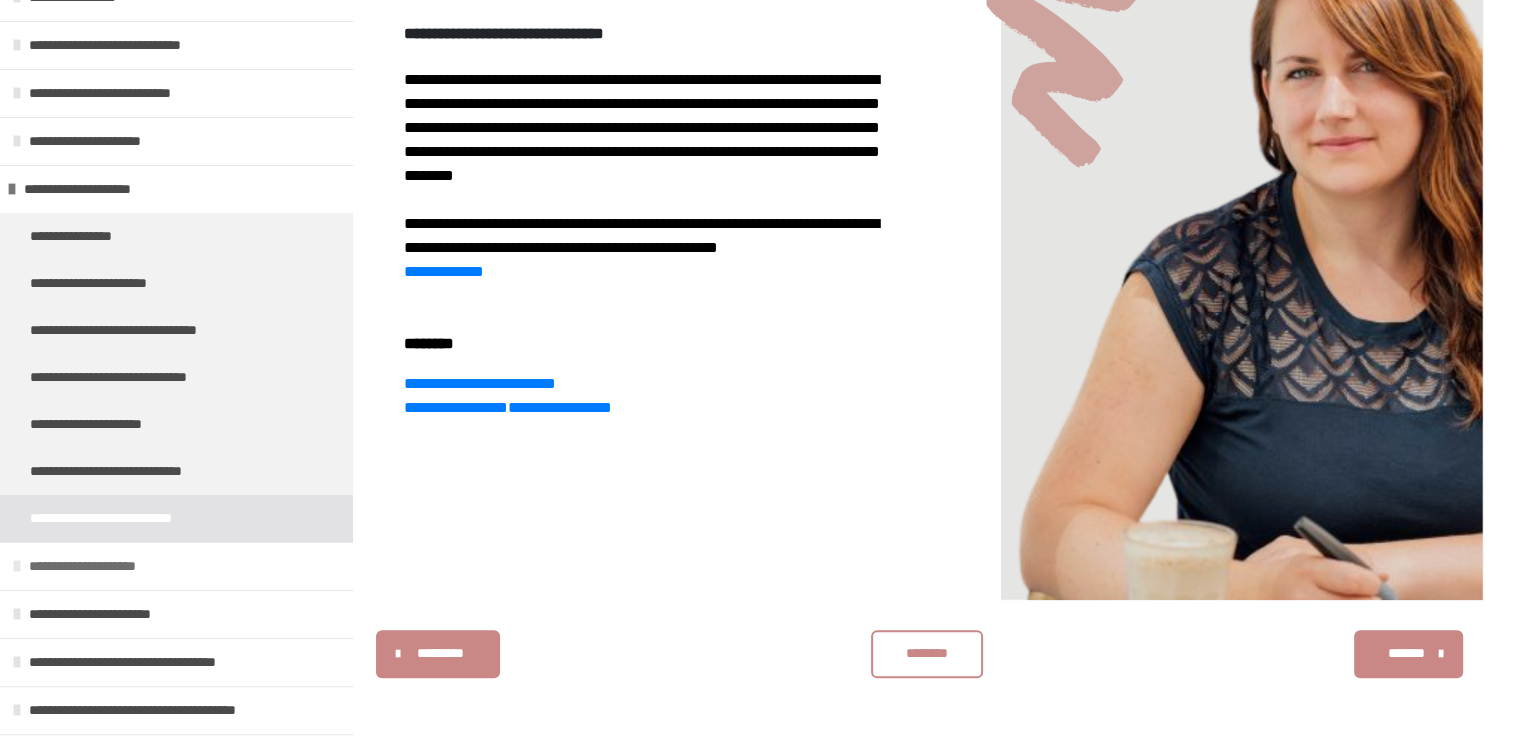 click on "**********" at bounding box center (102, 566) 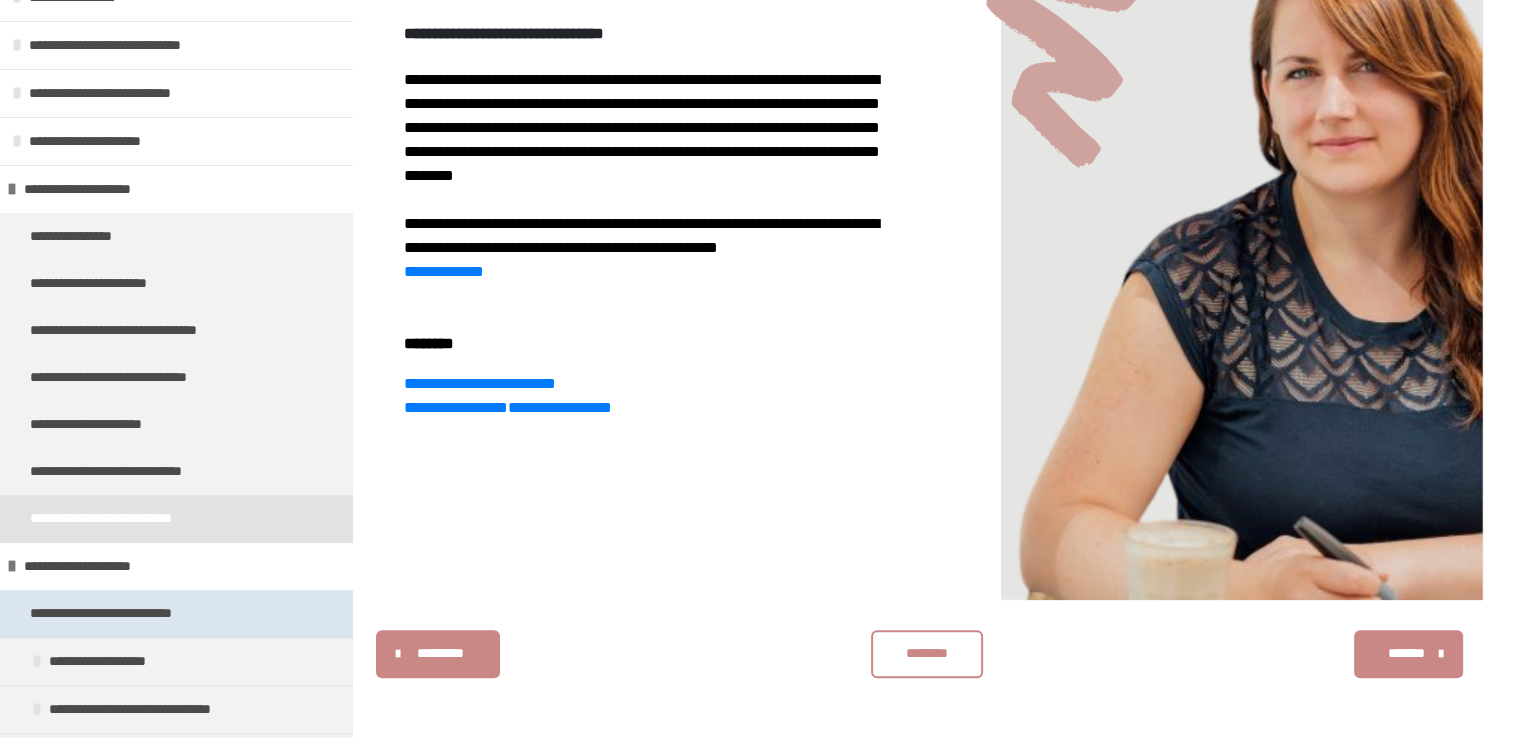 click on "**********" at bounding box center [127, 613] 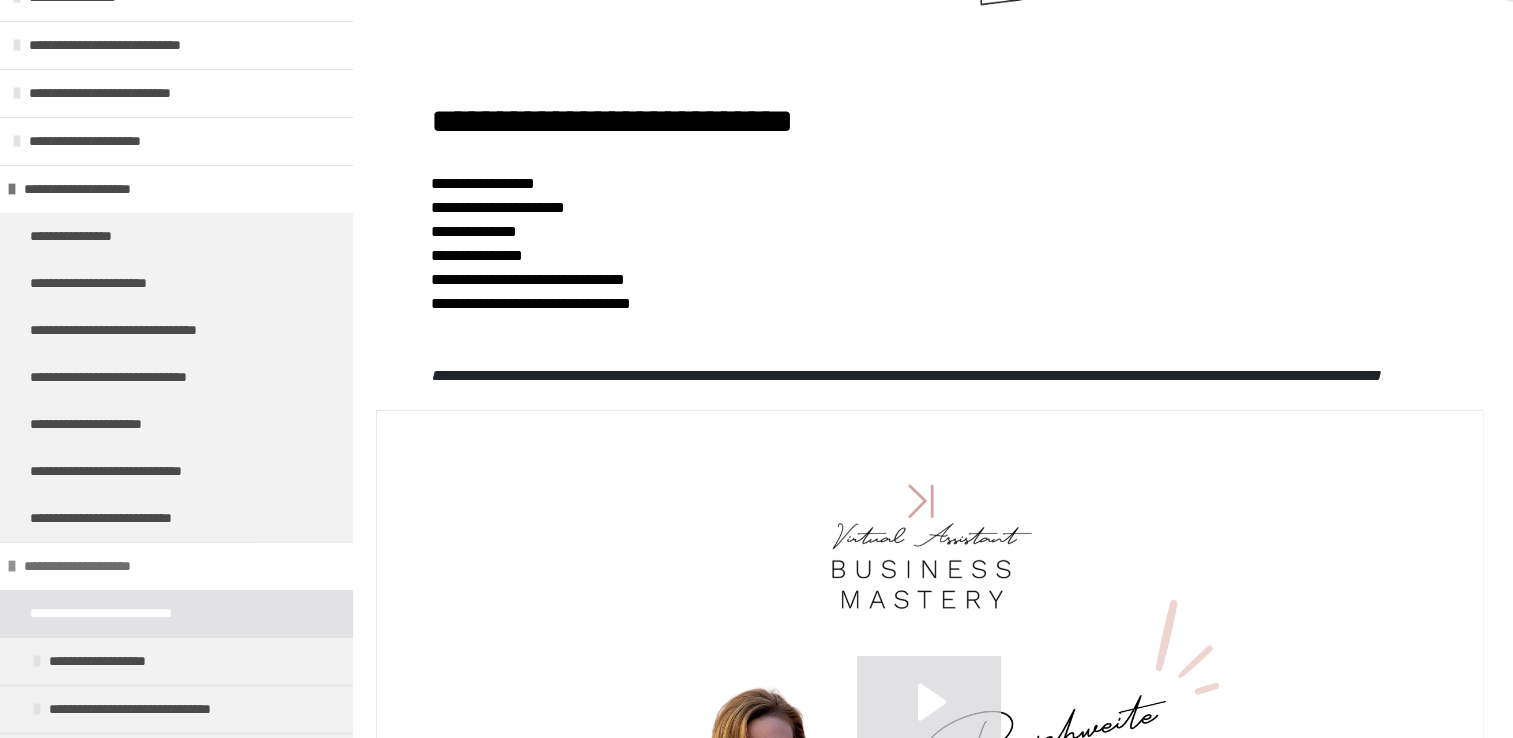 click on "**********" at bounding box center (97, 566) 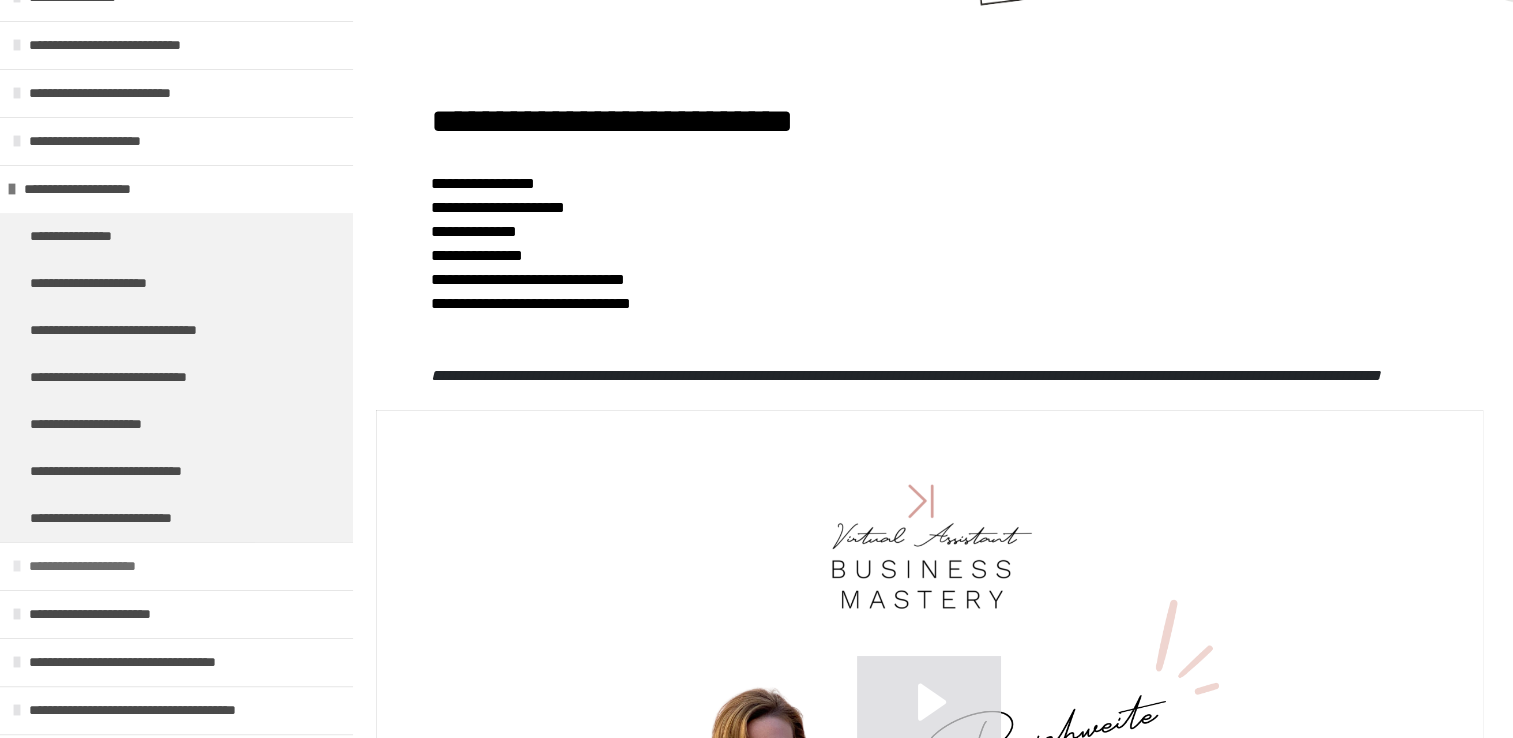 click on "**********" at bounding box center (176, 566) 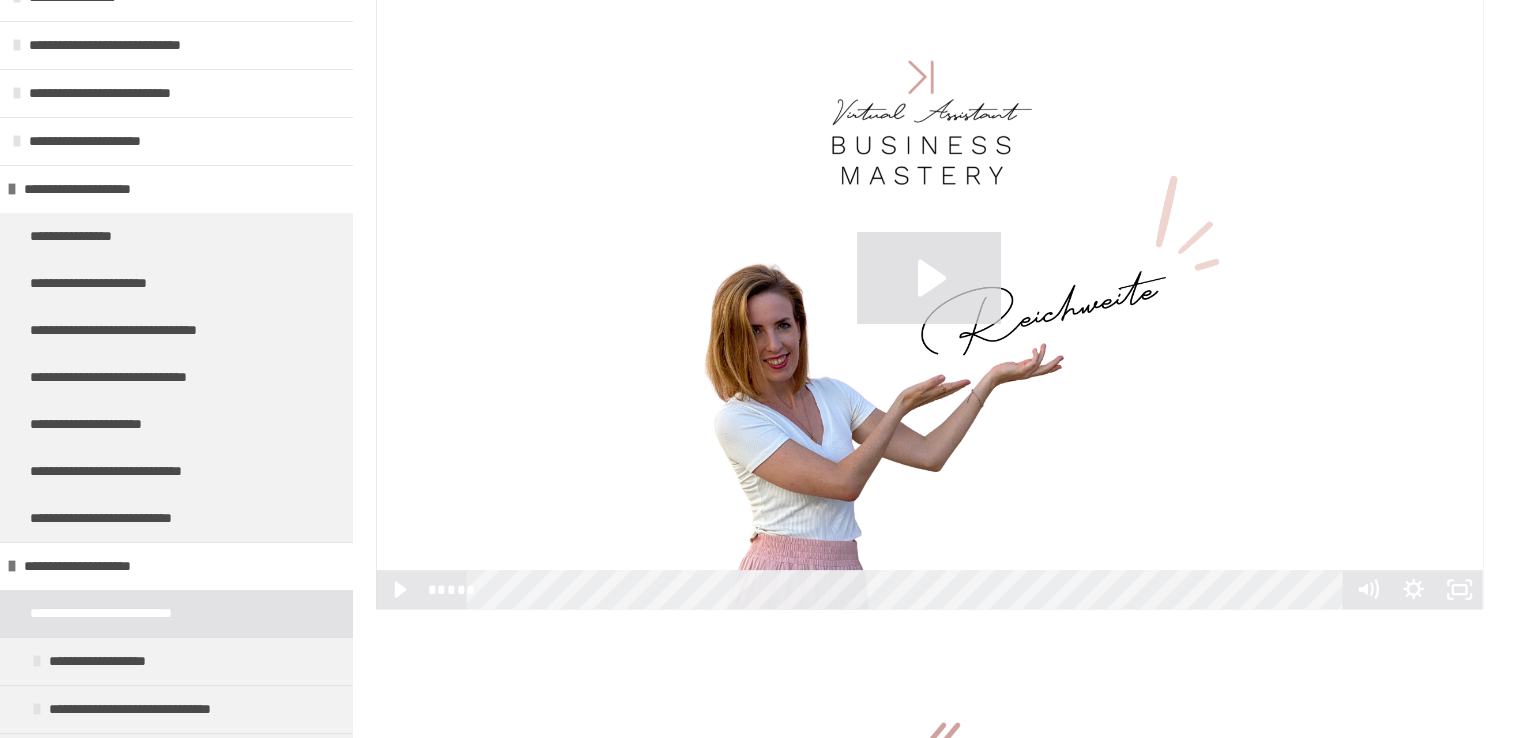 scroll, scrollTop: 674, scrollLeft: 0, axis: vertical 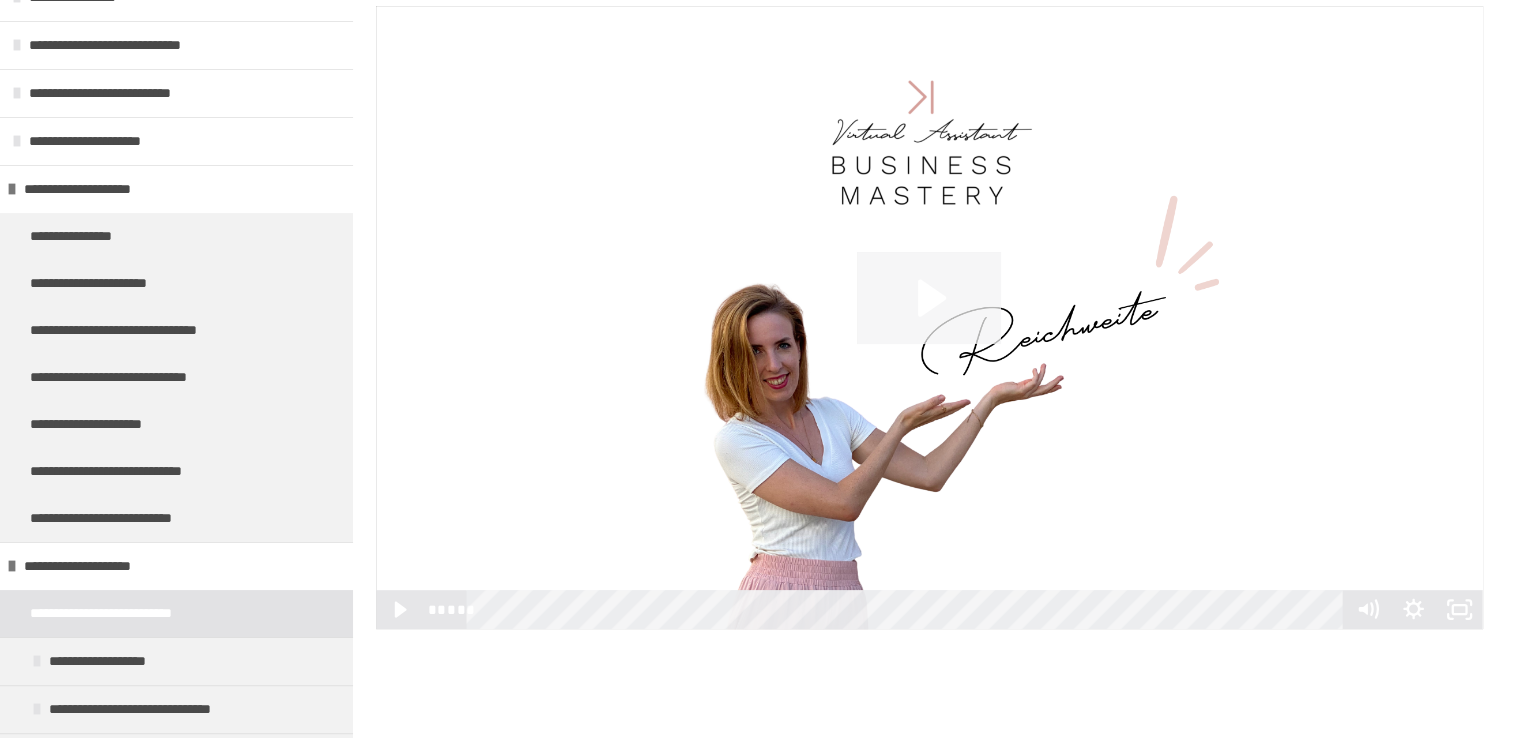 click 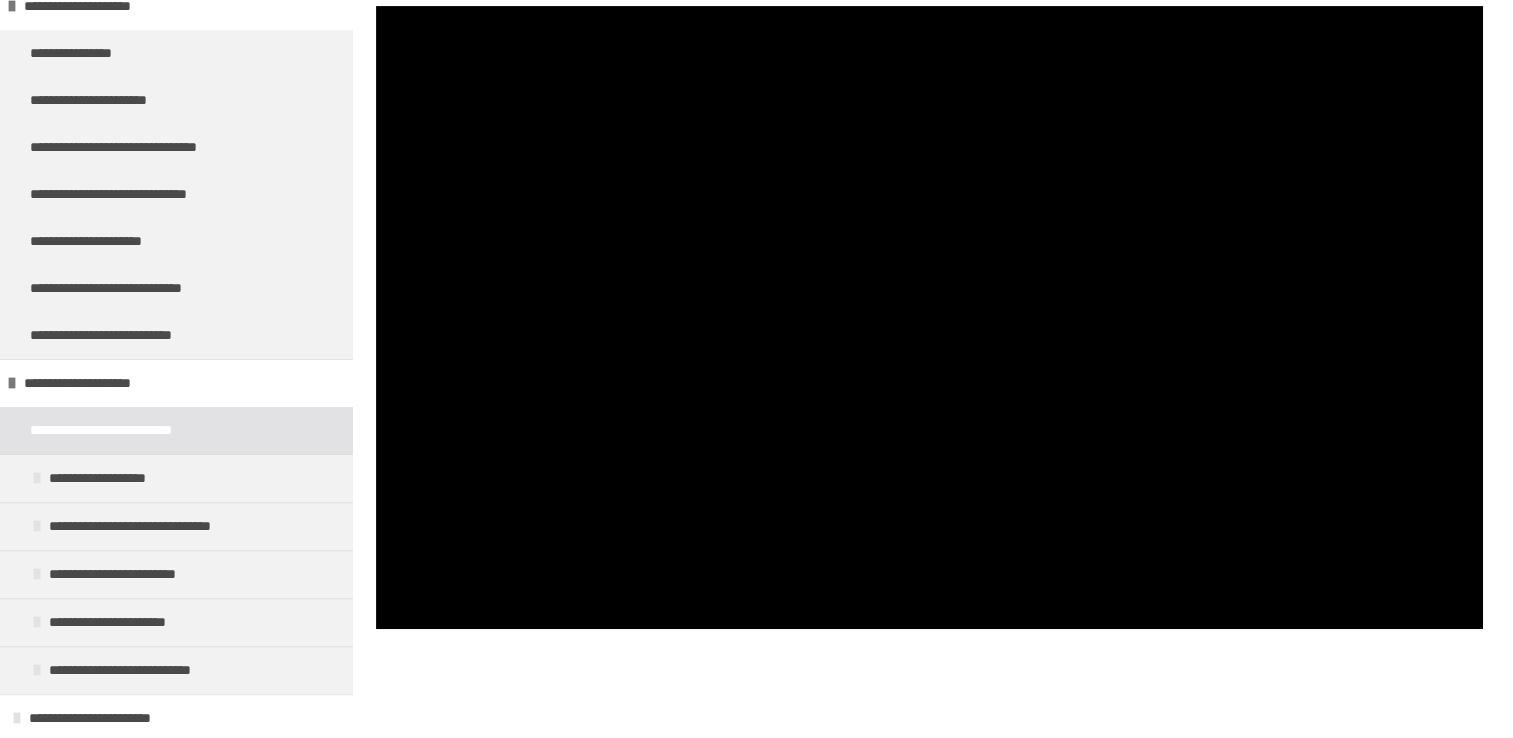scroll, scrollTop: 466, scrollLeft: 0, axis: vertical 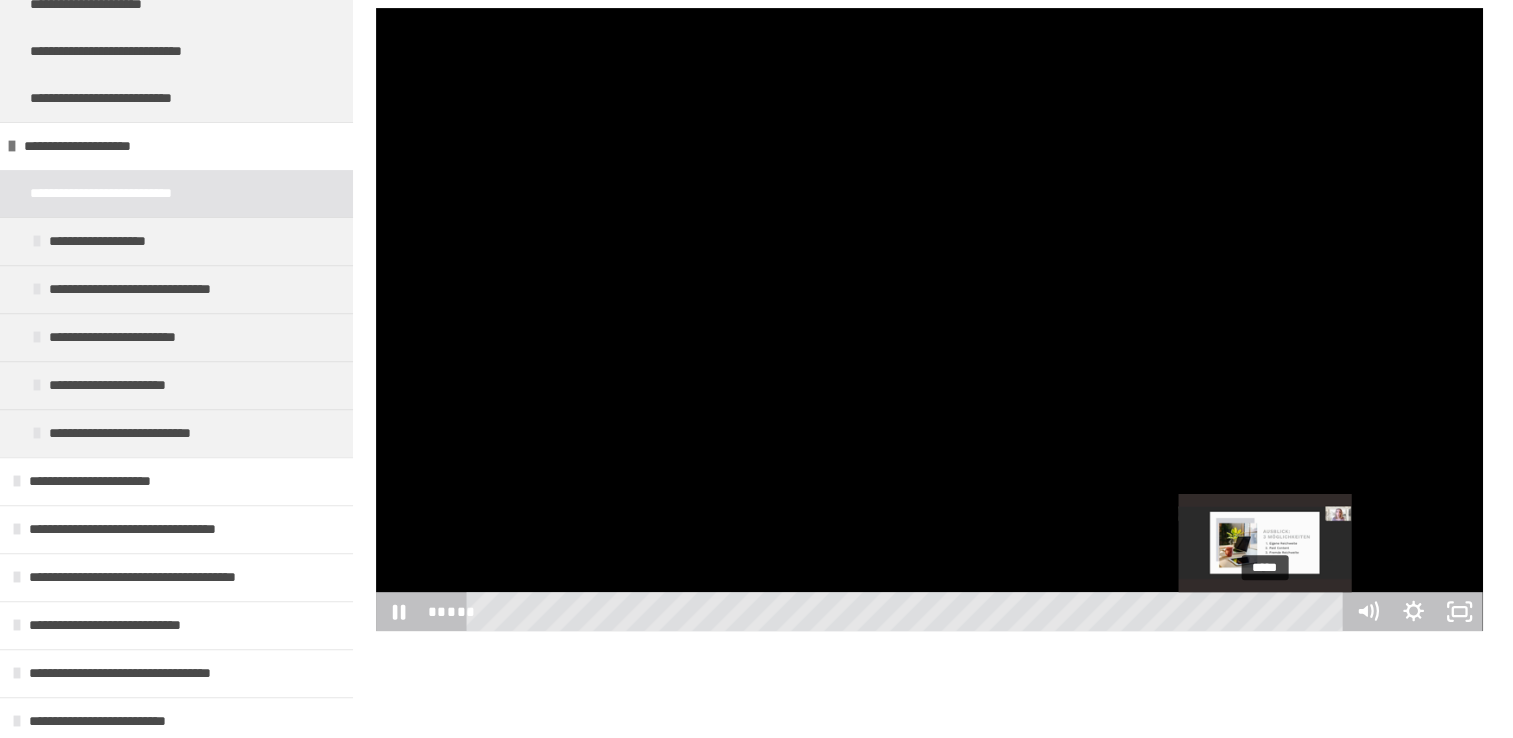 click on "*****" at bounding box center (908, 611) 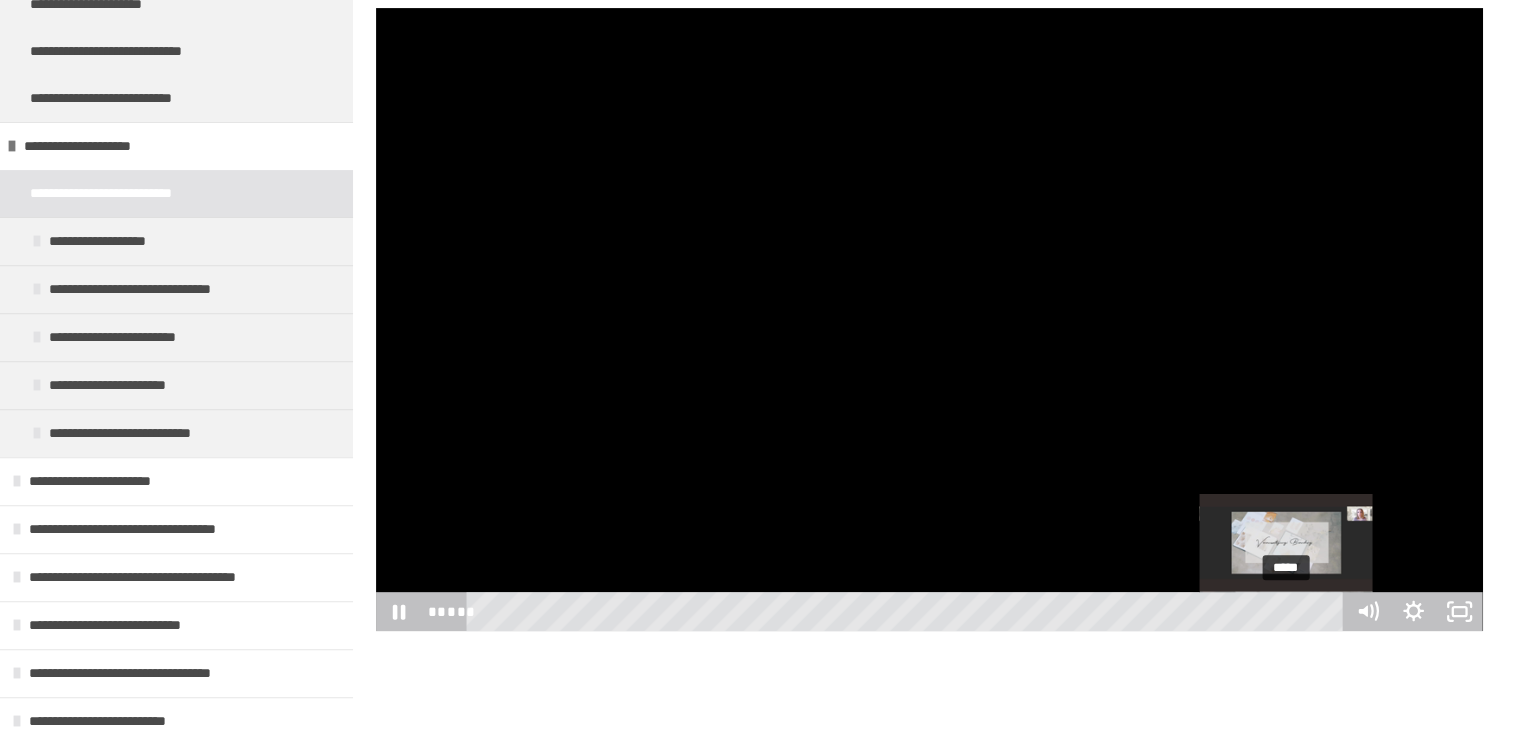 click on "*****" at bounding box center (908, 611) 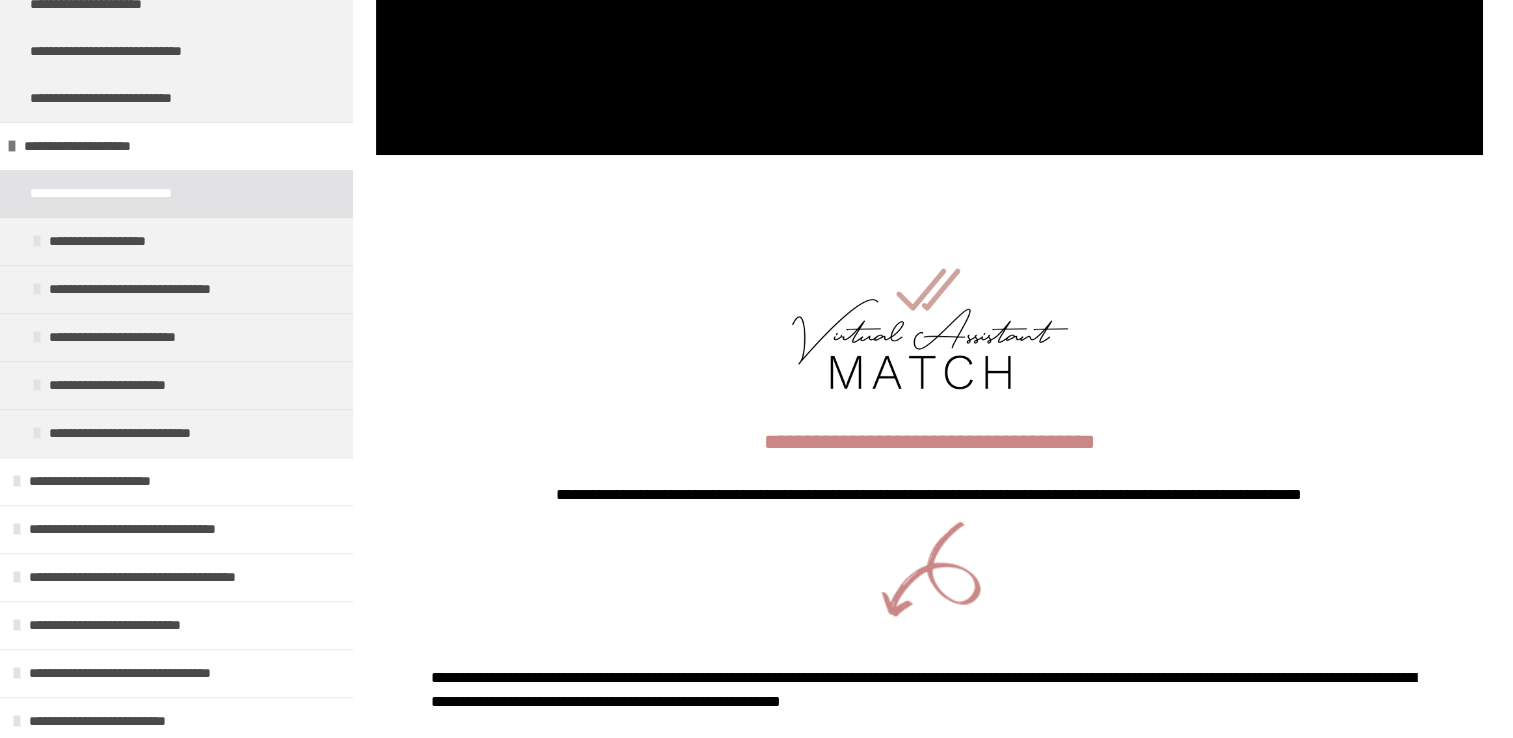 scroll, scrollTop: 1139, scrollLeft: 0, axis: vertical 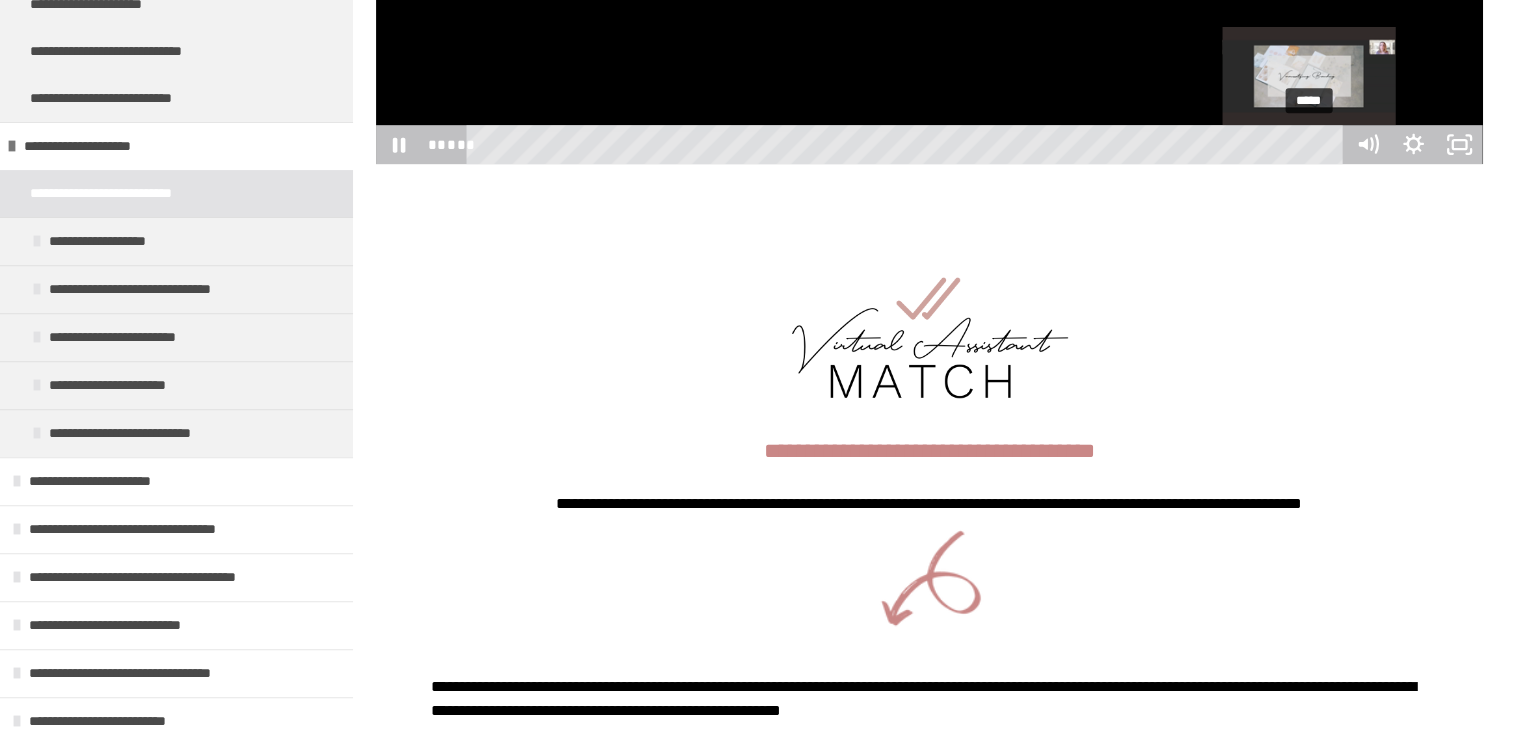 click on "*****" at bounding box center (908, 144) 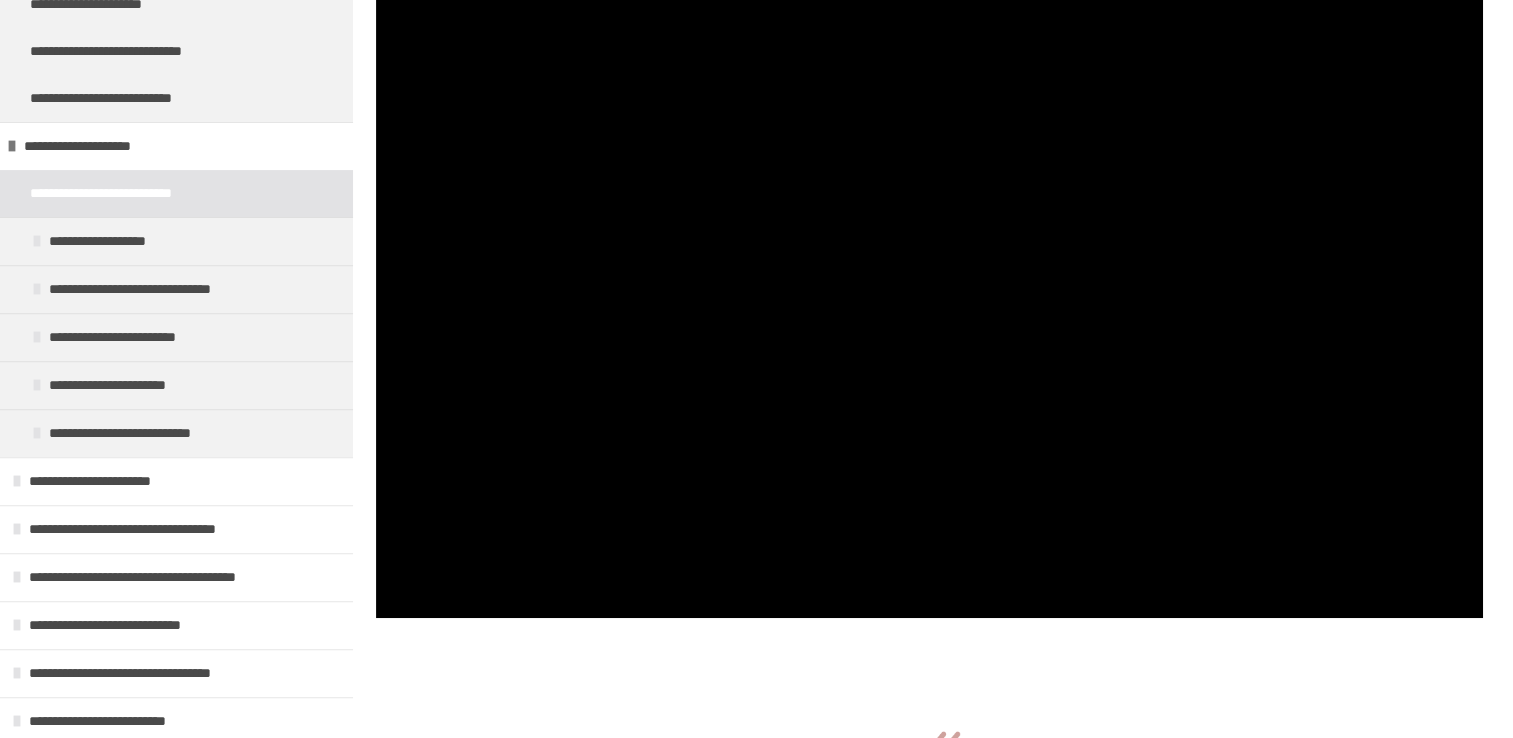 scroll, scrollTop: 705, scrollLeft: 0, axis: vertical 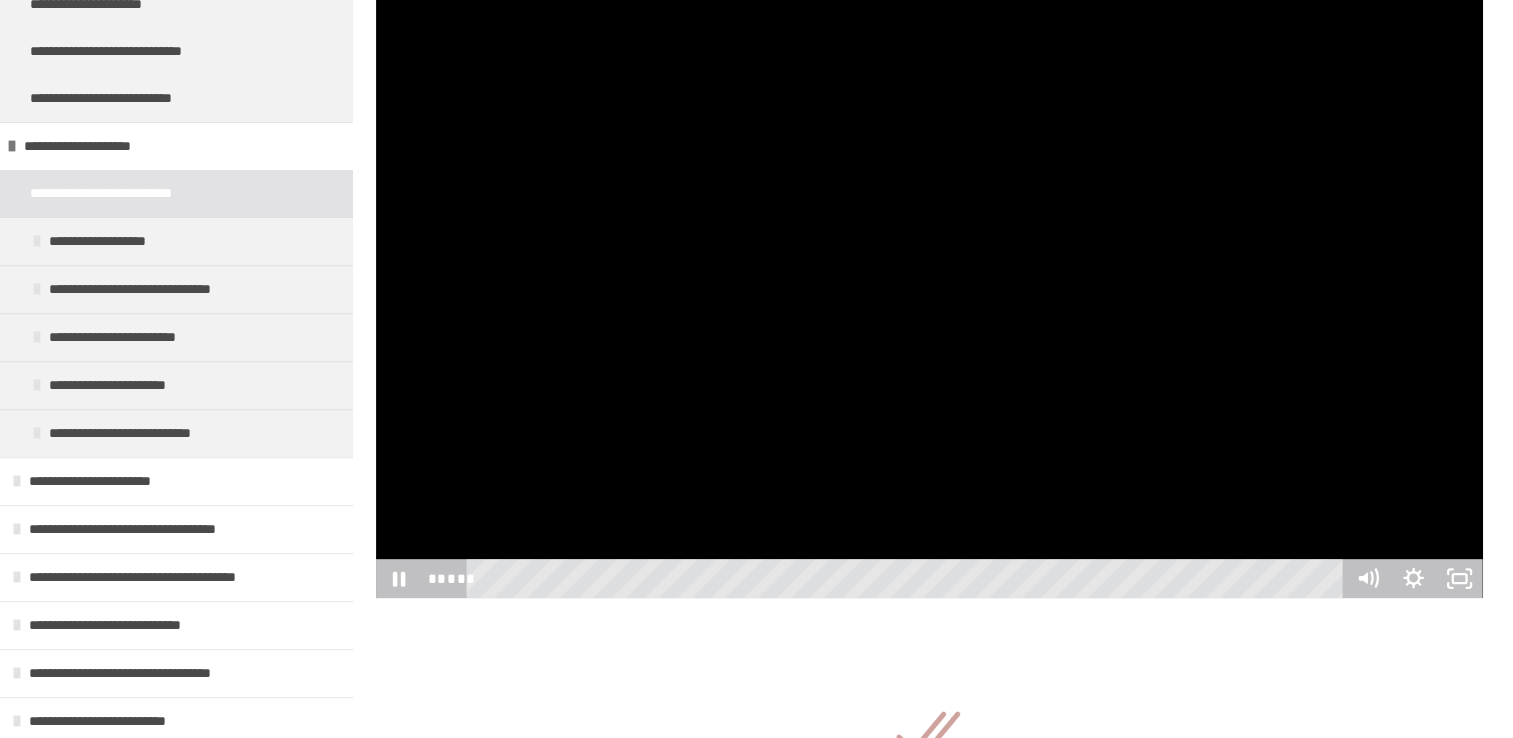 click at bounding box center [929, 286] 